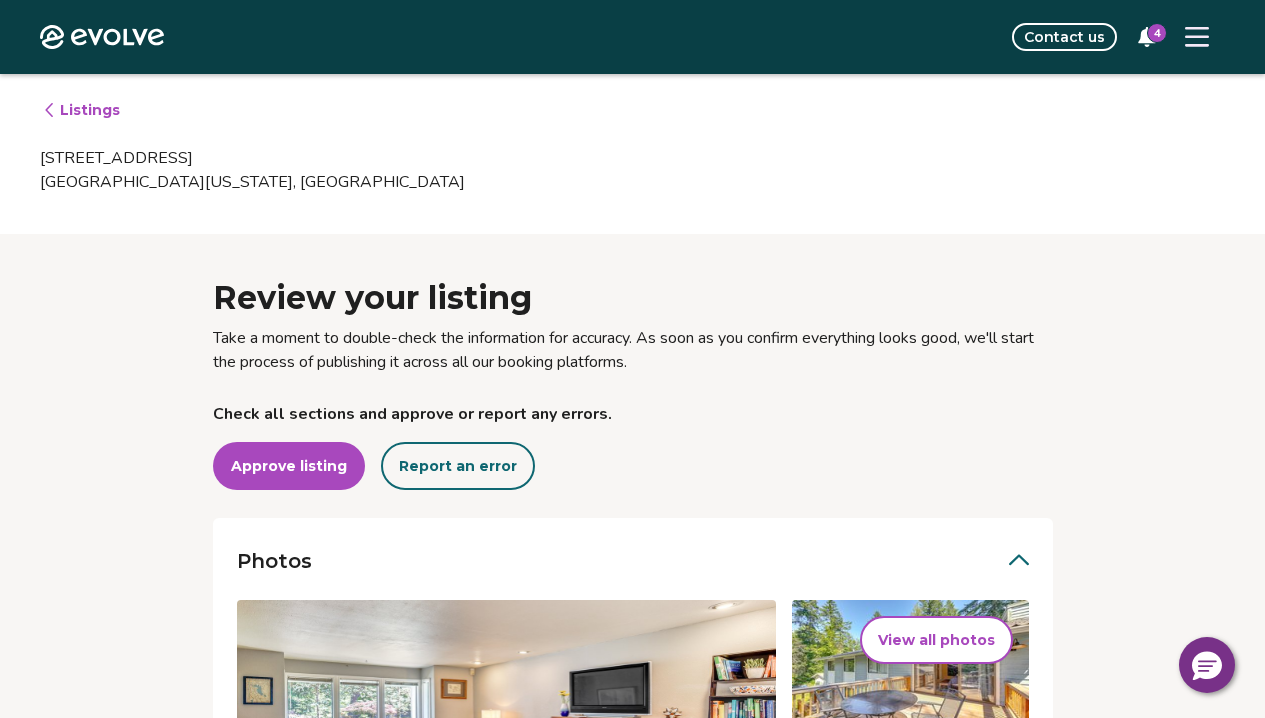 scroll, scrollTop: 491, scrollLeft: 0, axis: vertical 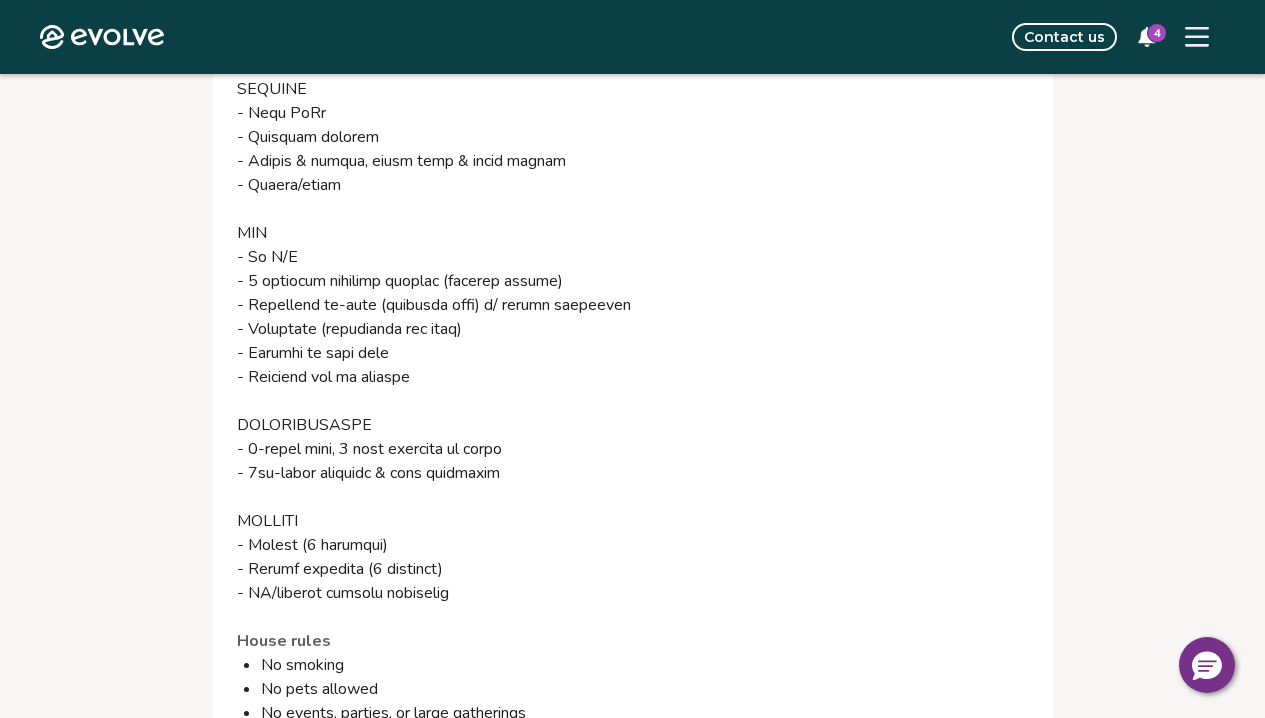 click on "The property" at bounding box center [633, 41] 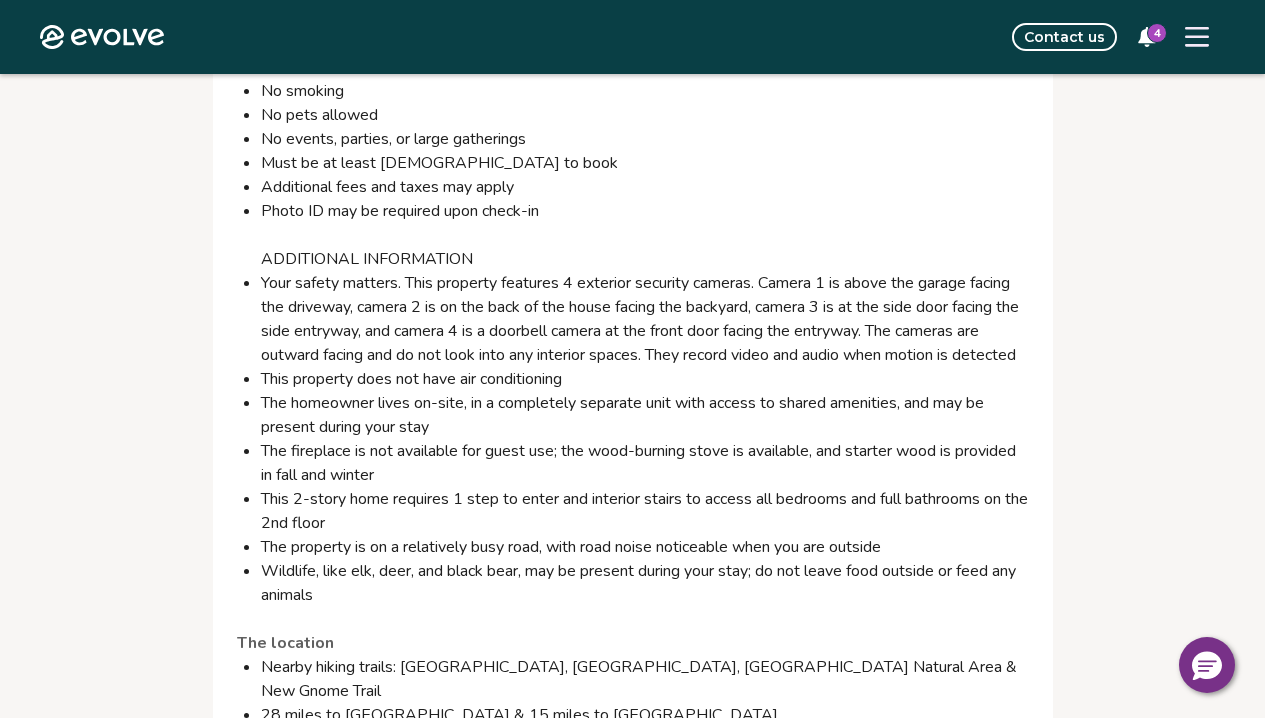 scroll, scrollTop: 4496, scrollLeft: 0, axis: vertical 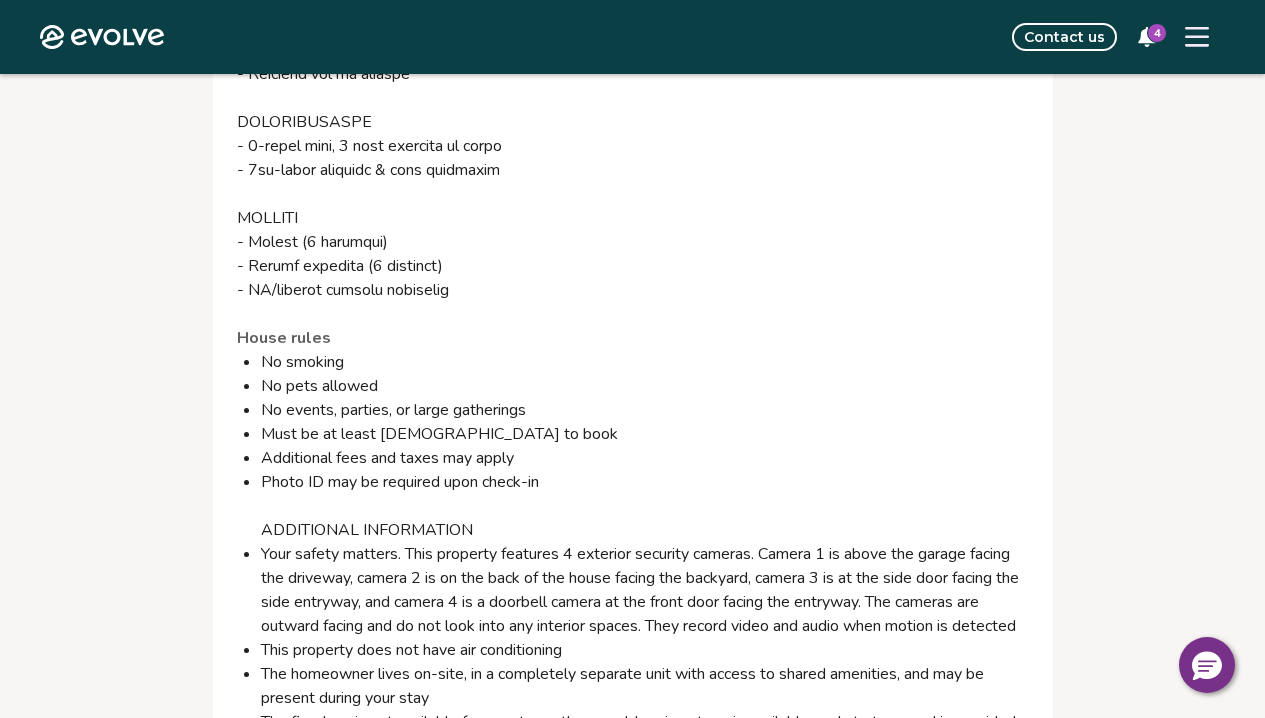 click on "No smoking" at bounding box center [645, 362] 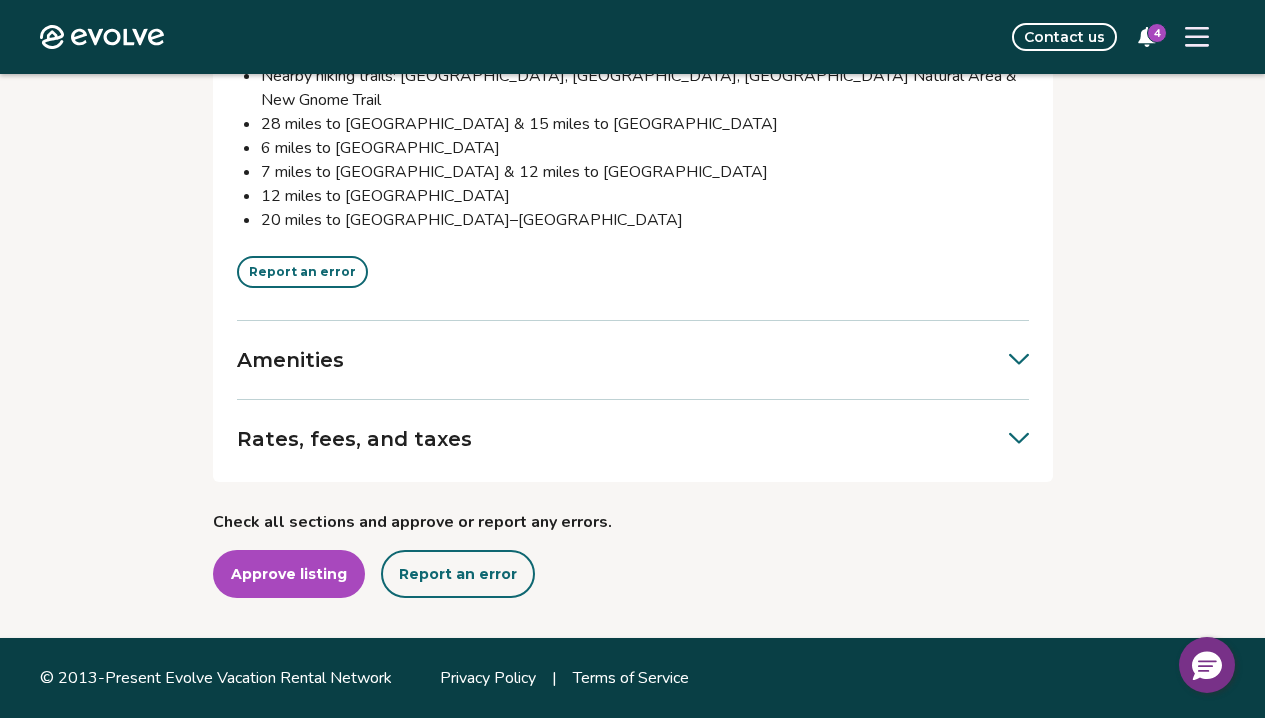 scroll, scrollTop: 5159, scrollLeft: 0, axis: vertical 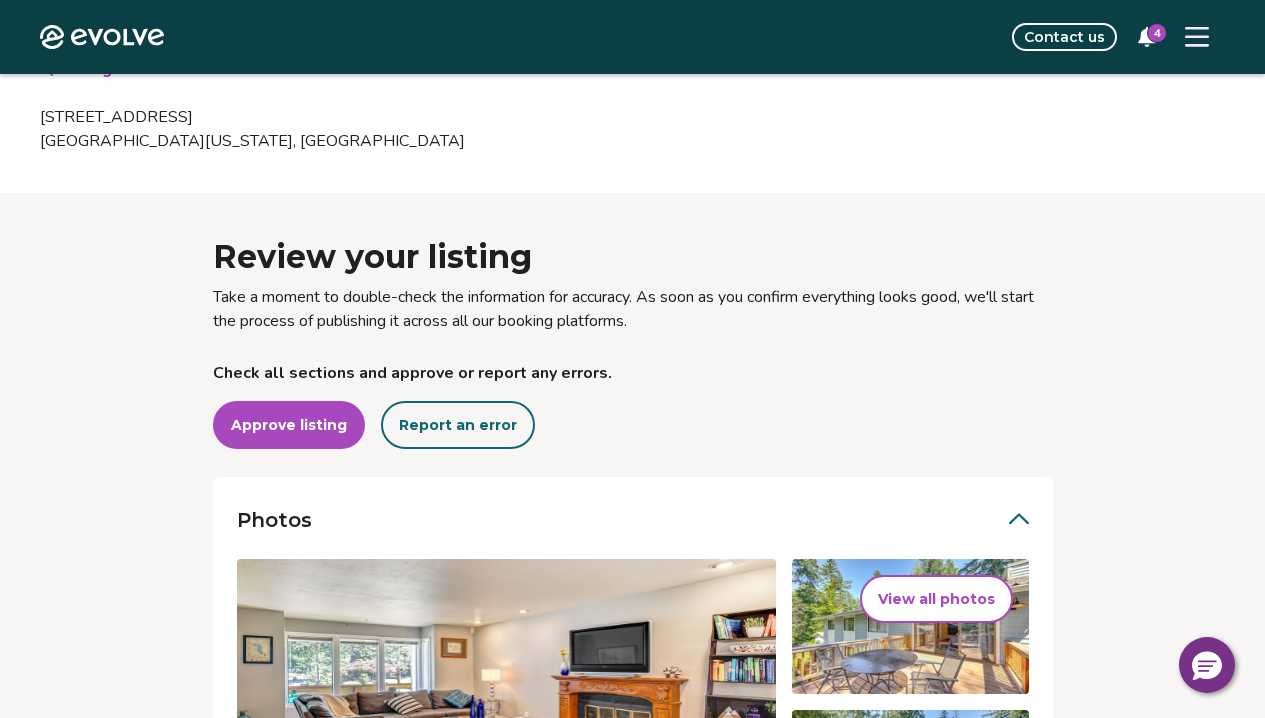 click on "Report an error" at bounding box center [458, 425] 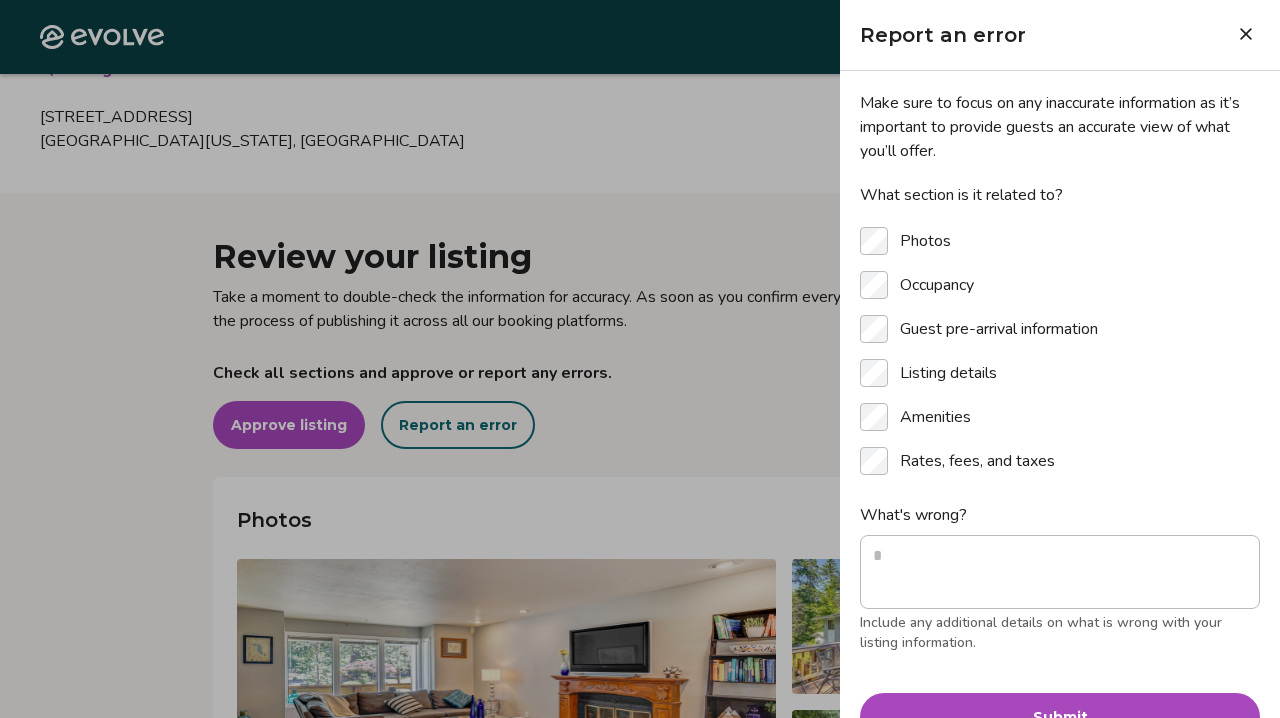 click at bounding box center [640, 359] 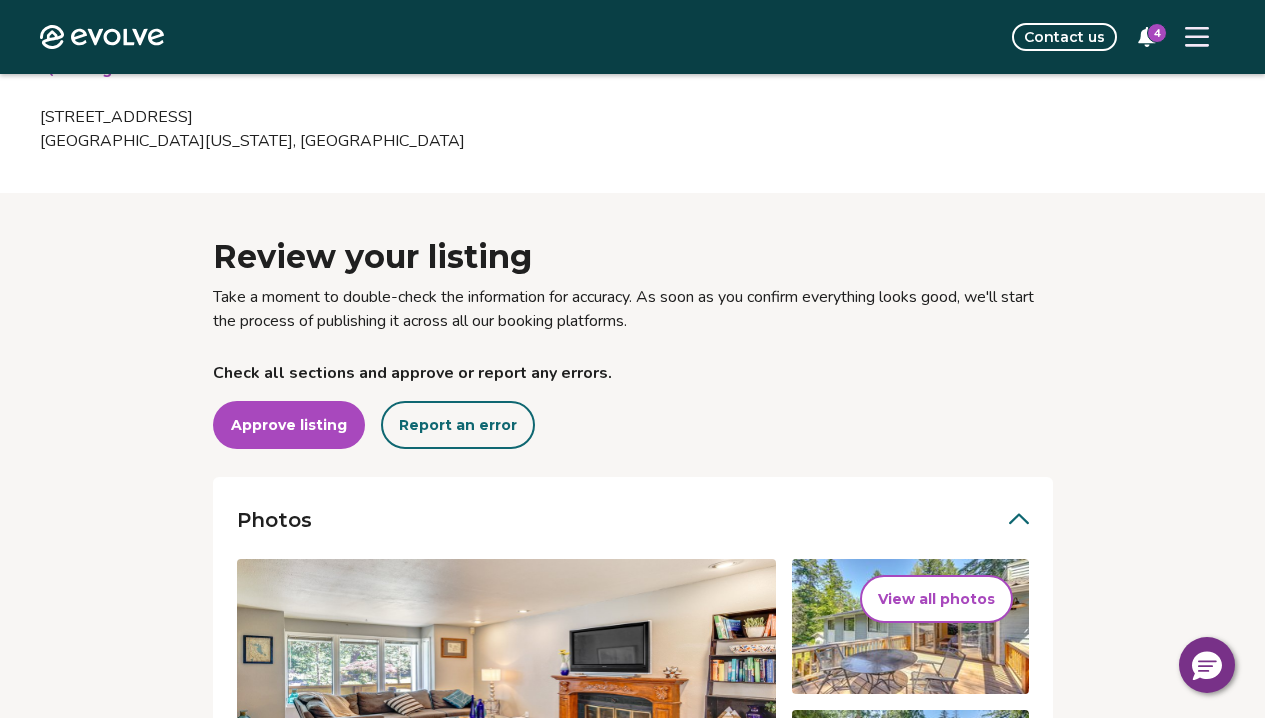 click on "Report an error" at bounding box center (458, 425) 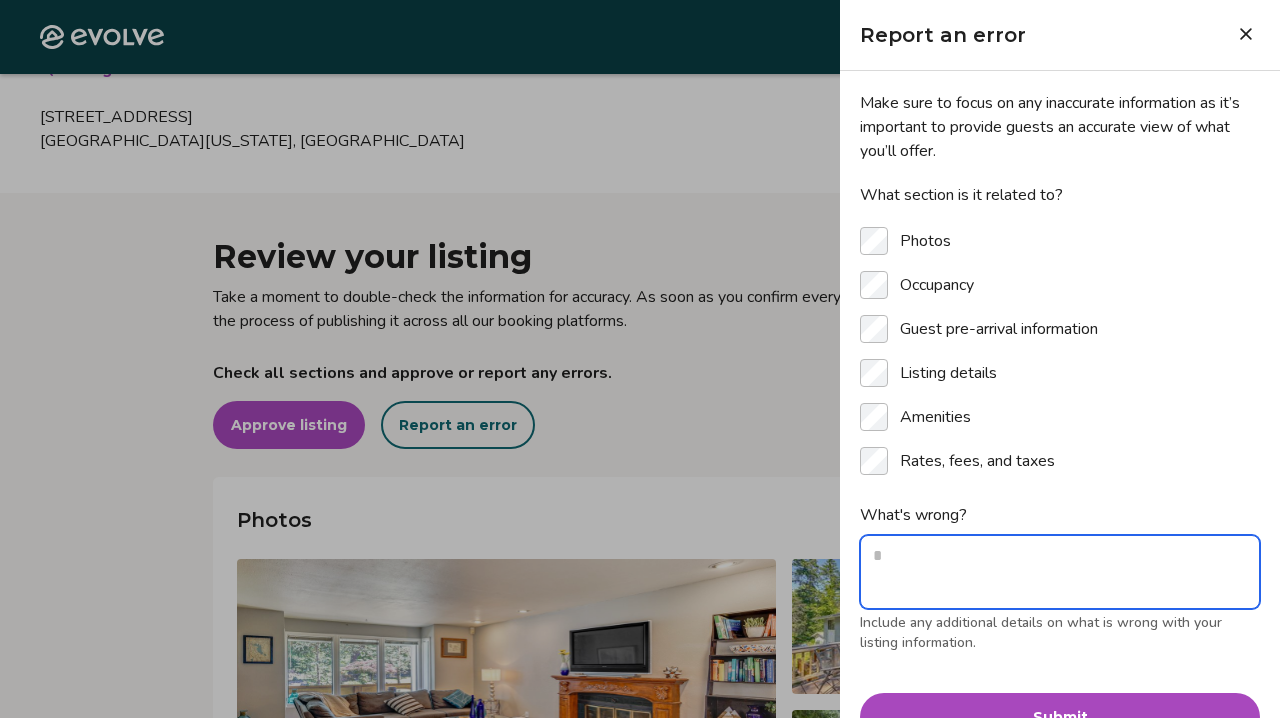 click on "What's wrong?" at bounding box center [1060, 572] 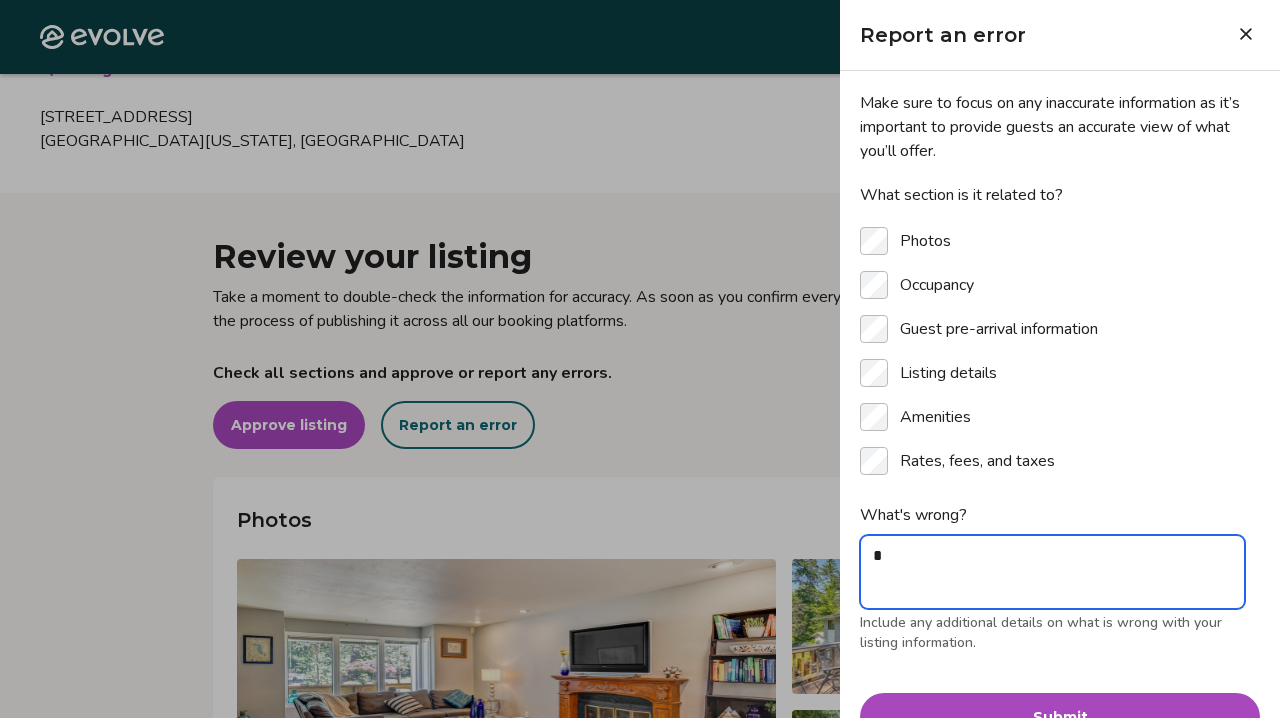 type on "*" 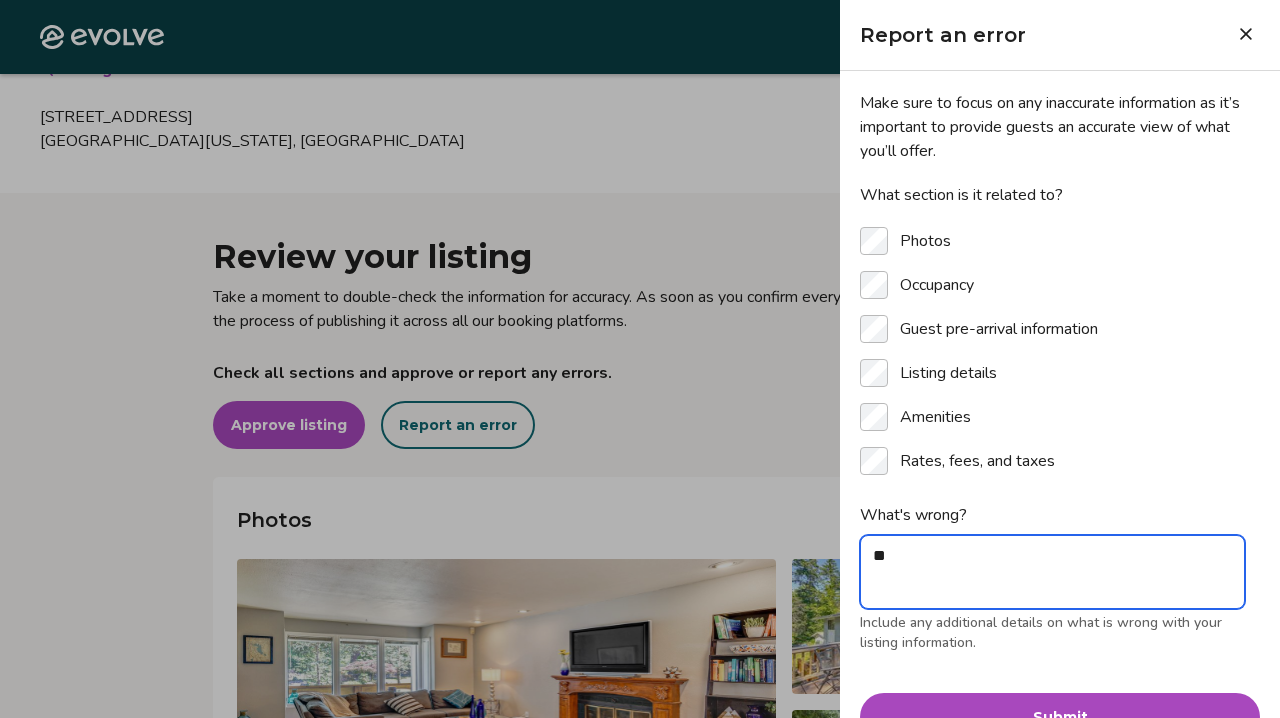 type on "*" 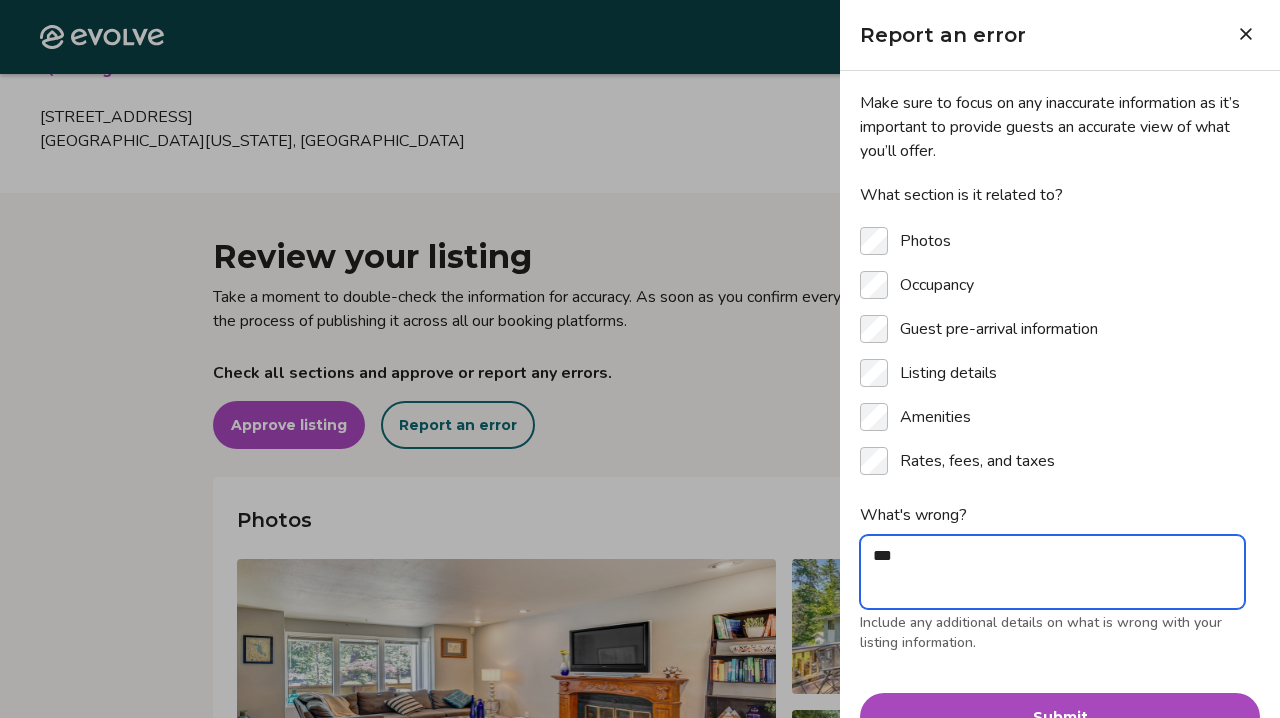 type on "*" 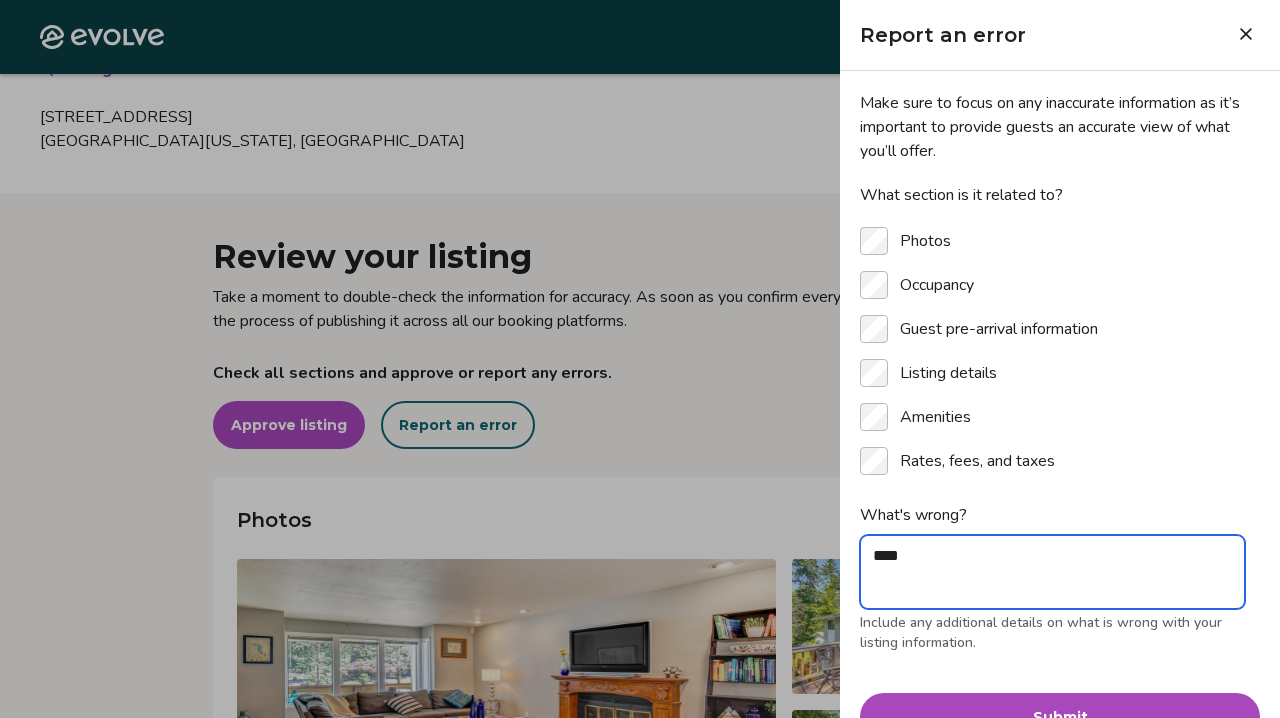 type on "*" 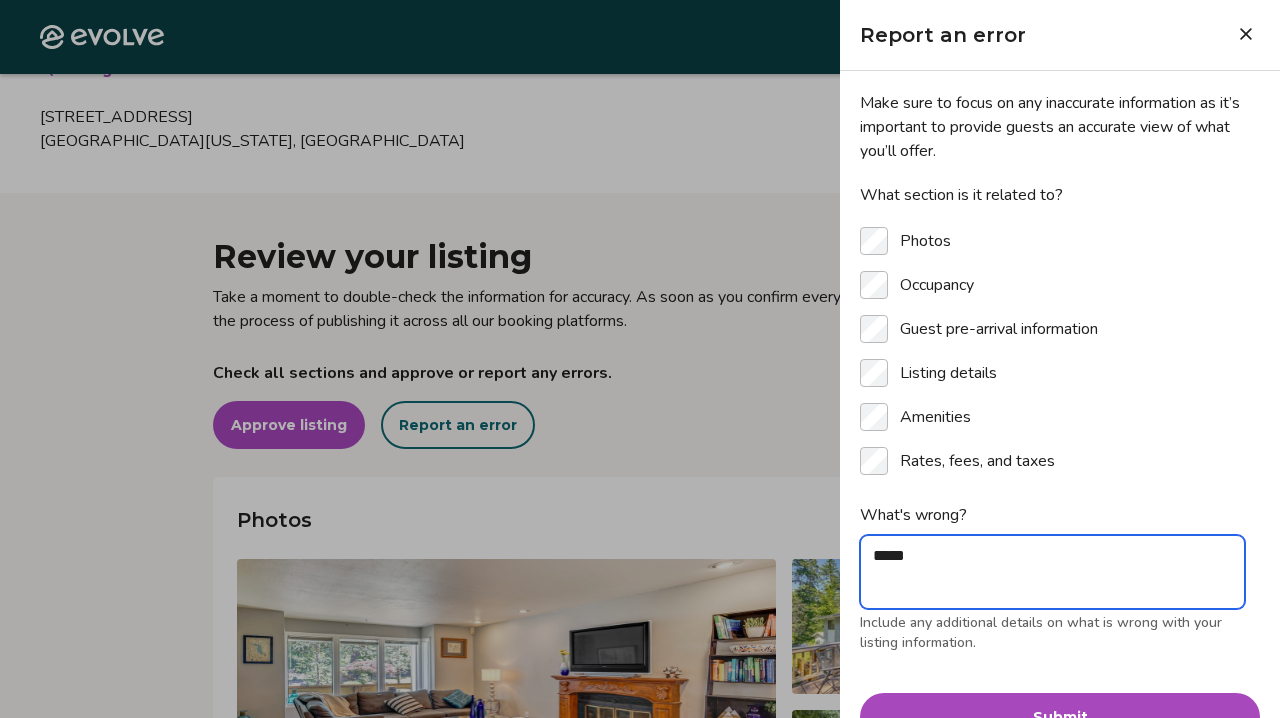 type on "*" 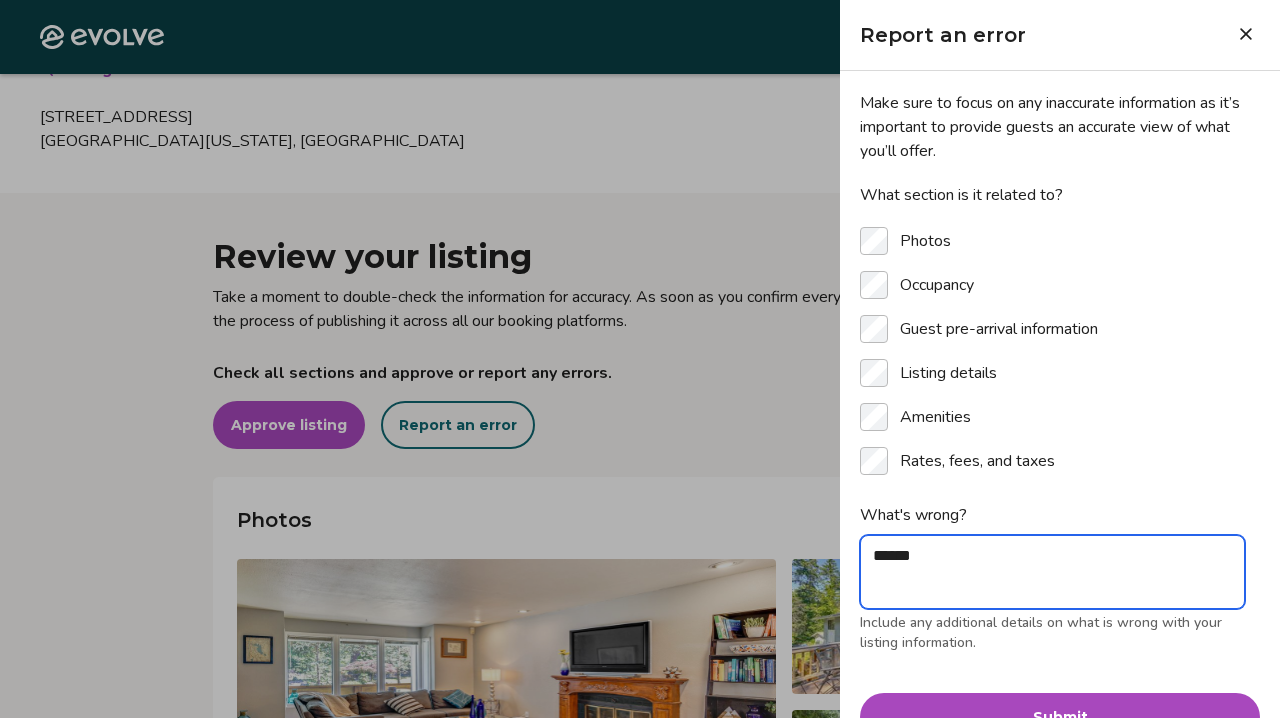 type on "*" 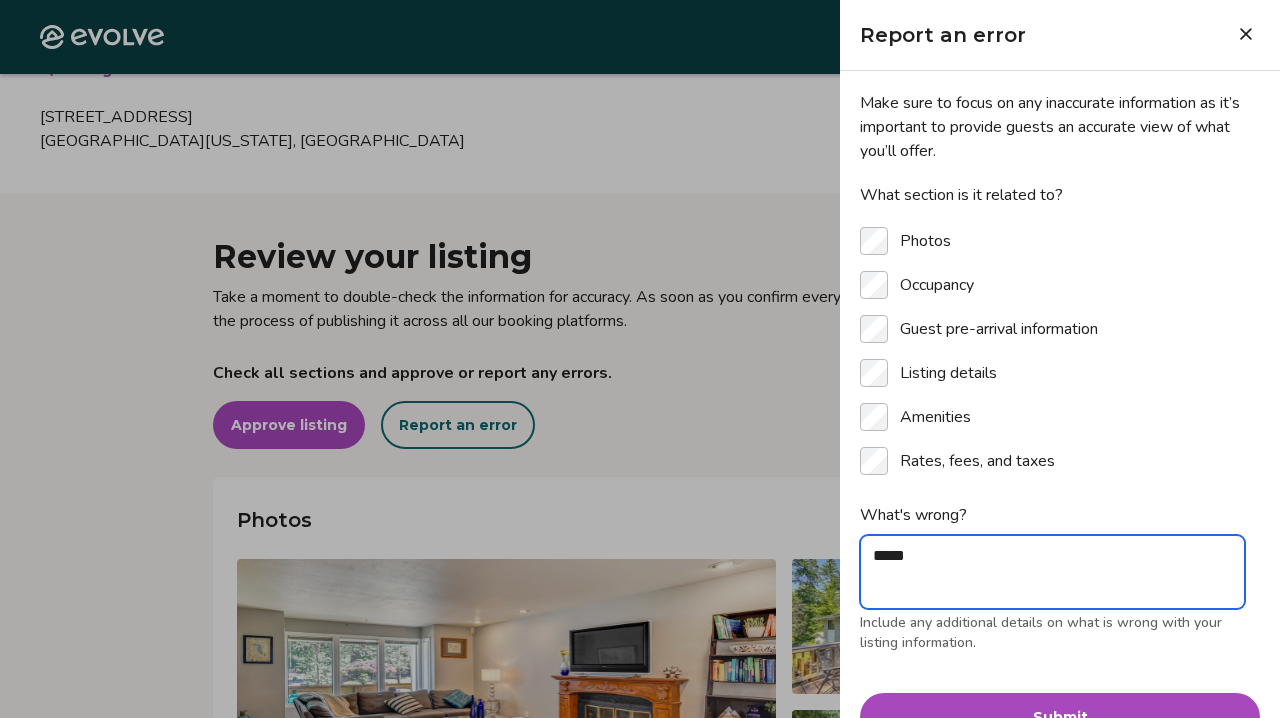 type on "*" 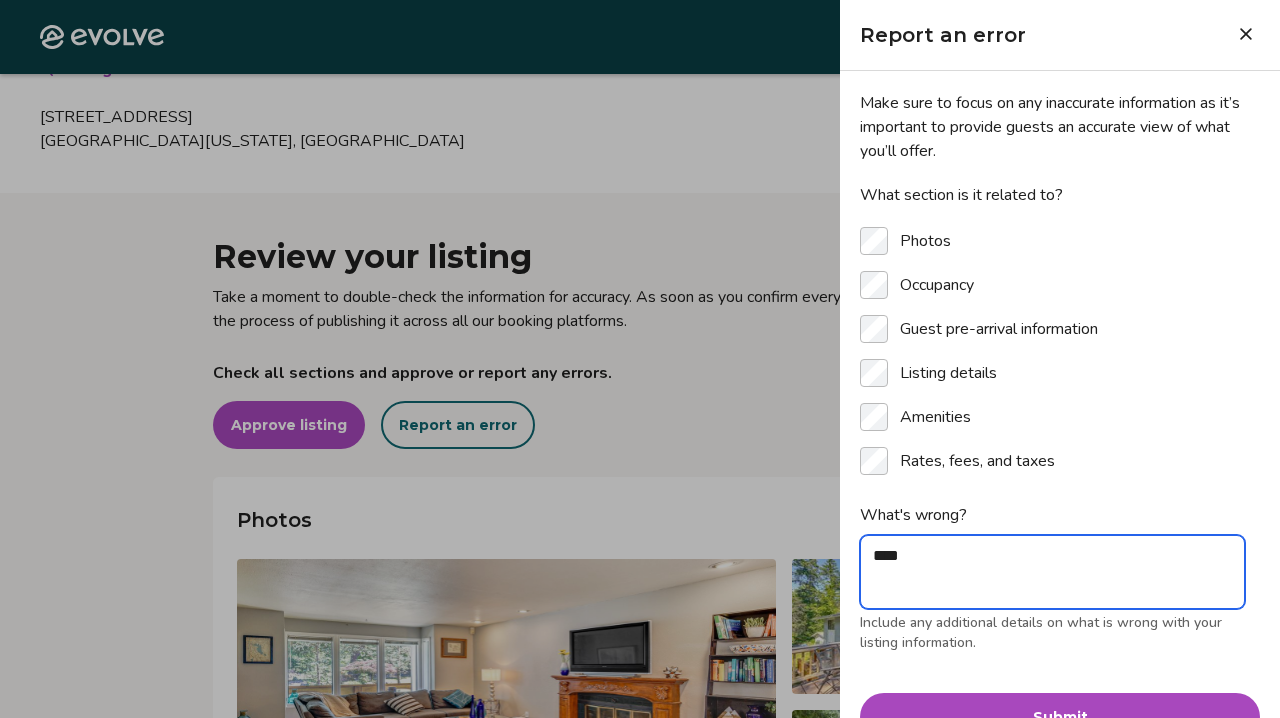 type on "*" 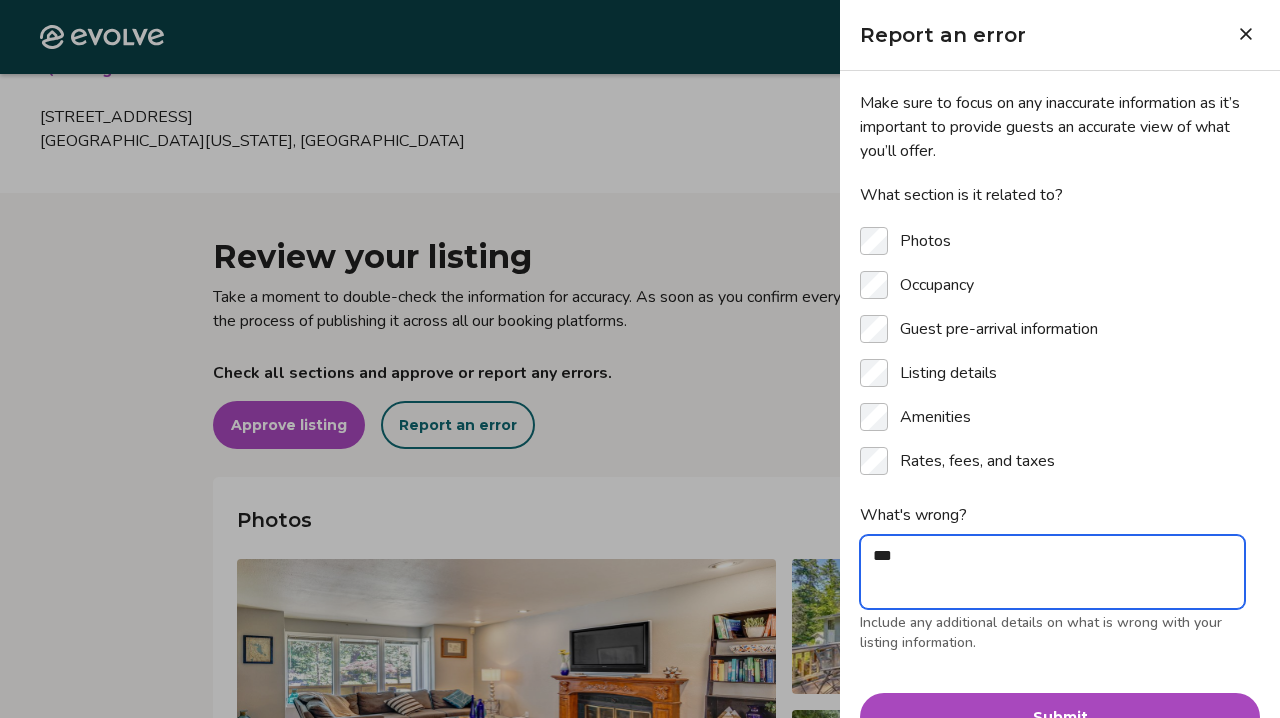 type on "*" 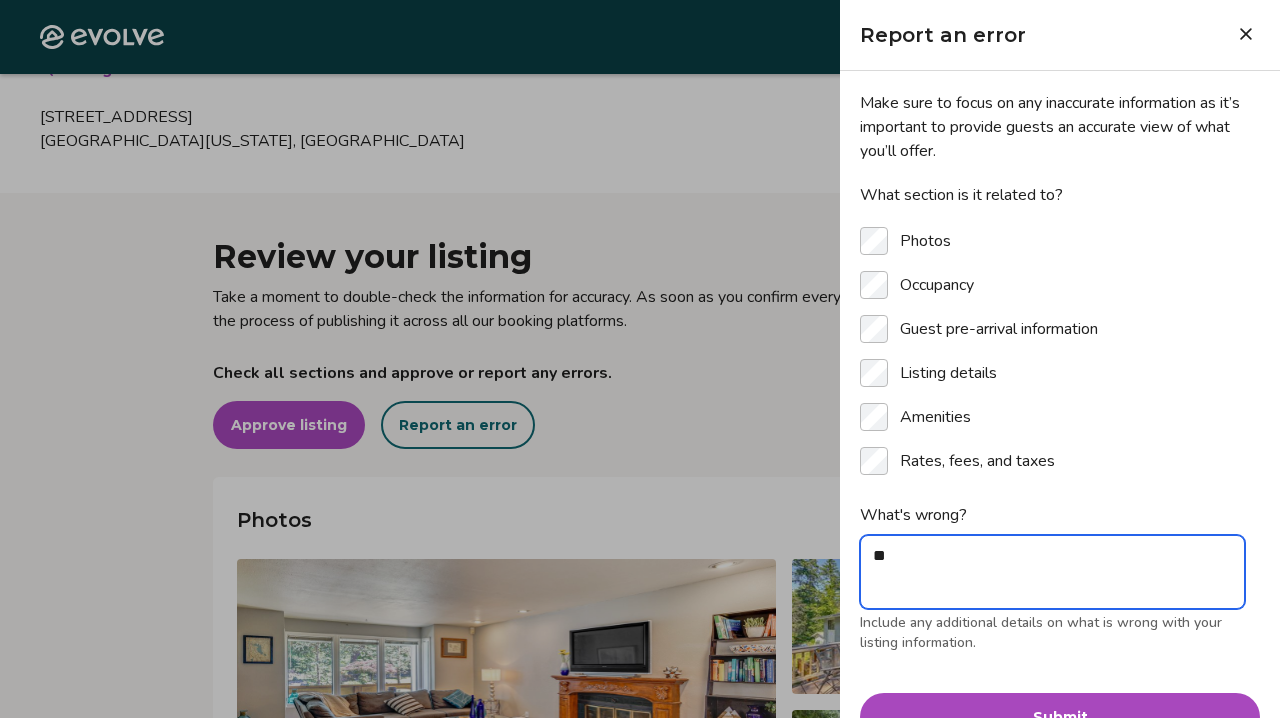 type on "*" 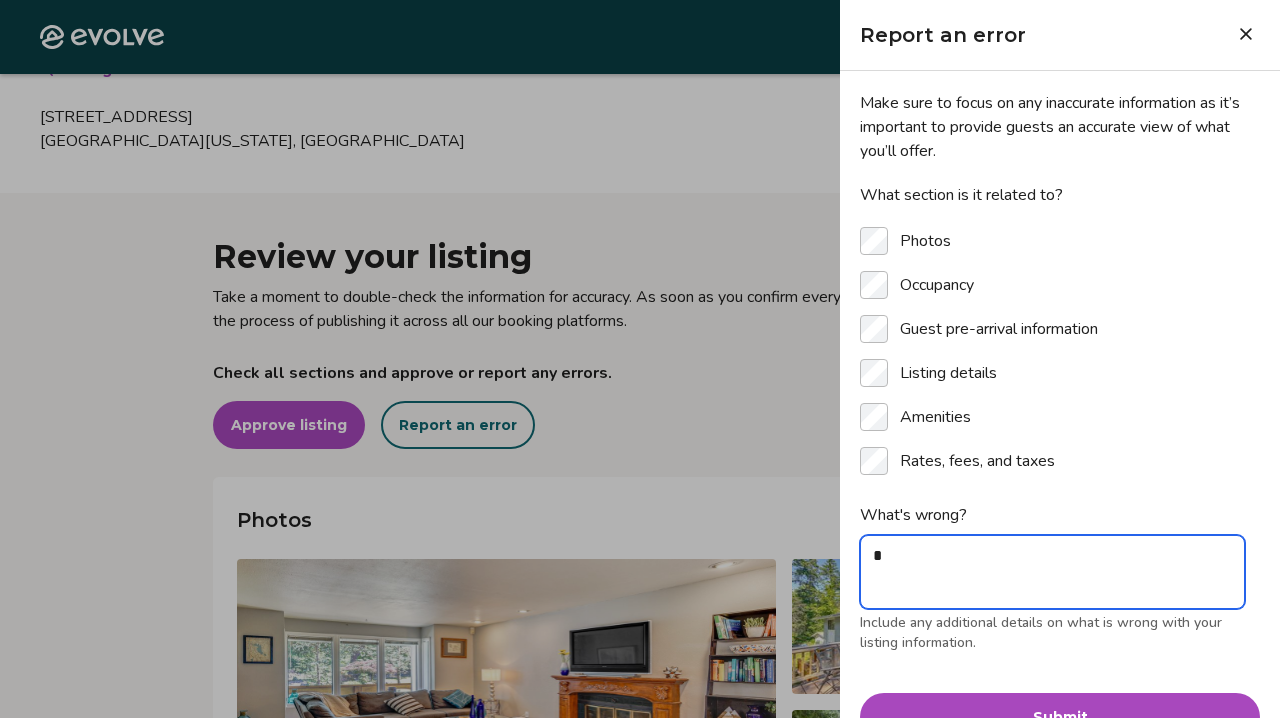 type on "*" 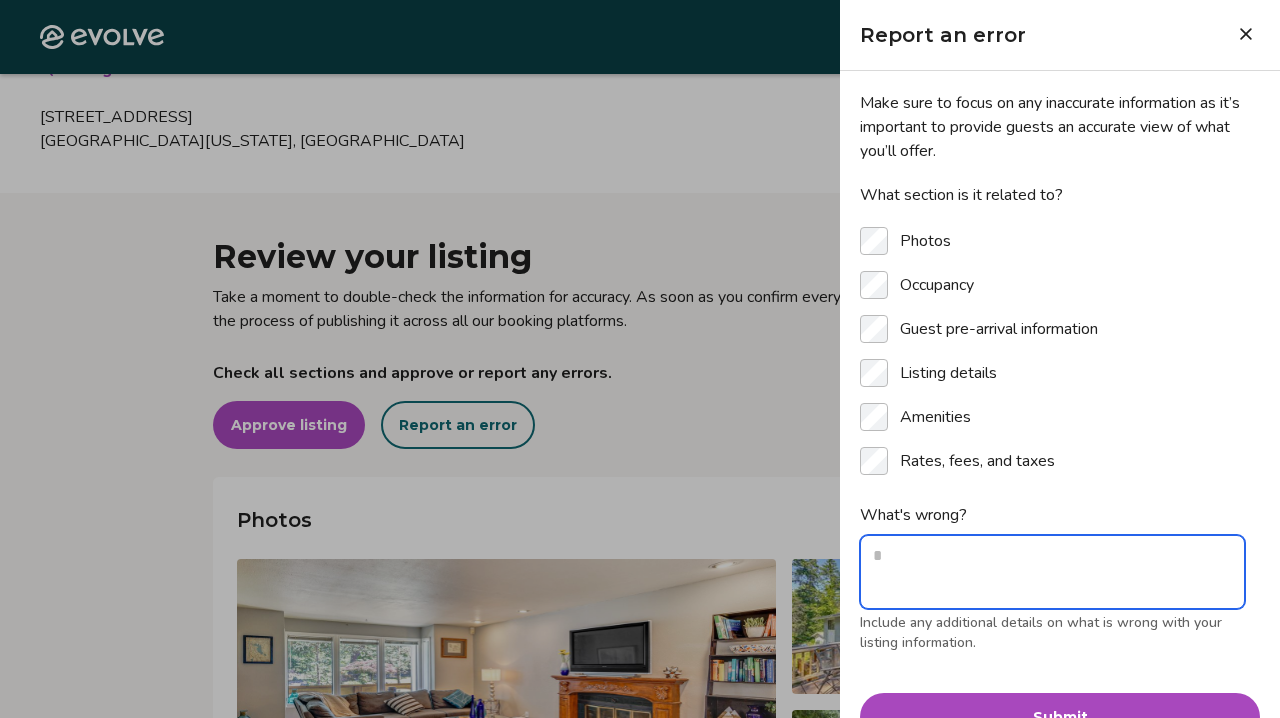 type on "*" 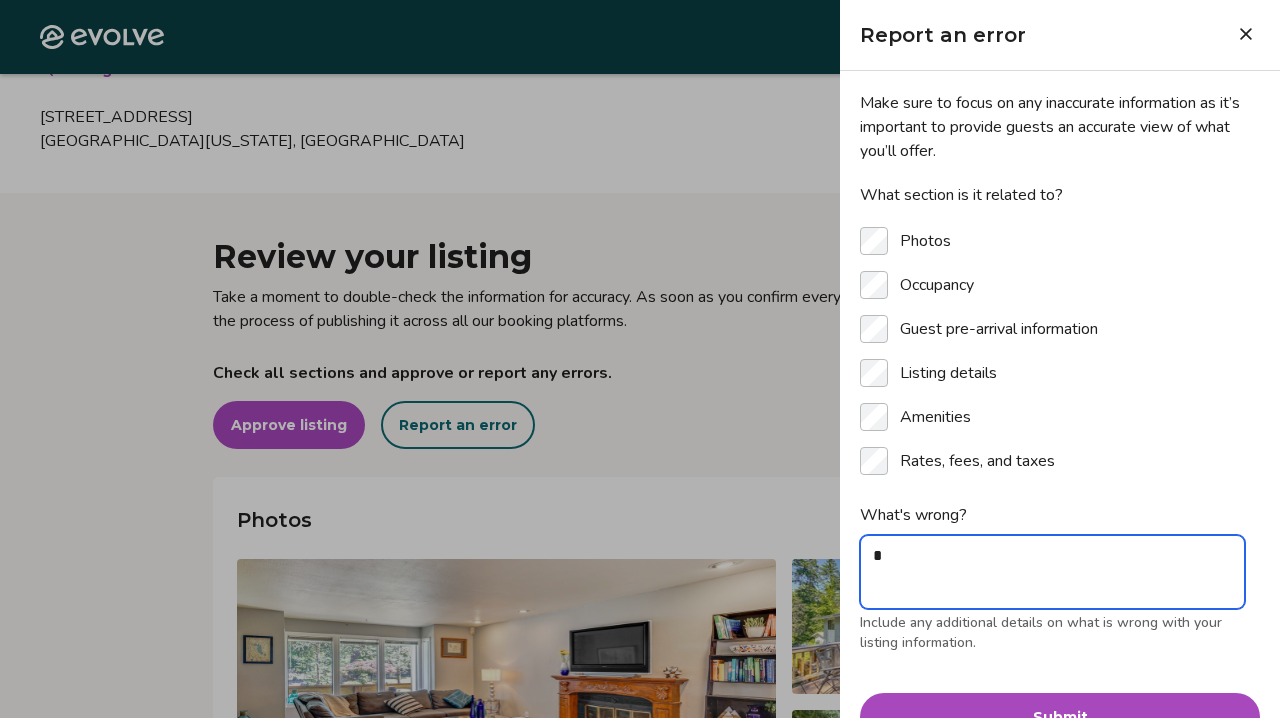 type on "*" 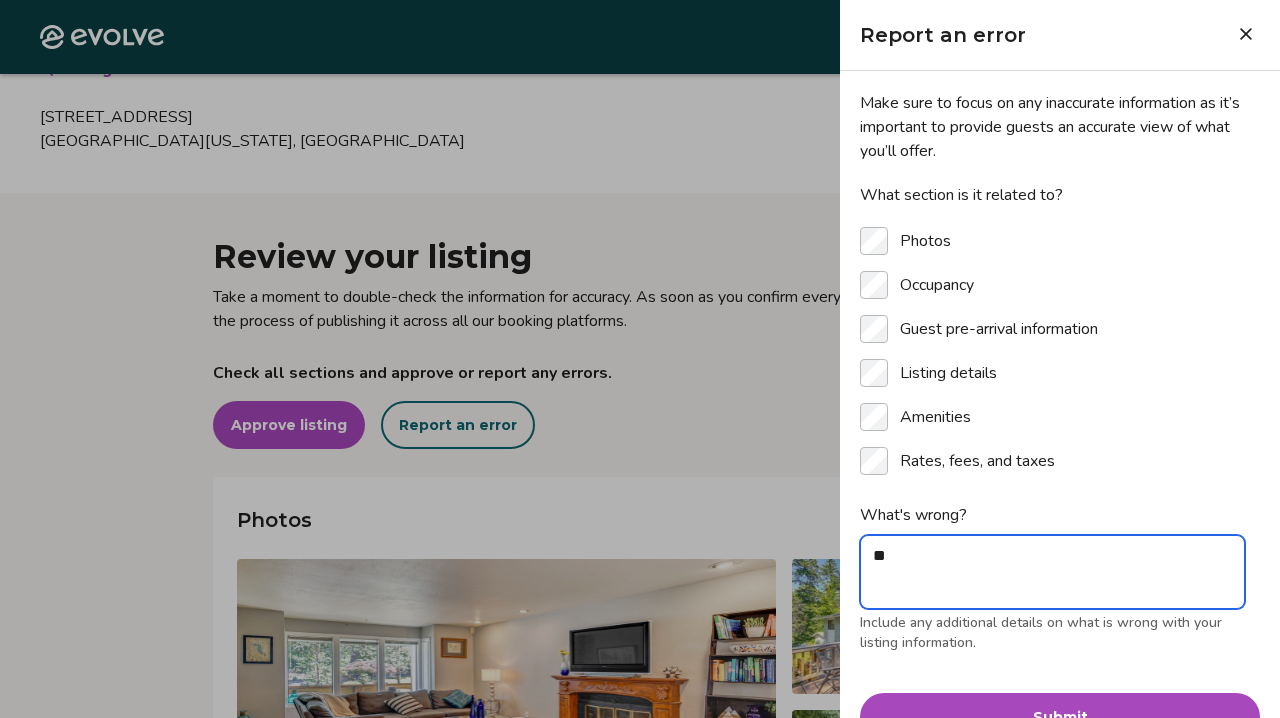 type on "*" 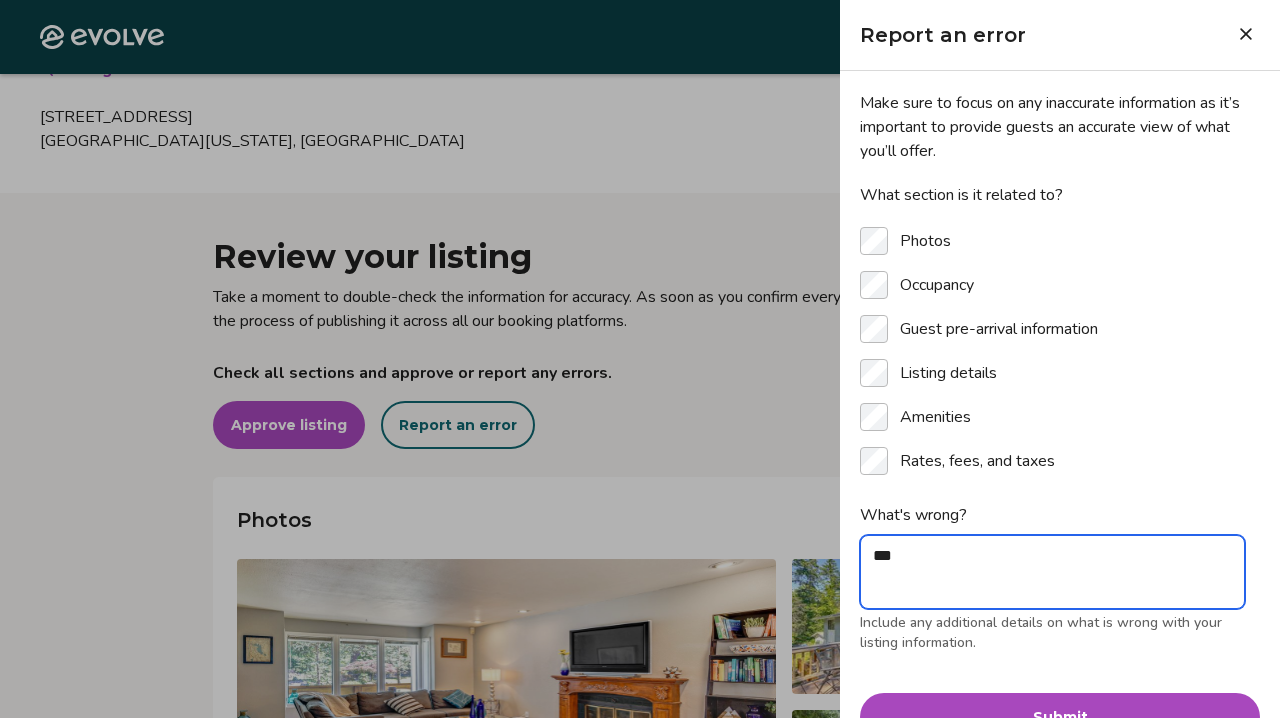 type on "*" 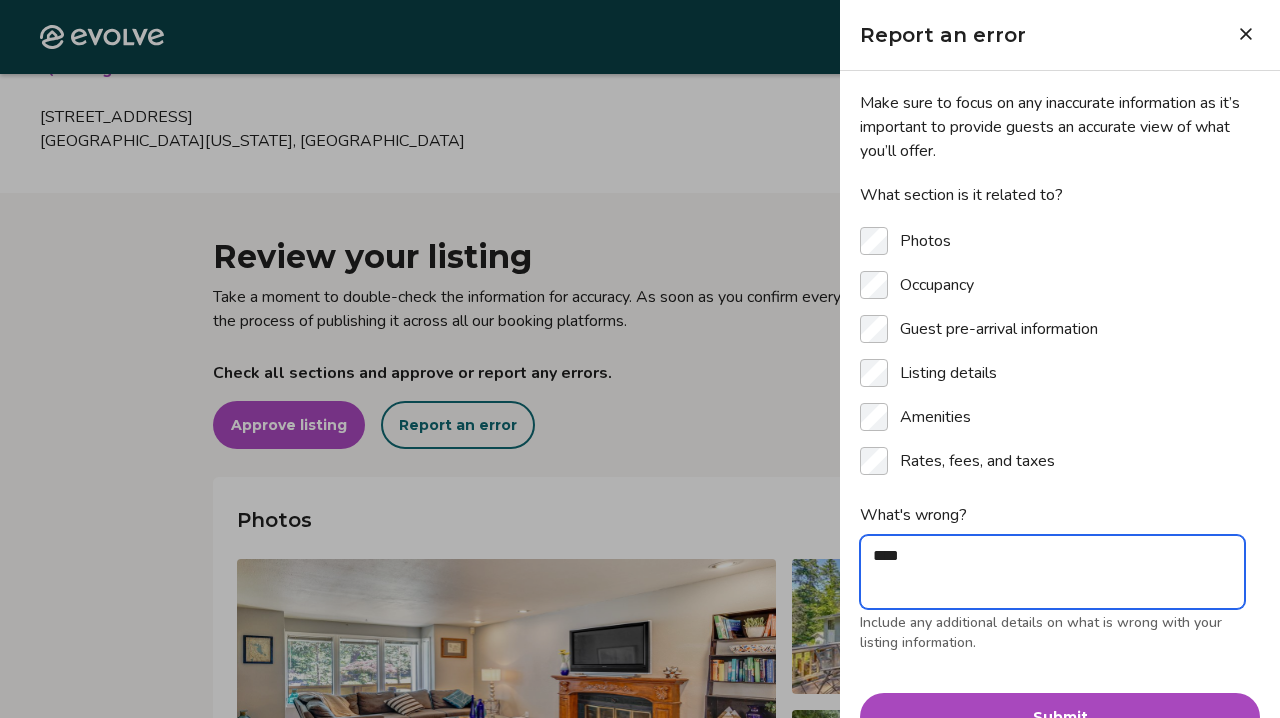 type on "*" 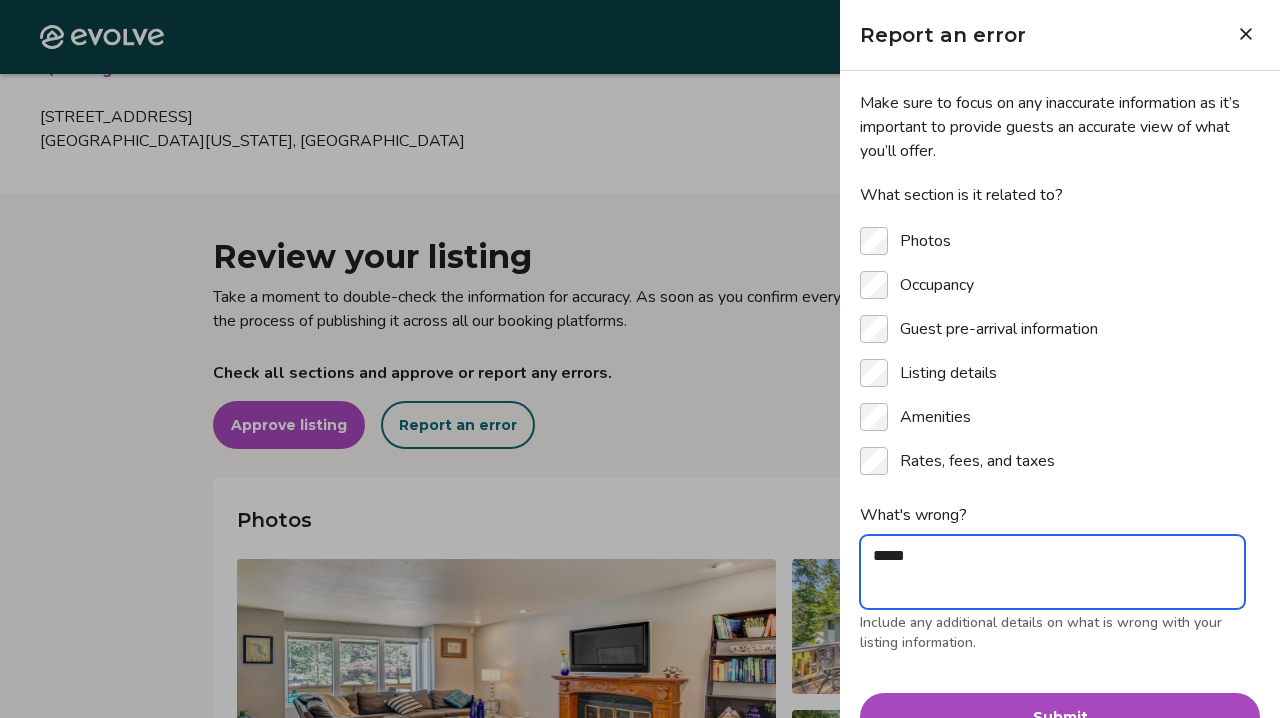 type on "*" 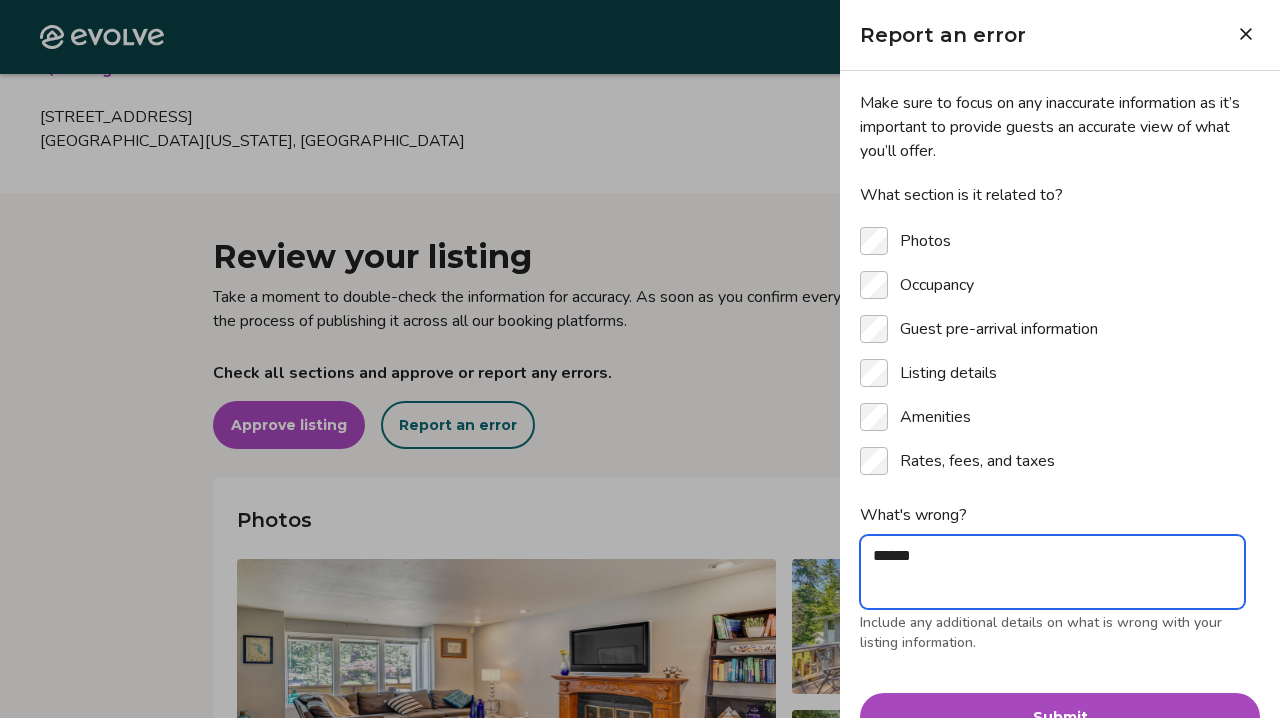 type on "*" 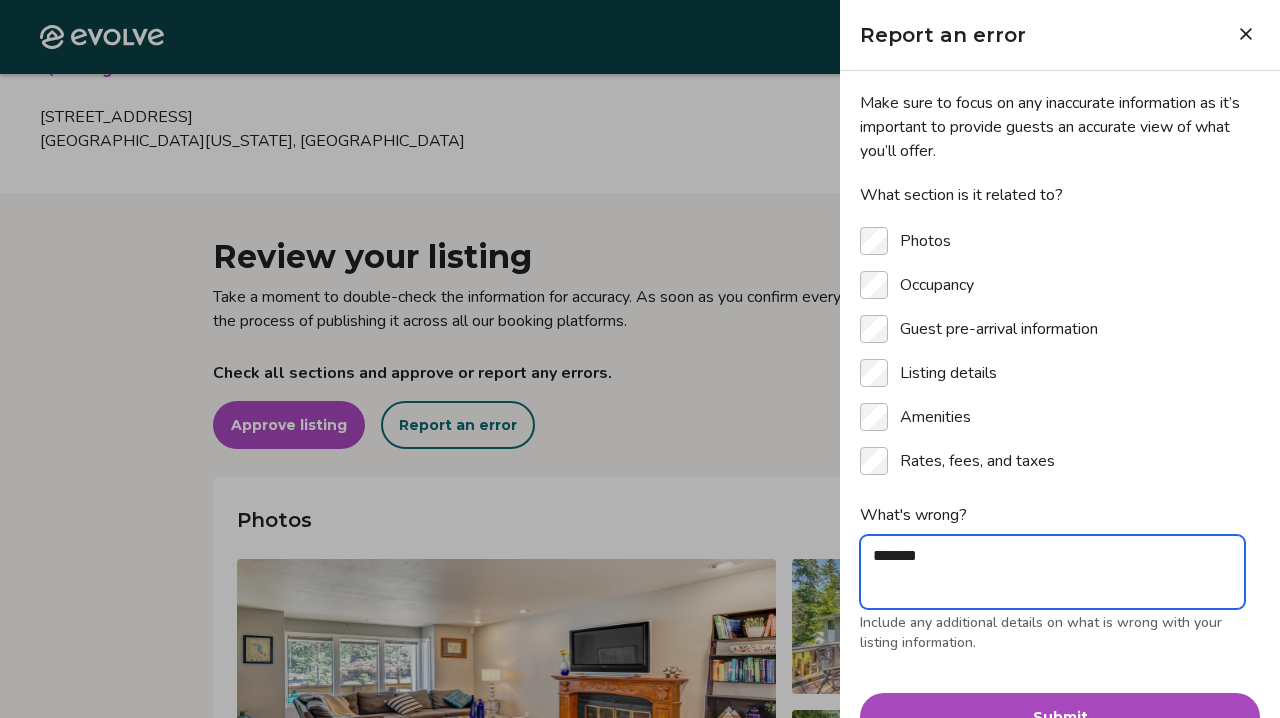 type on "*" 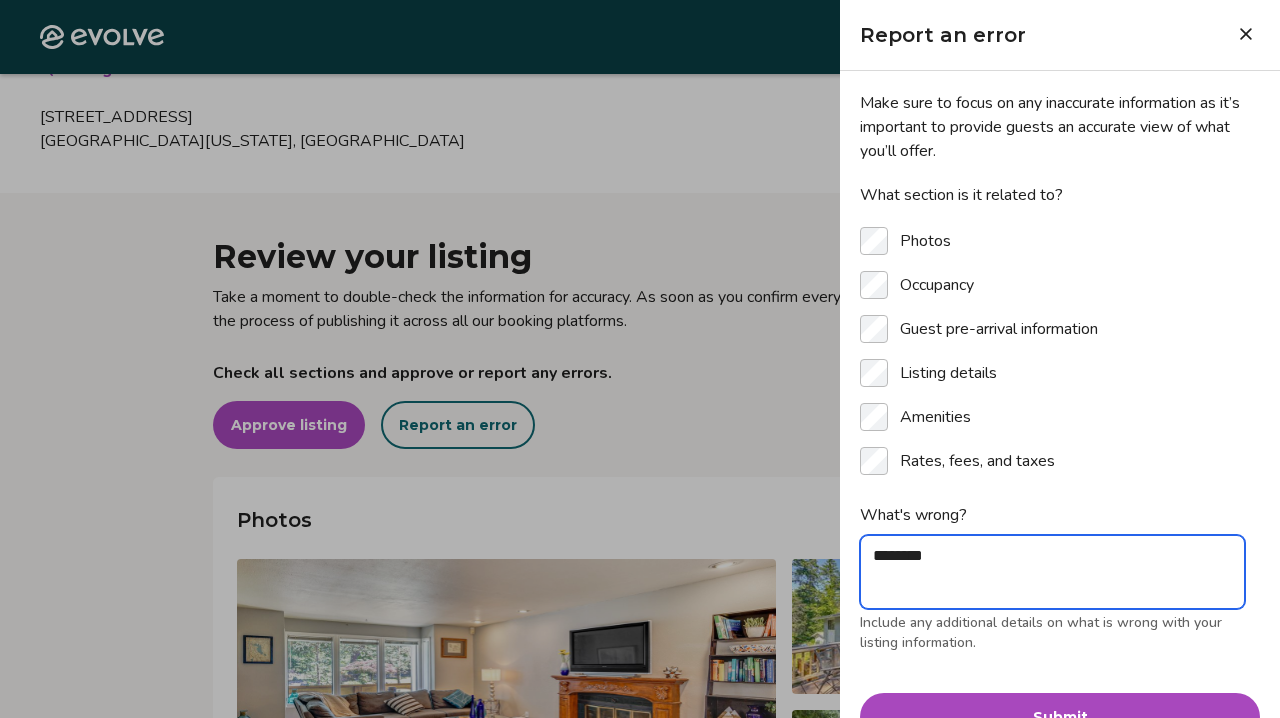 type on "*" 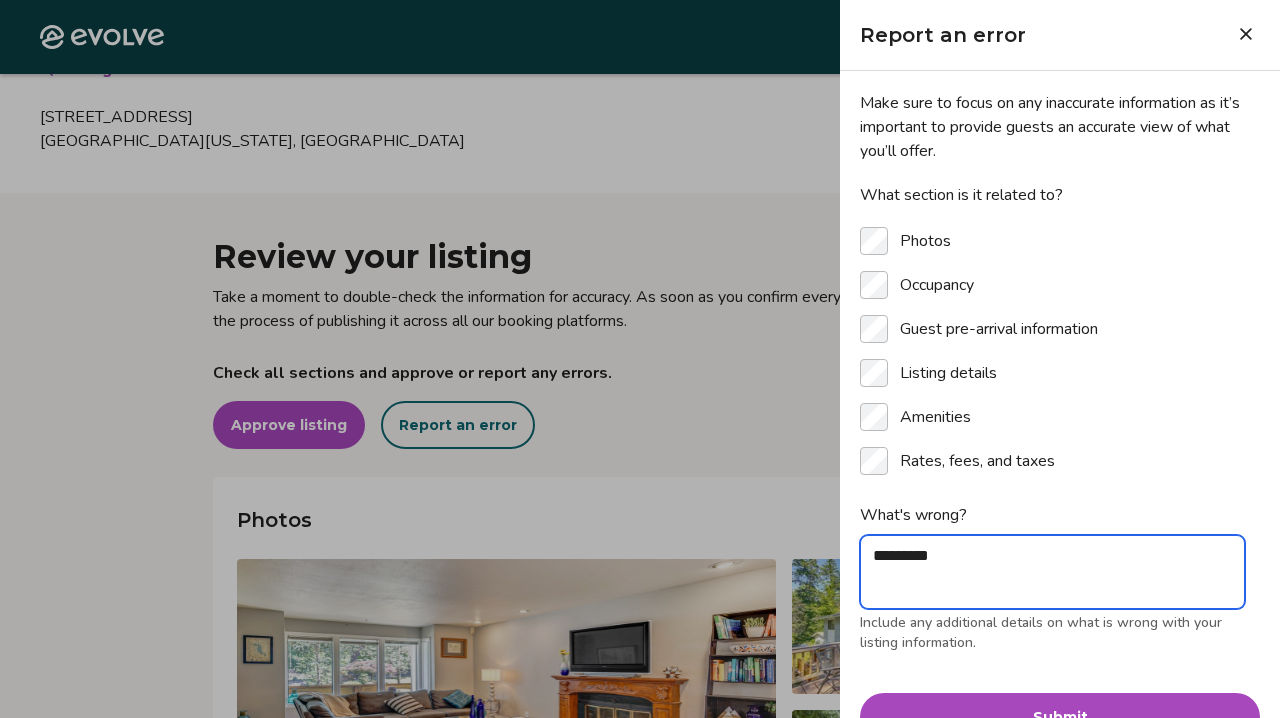 type on "*" 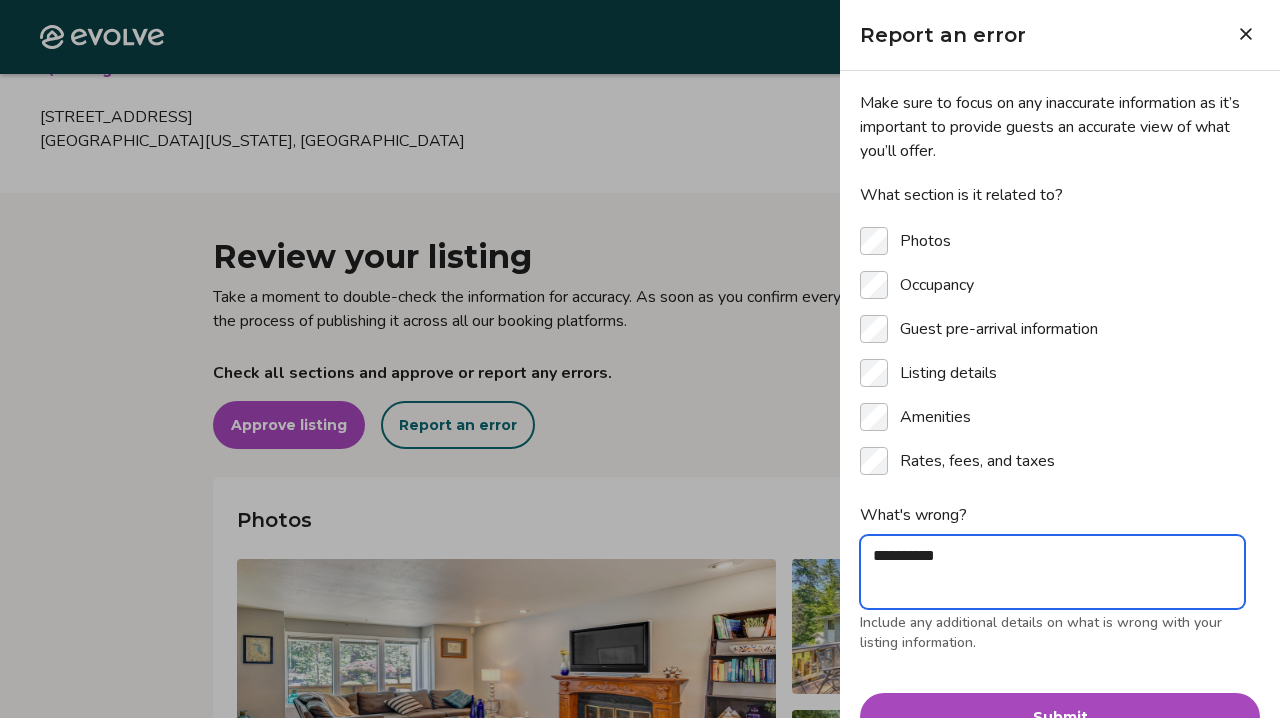 type on "*" 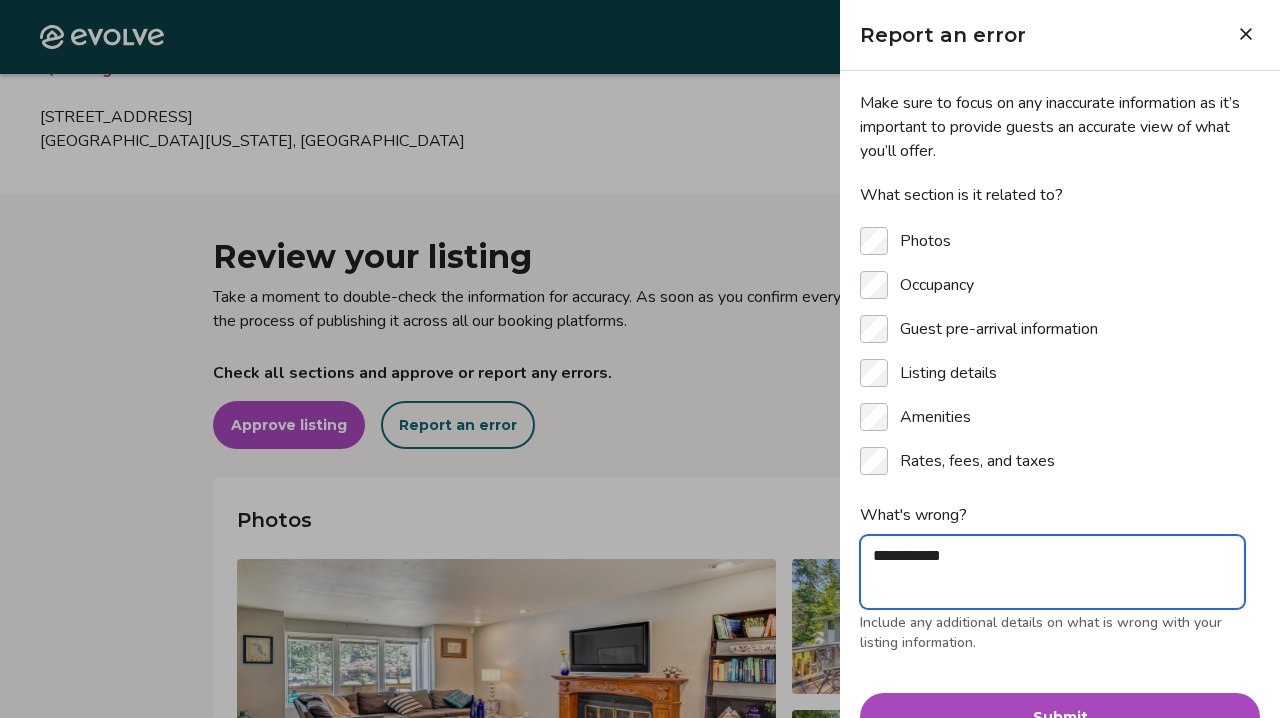 type on "*" 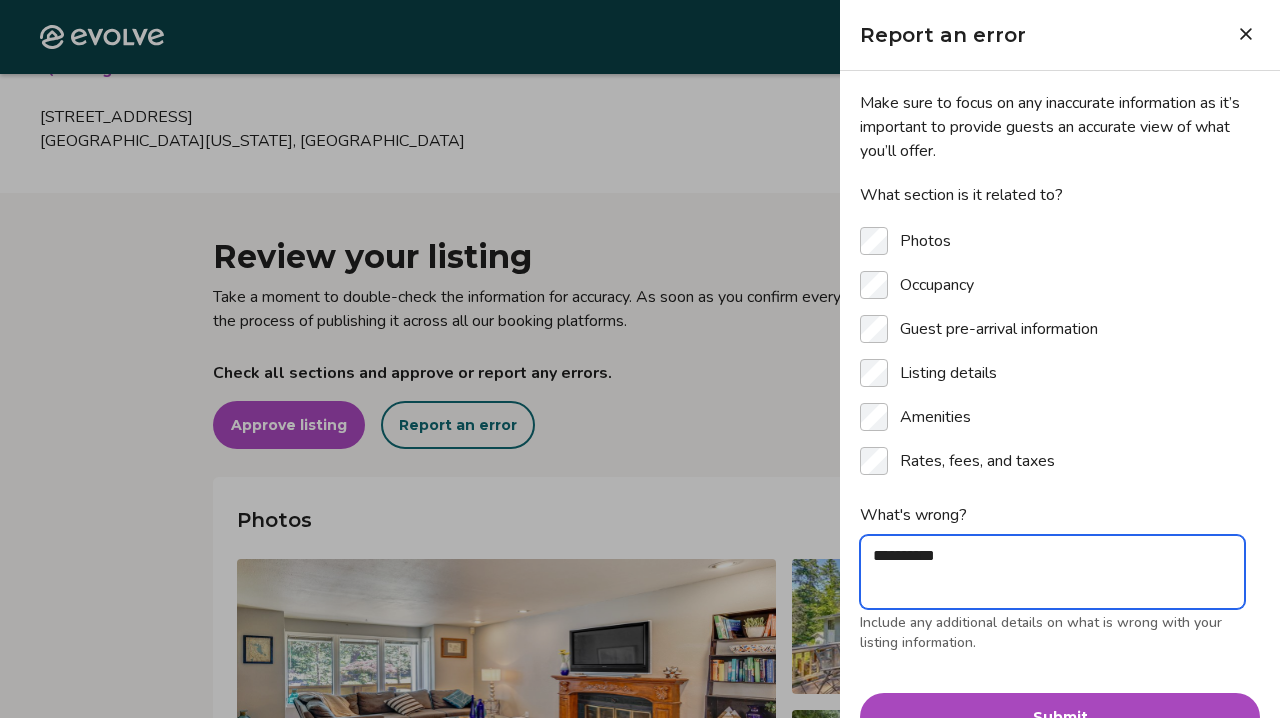 type on "*" 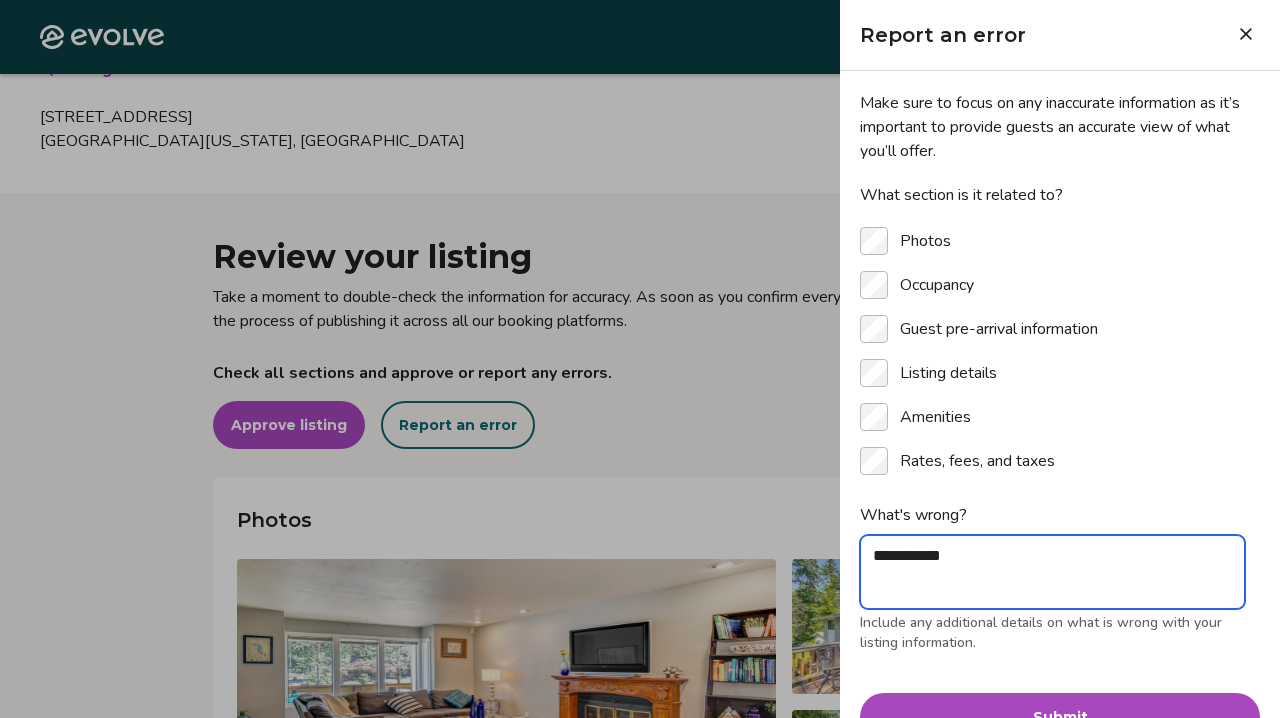 type on "*" 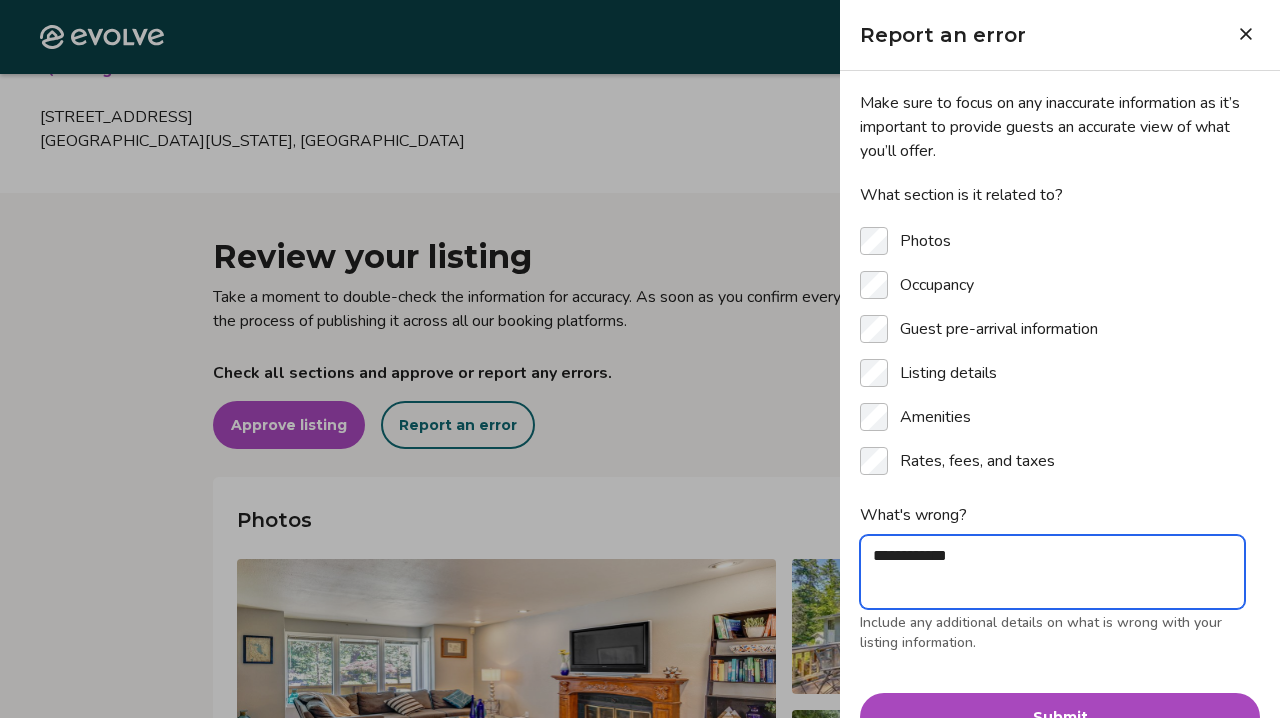type on "*" 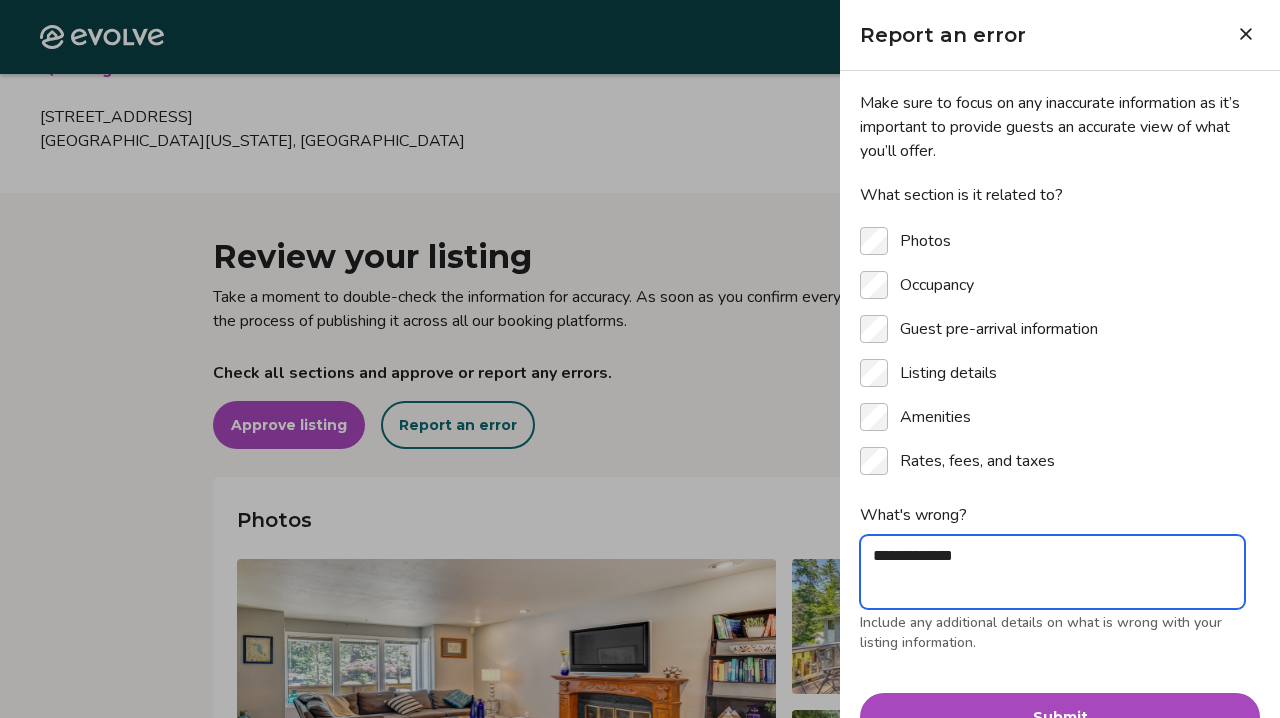 type on "*" 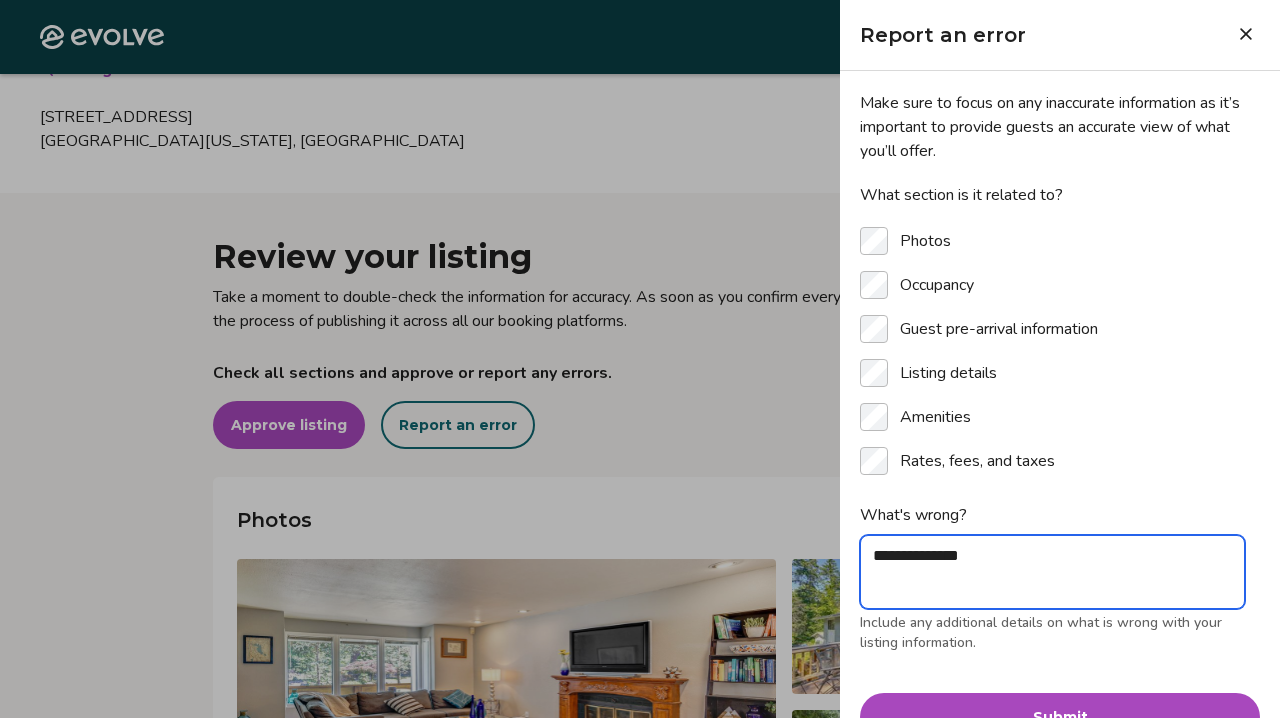 type on "*" 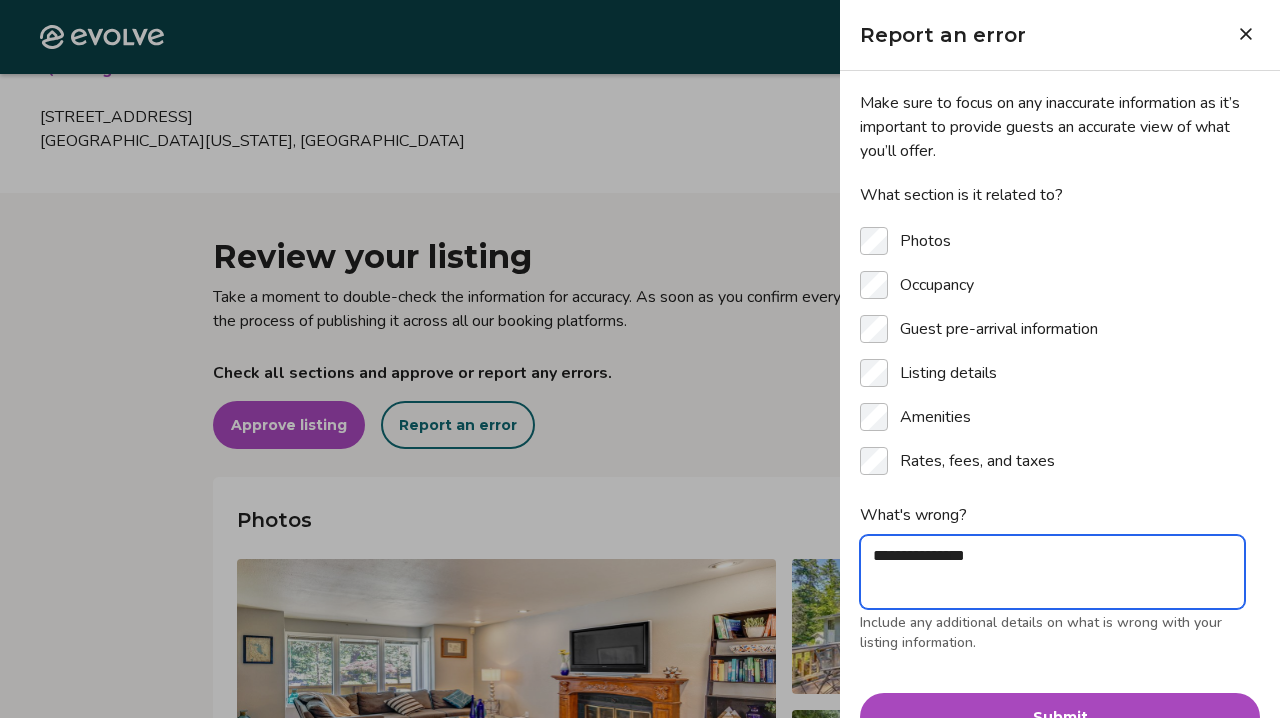 type on "*" 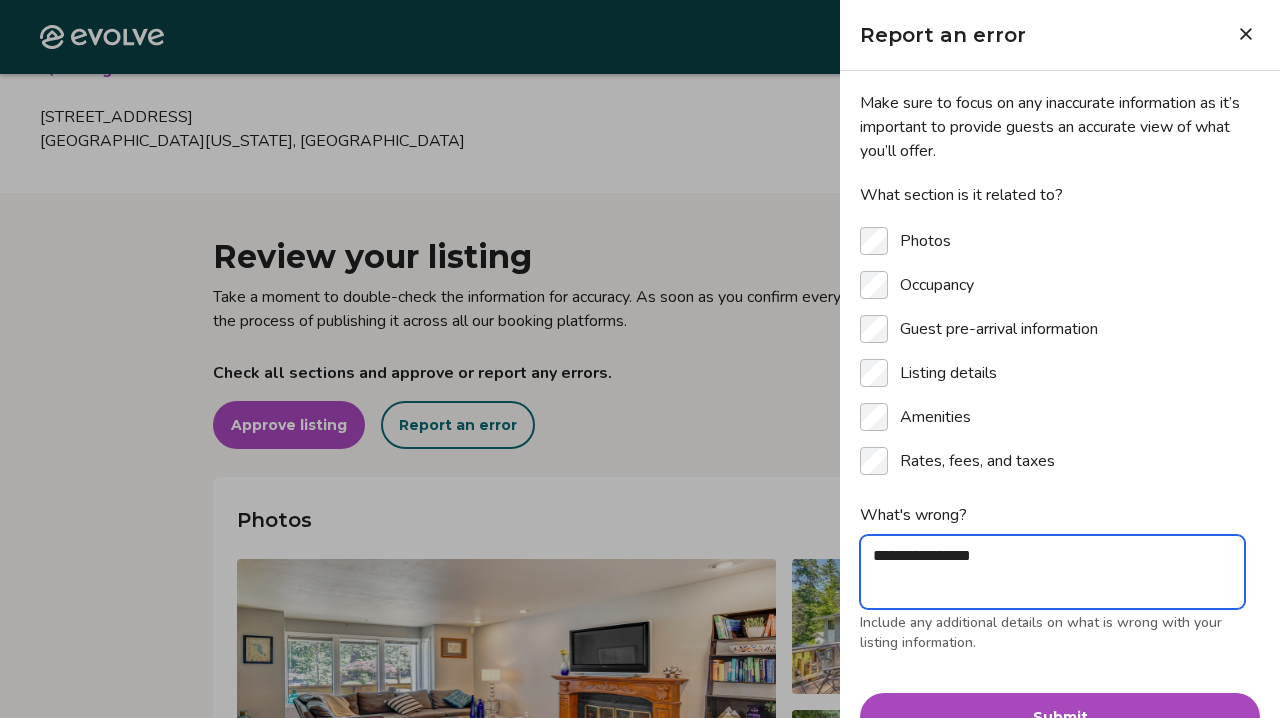 type on "*" 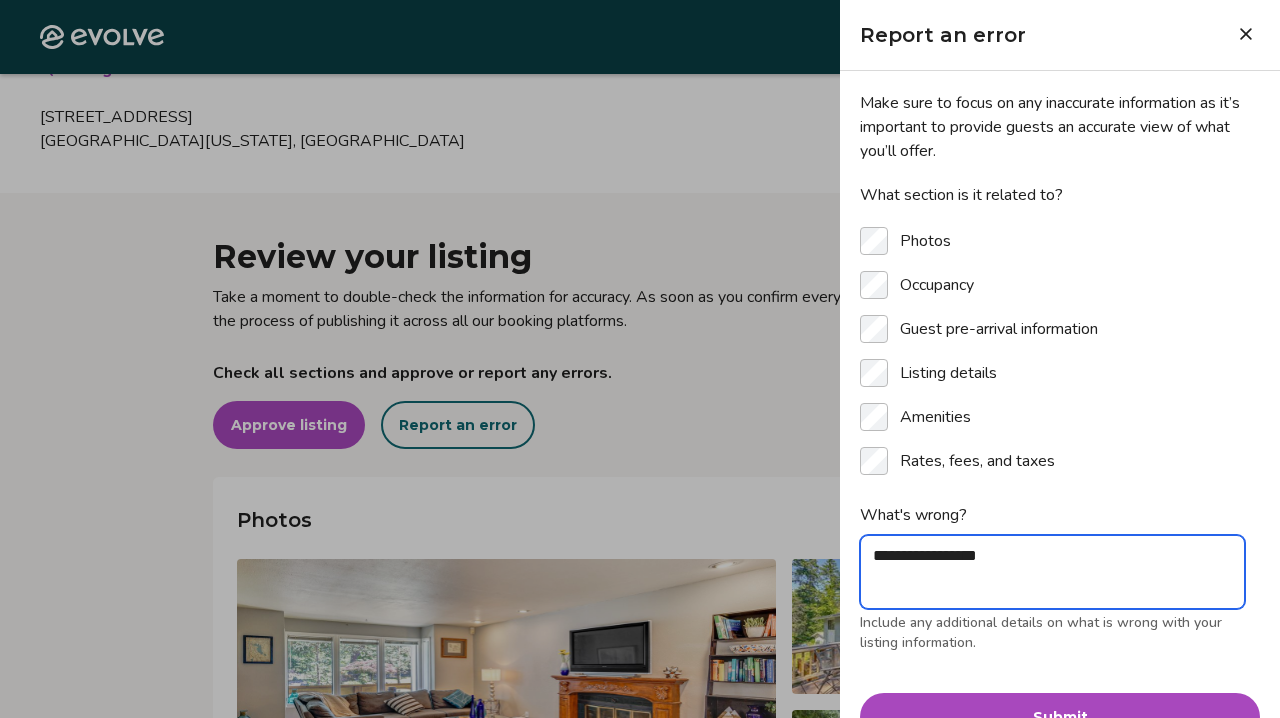 type on "*" 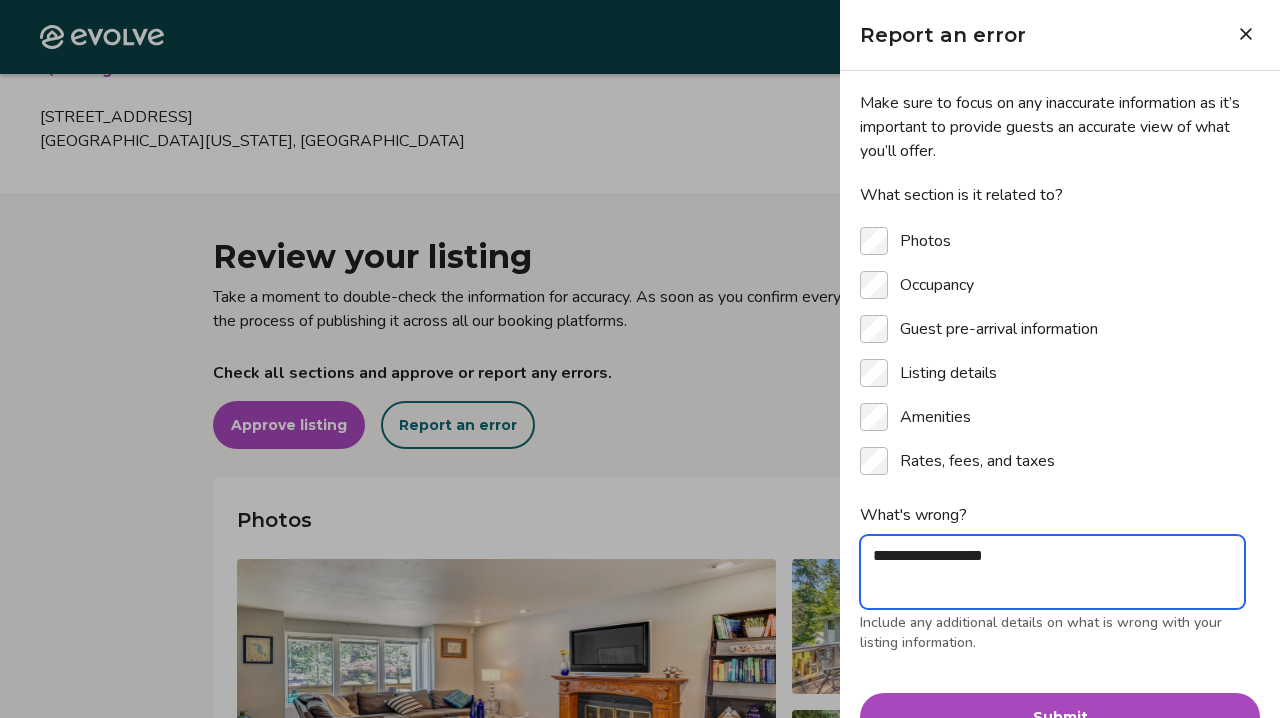 type on "*" 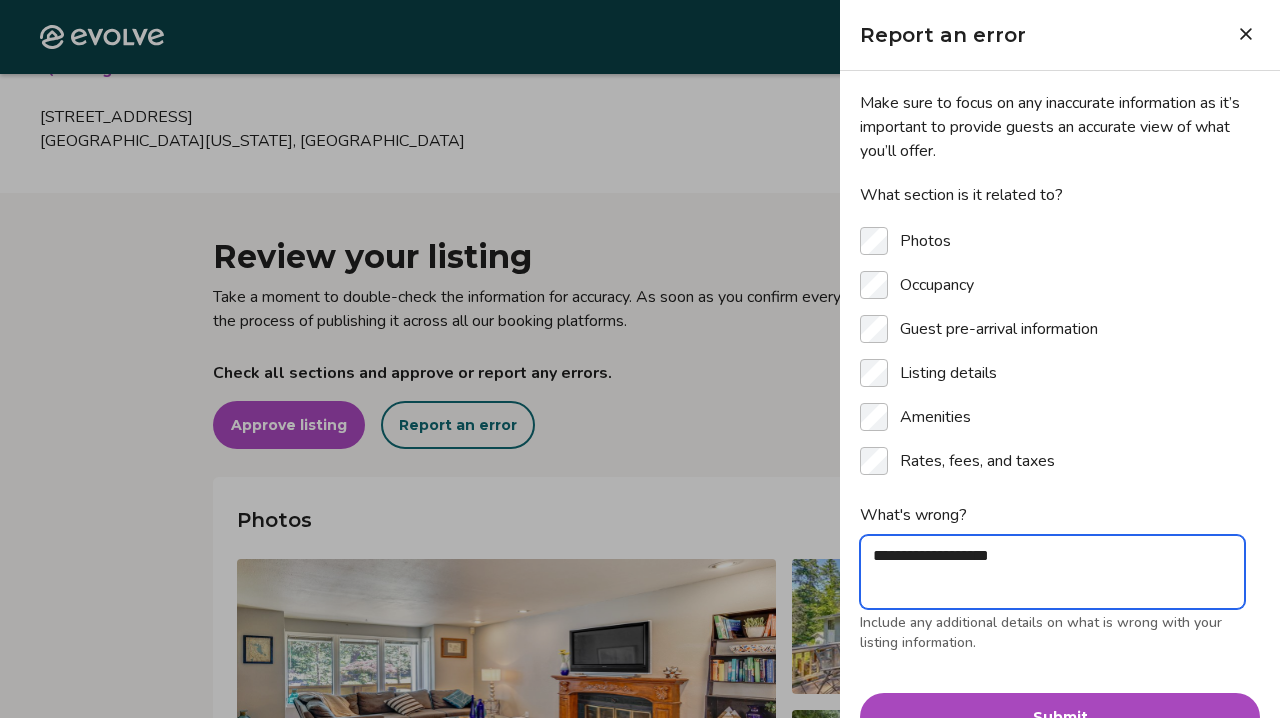 type on "*" 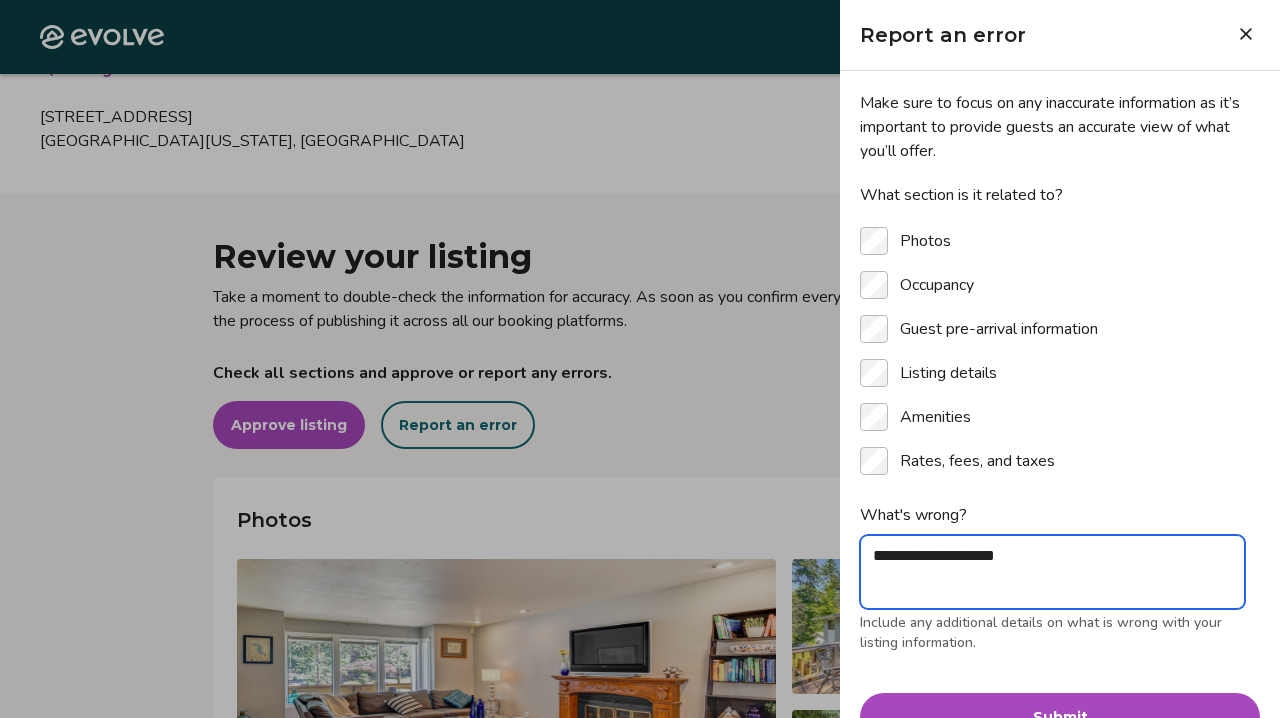type on "*" 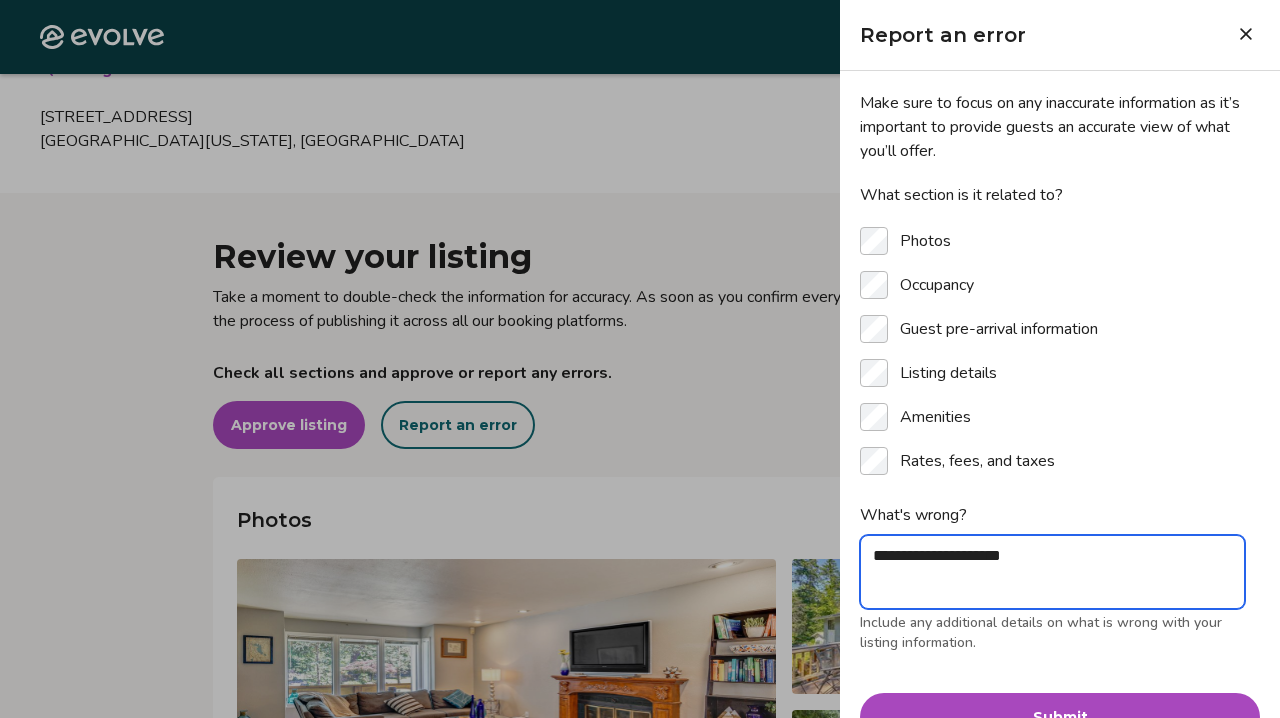 type on "*" 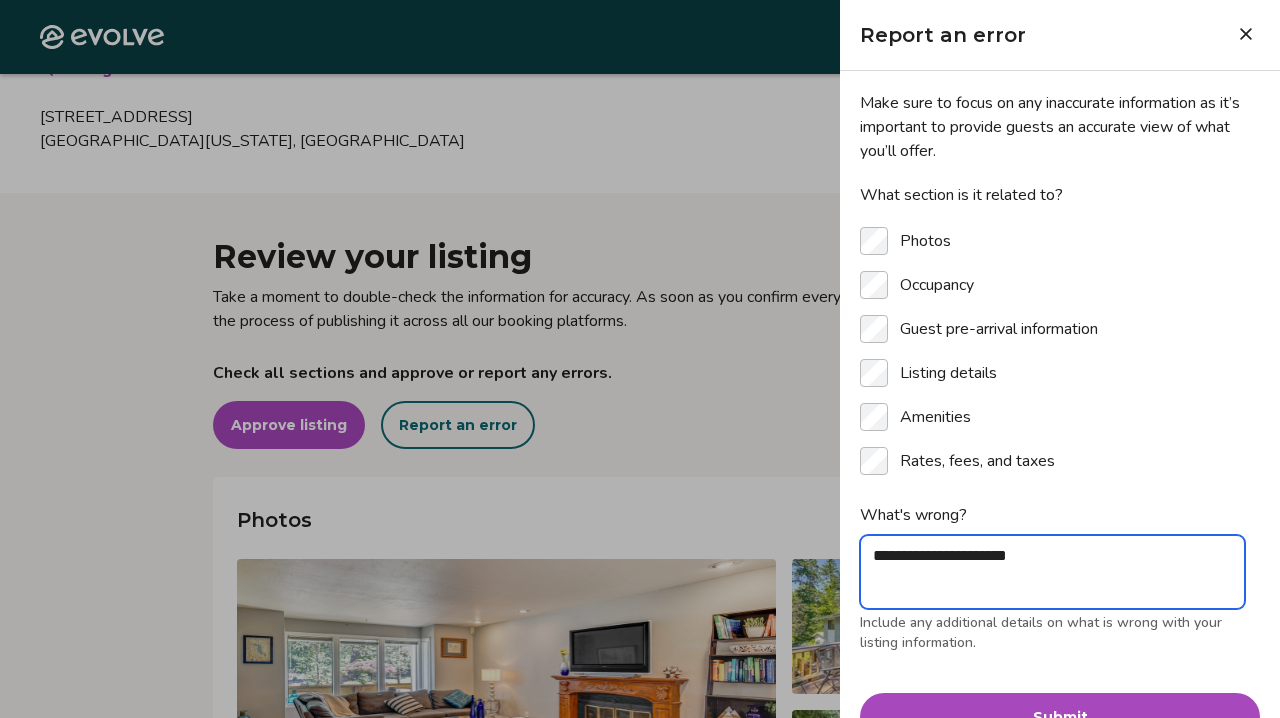 type on "*" 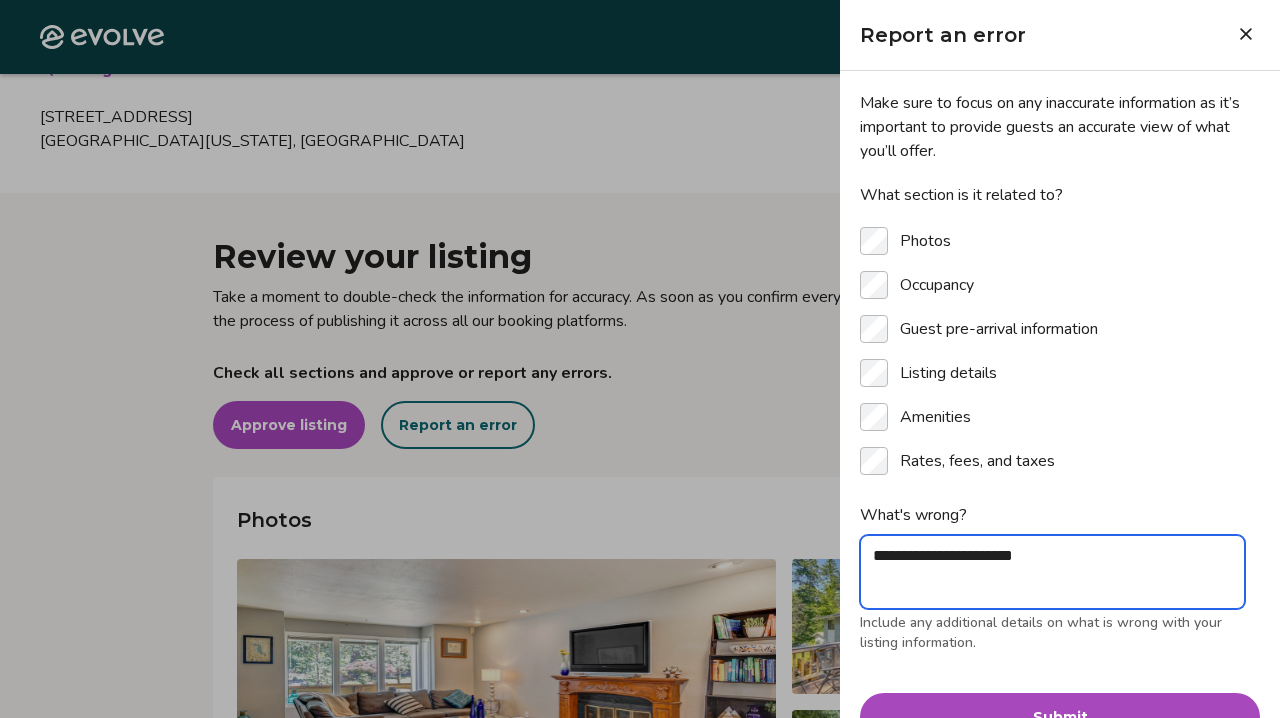 type on "*" 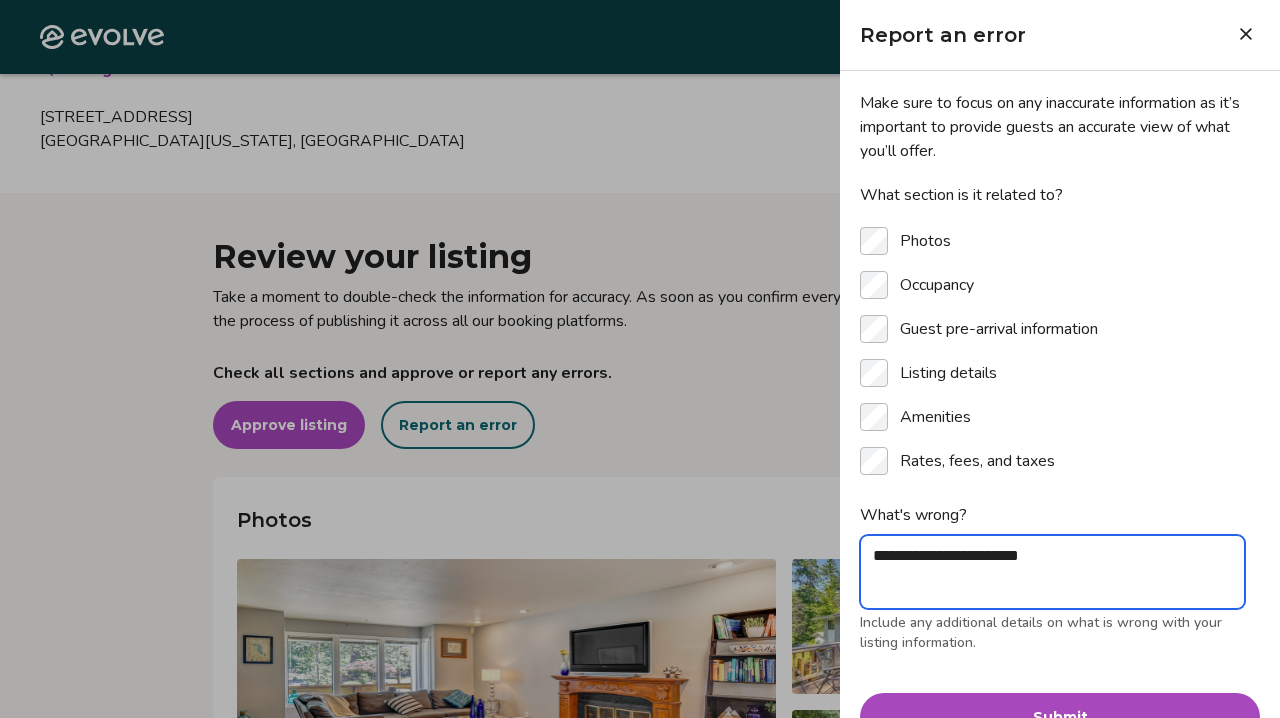 type on "*" 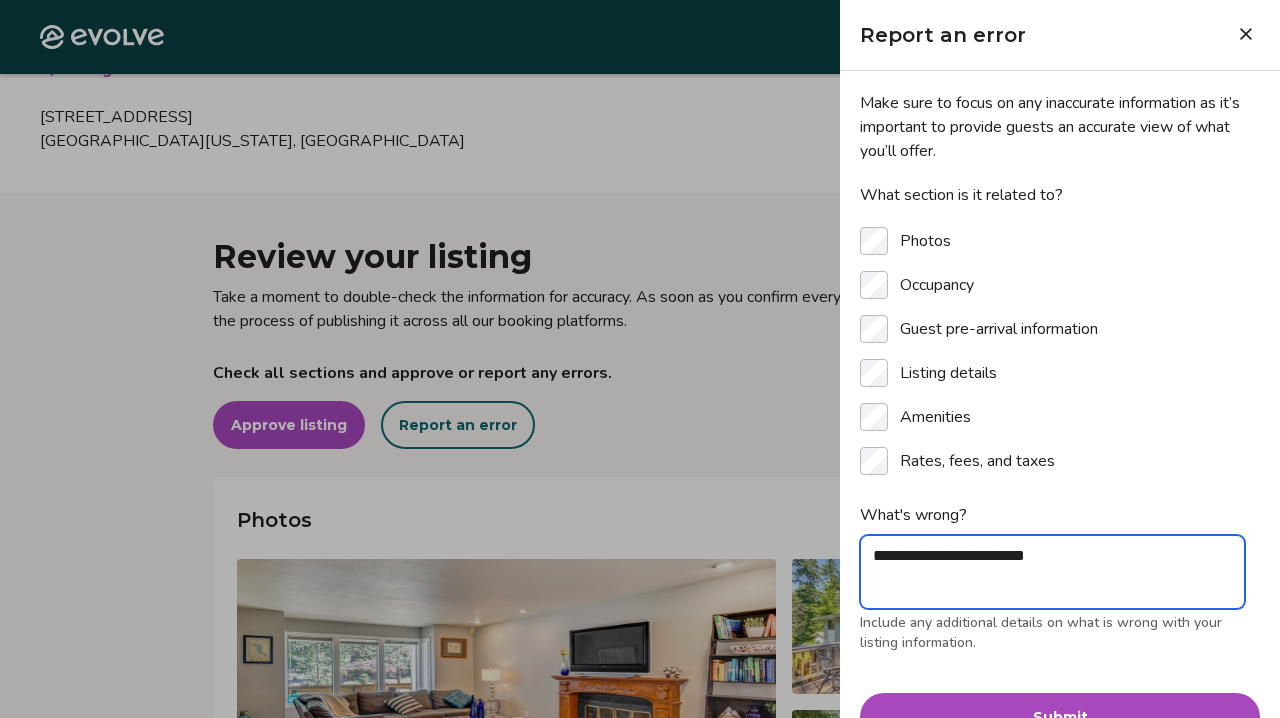 type on "*" 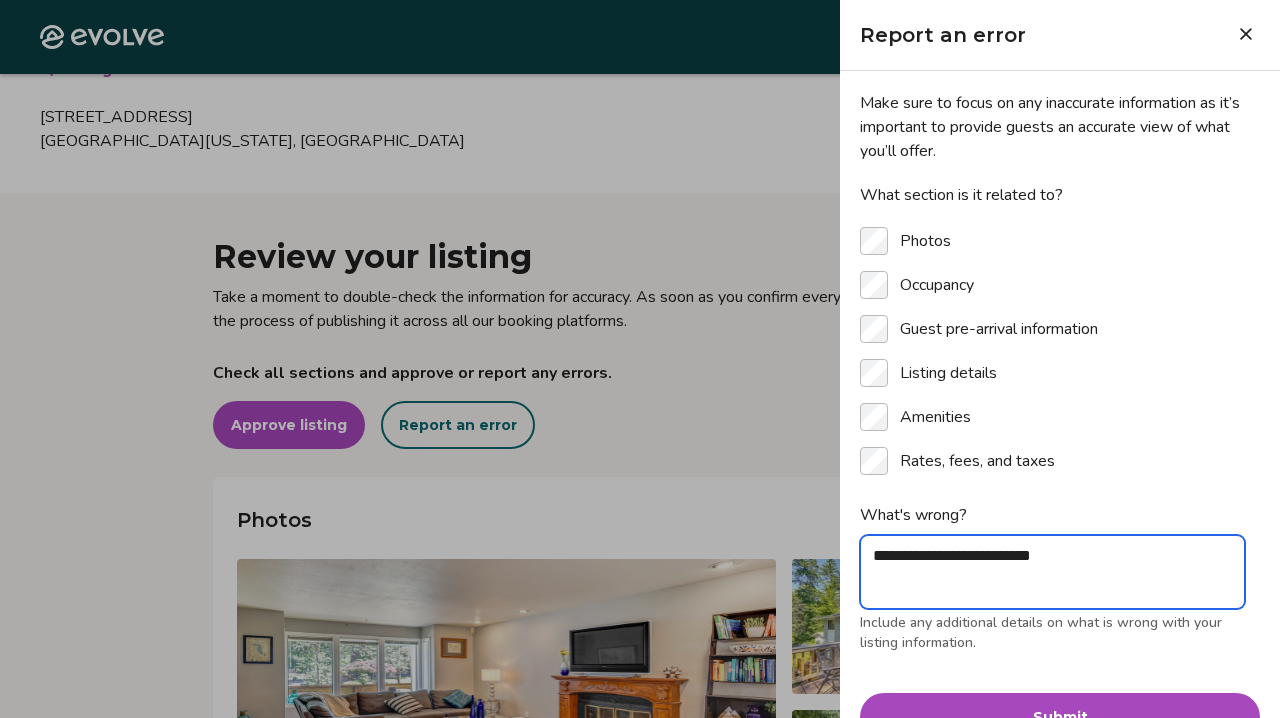 type on "*" 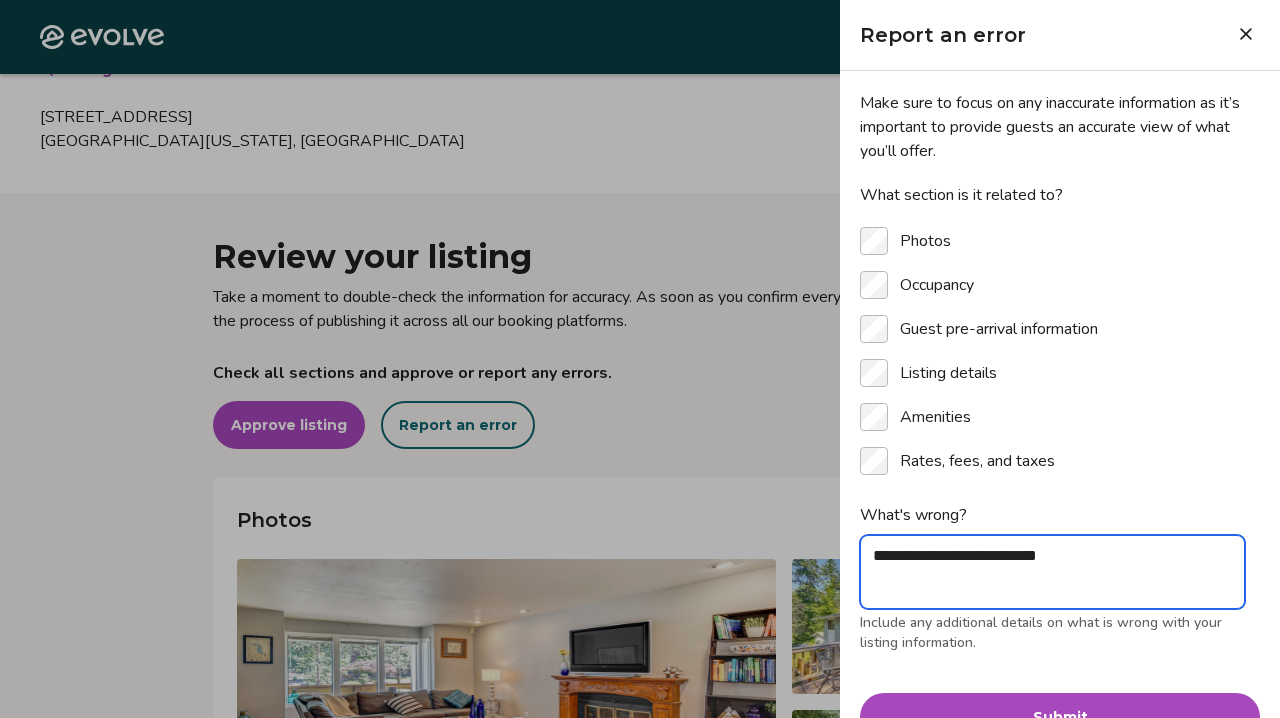 type on "*" 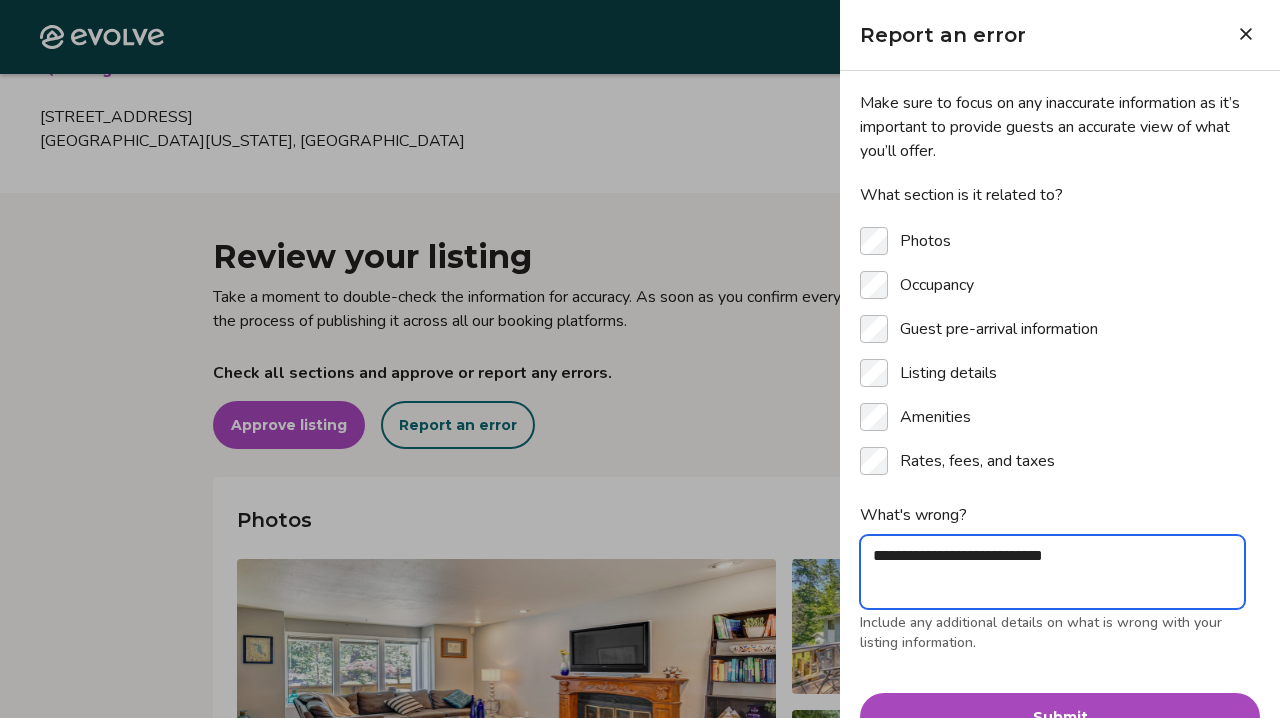 type on "*" 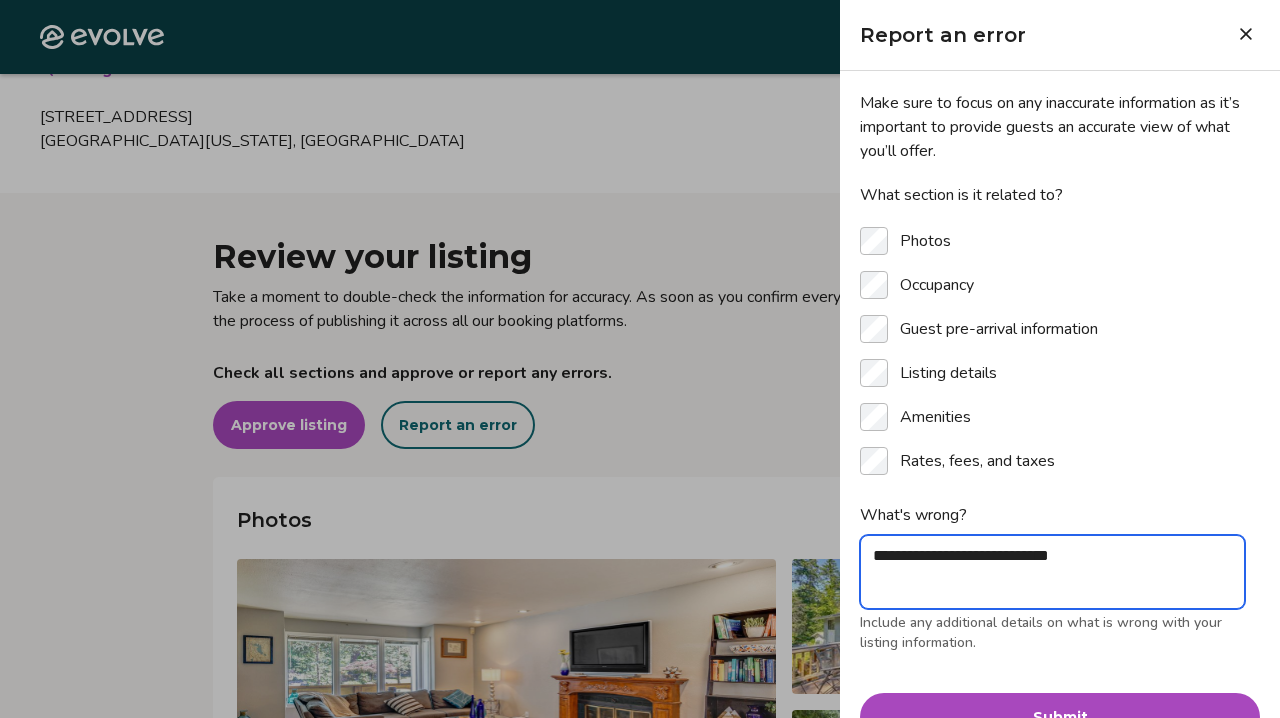 type on "*" 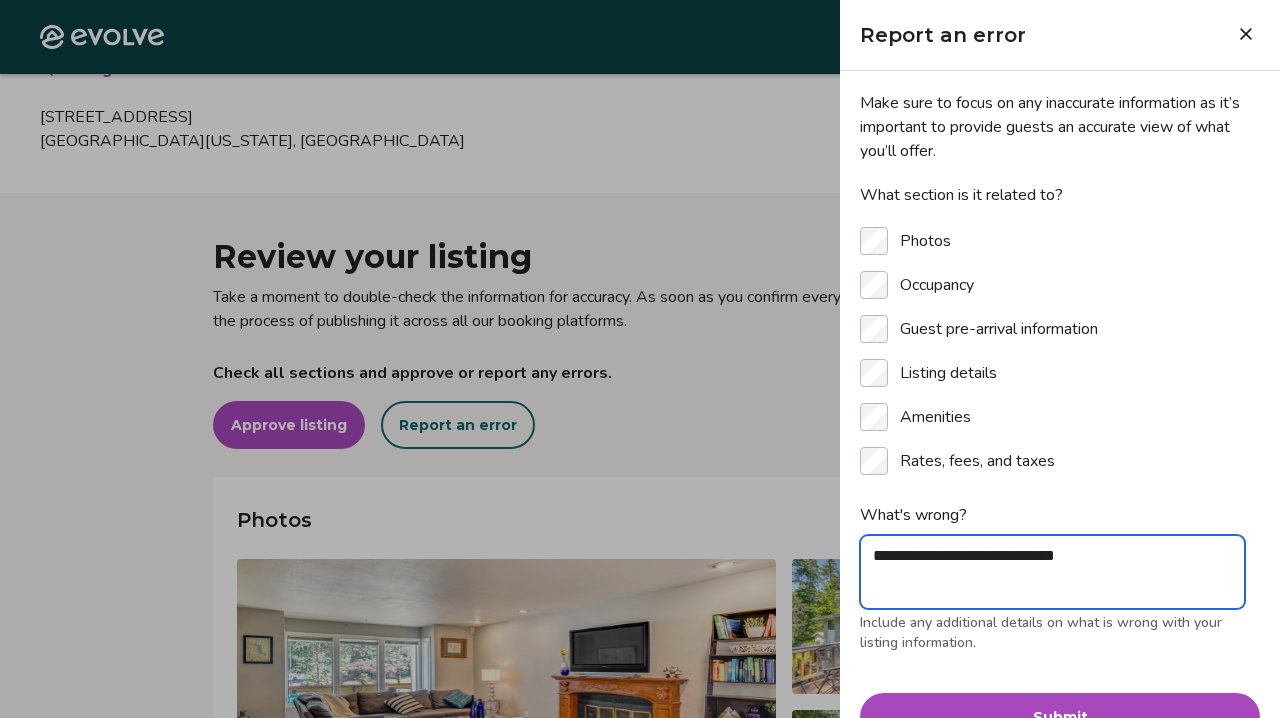 type on "*" 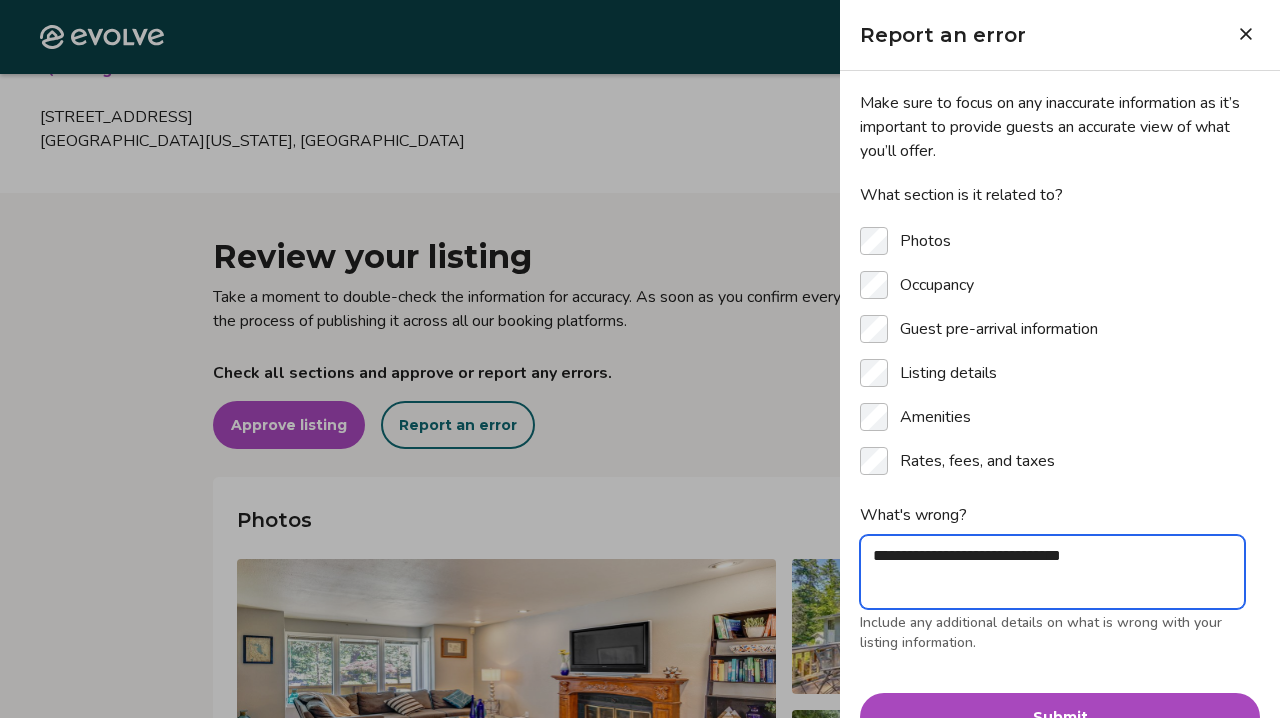 type on "*" 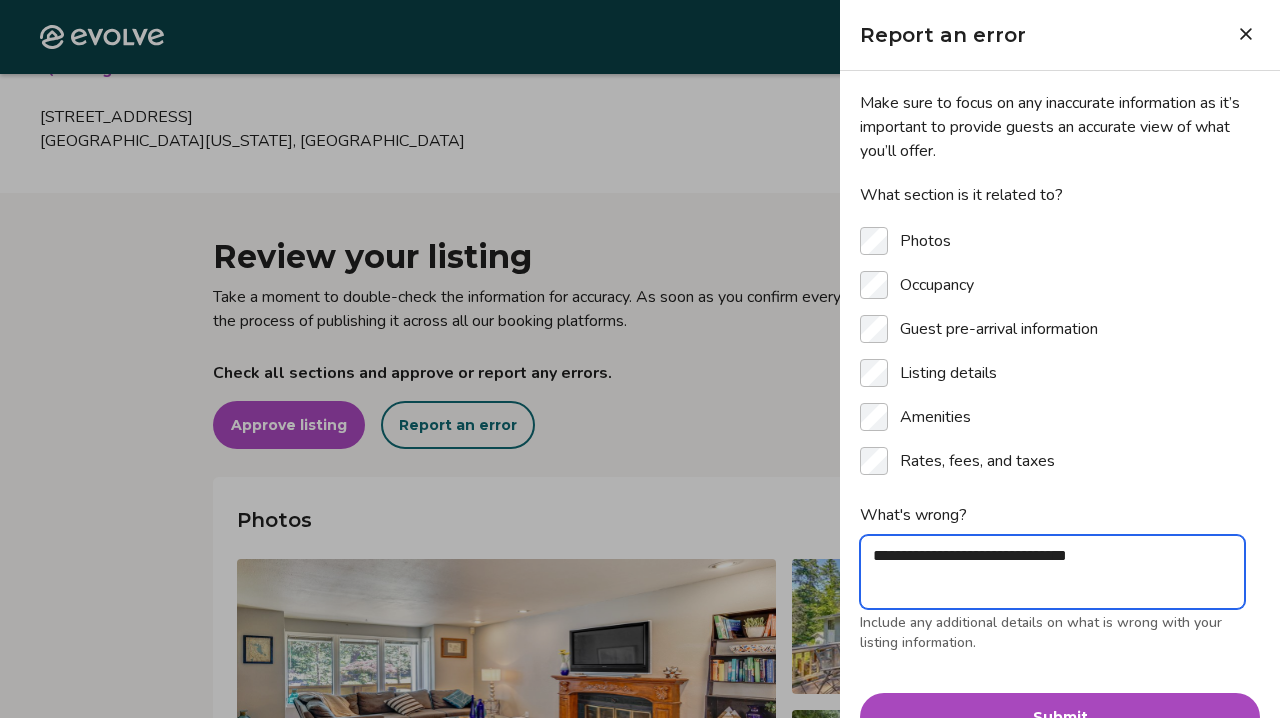 type on "*" 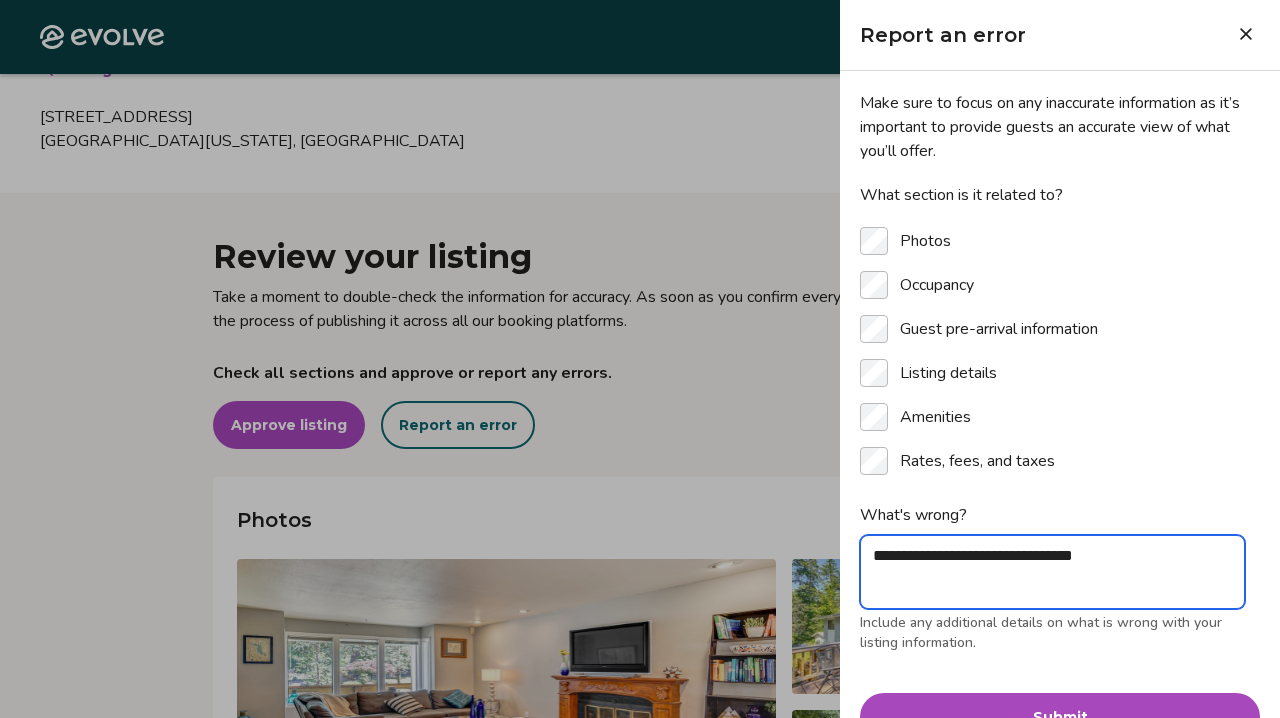 type on "*" 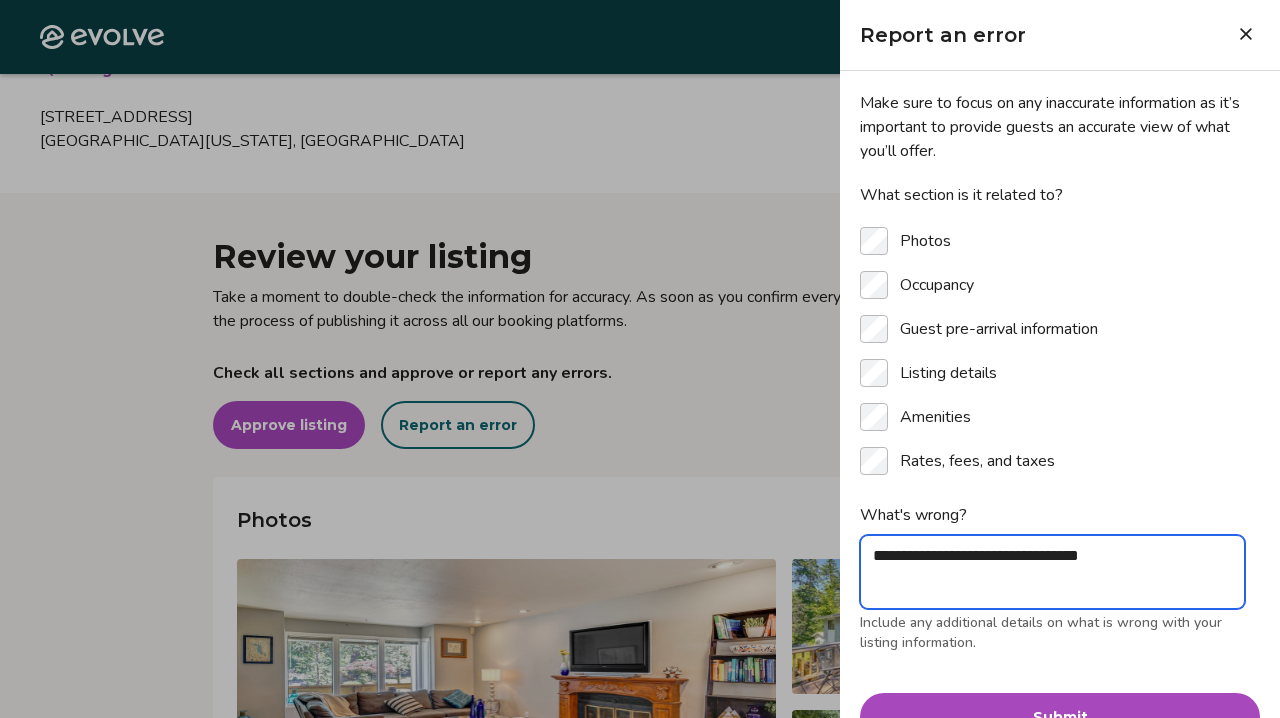 type on "*" 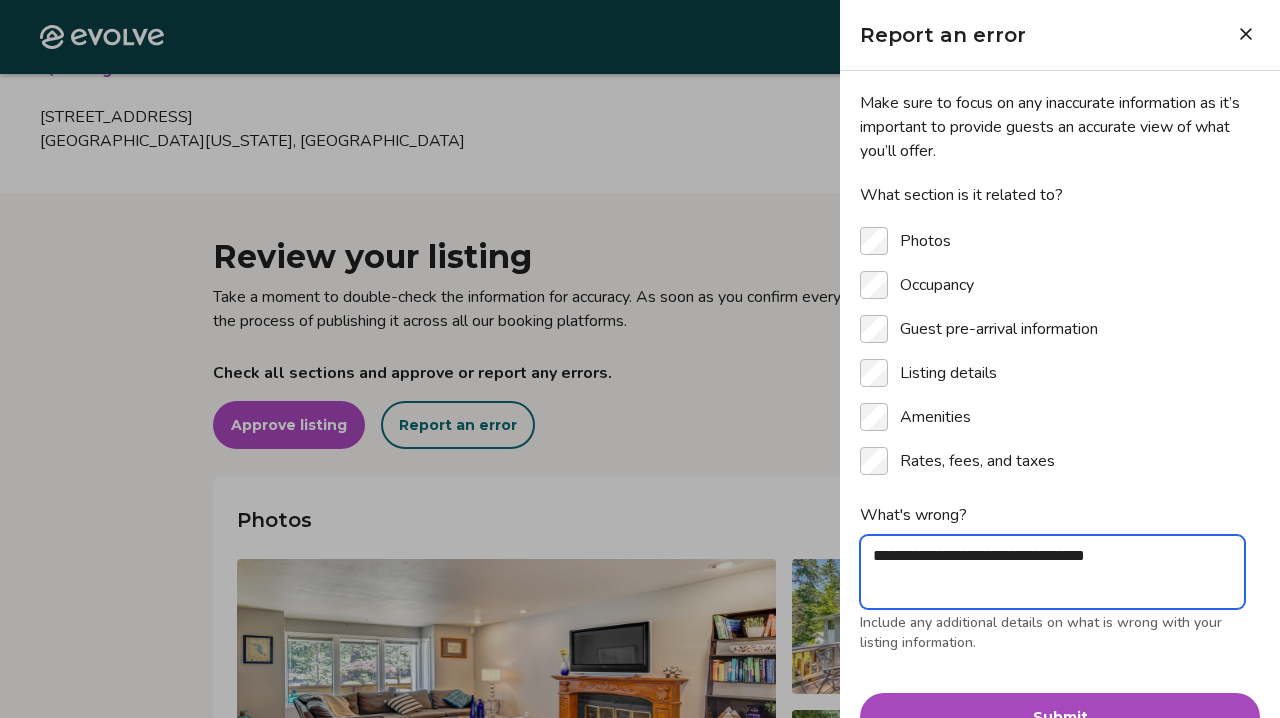 type on "*" 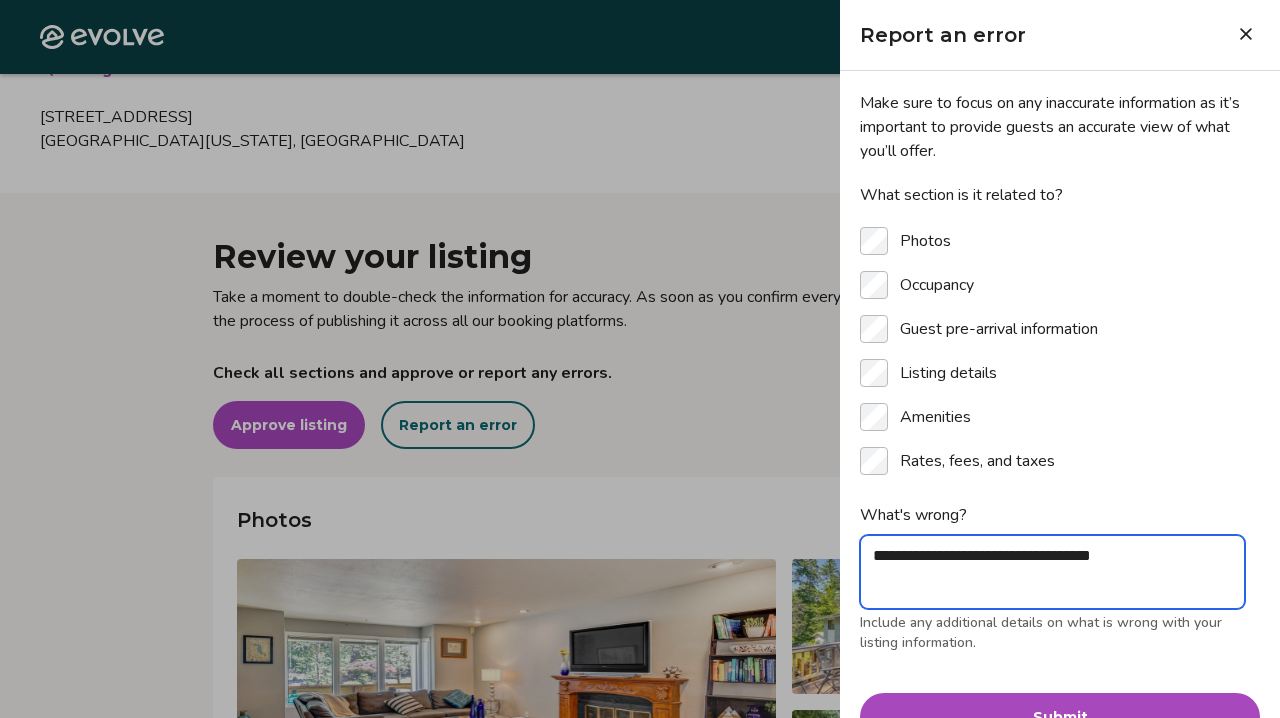 type on "*" 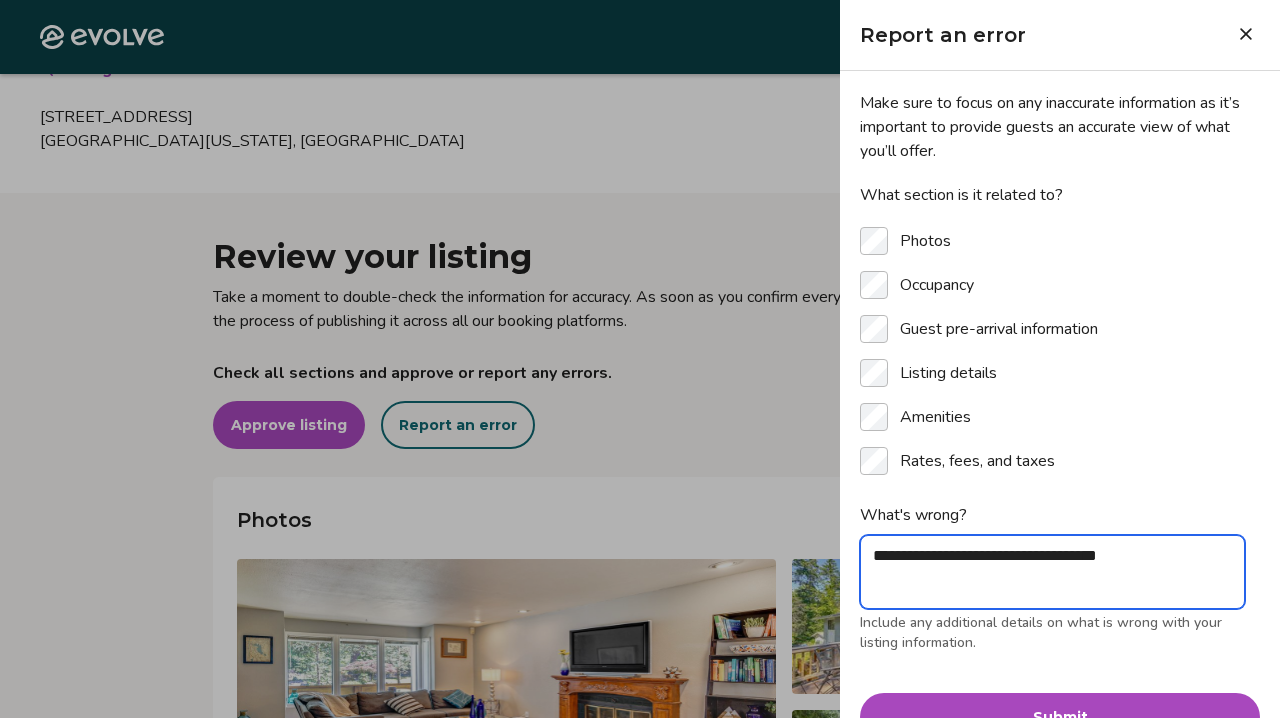 type on "*" 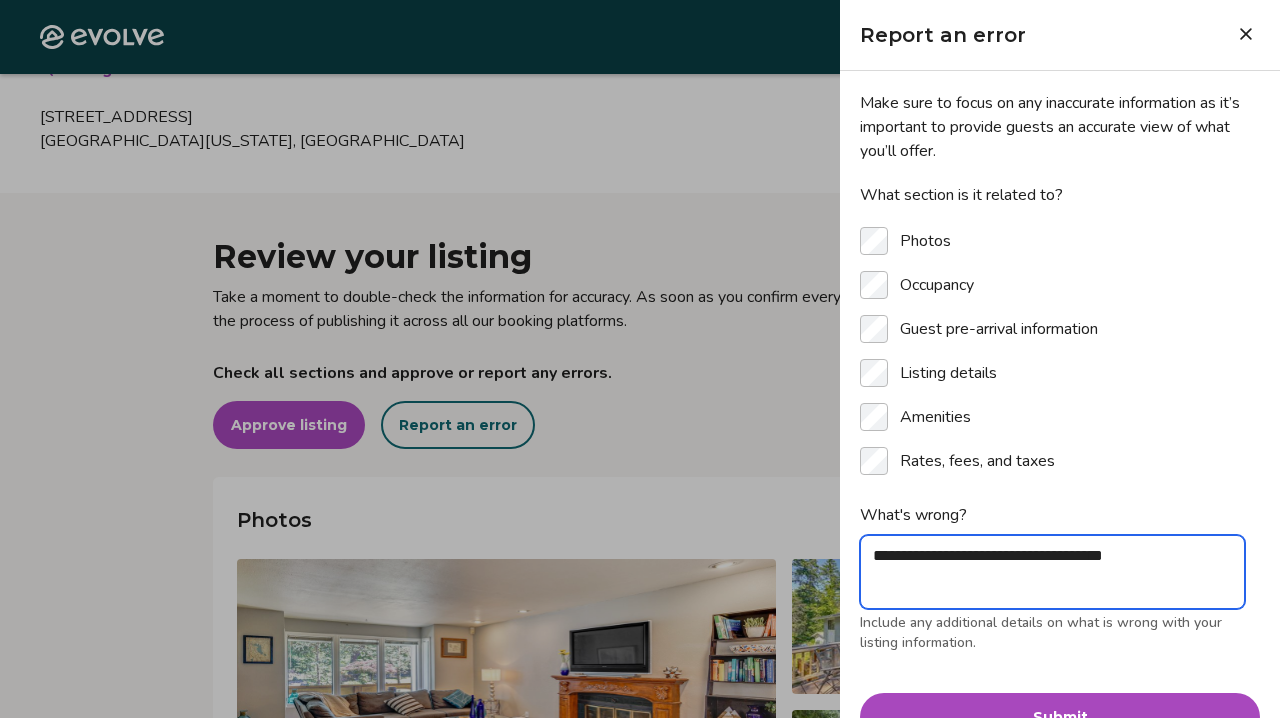 type on "*" 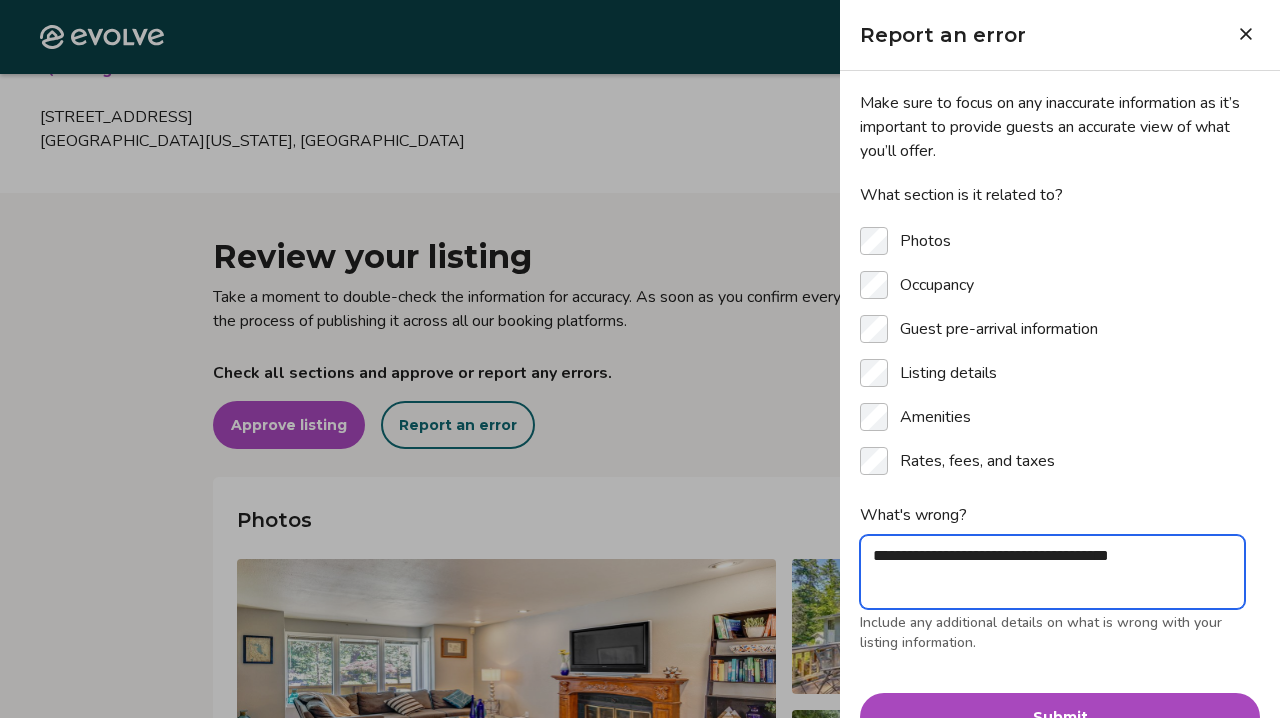 type on "*" 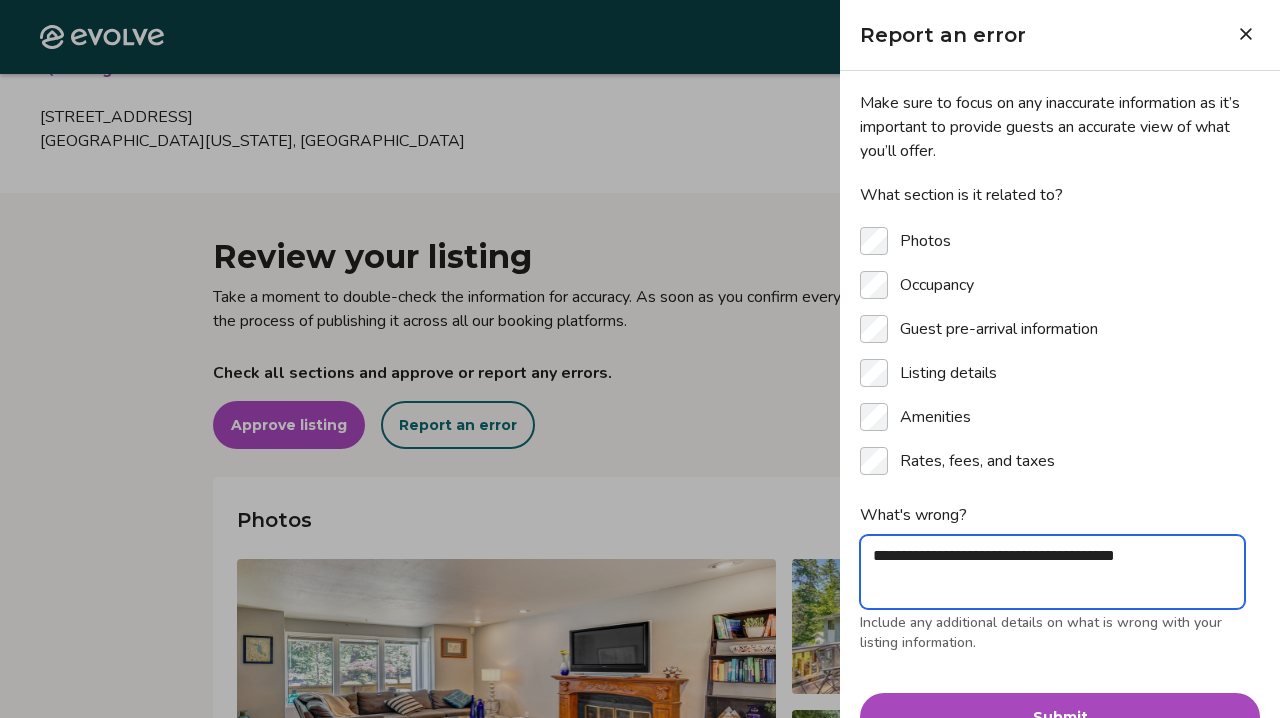 type on "*" 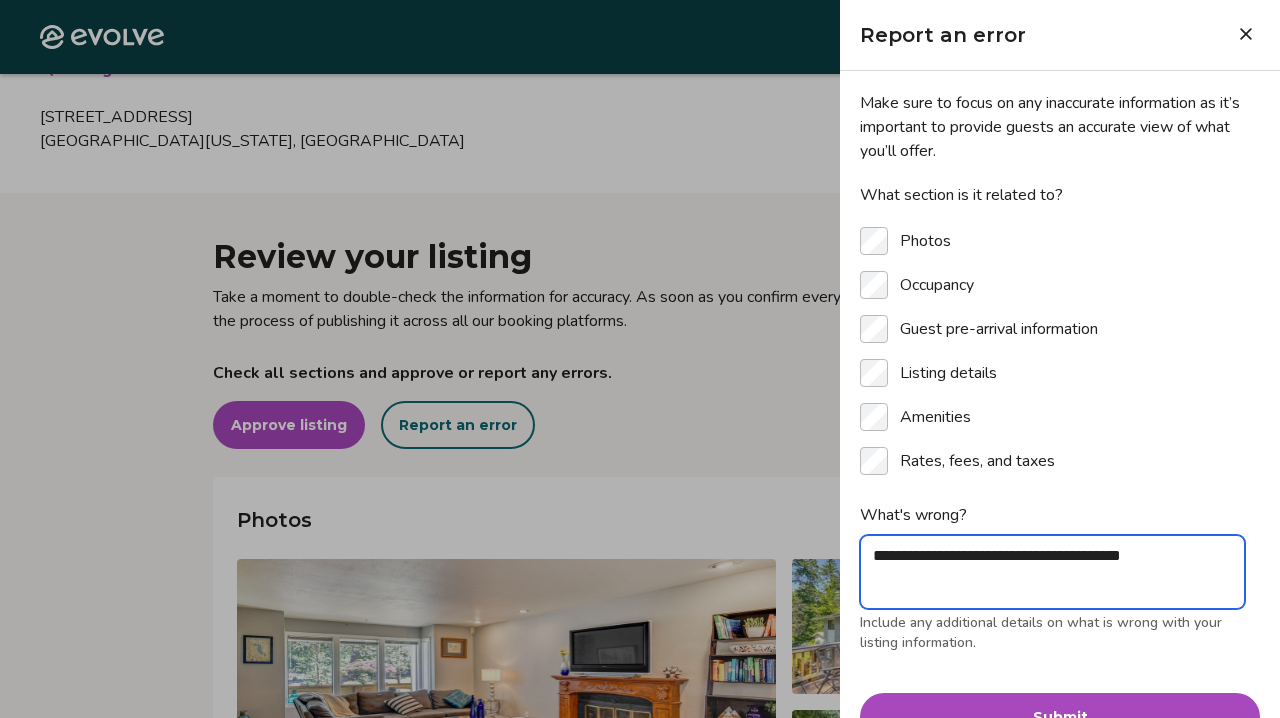 type on "*" 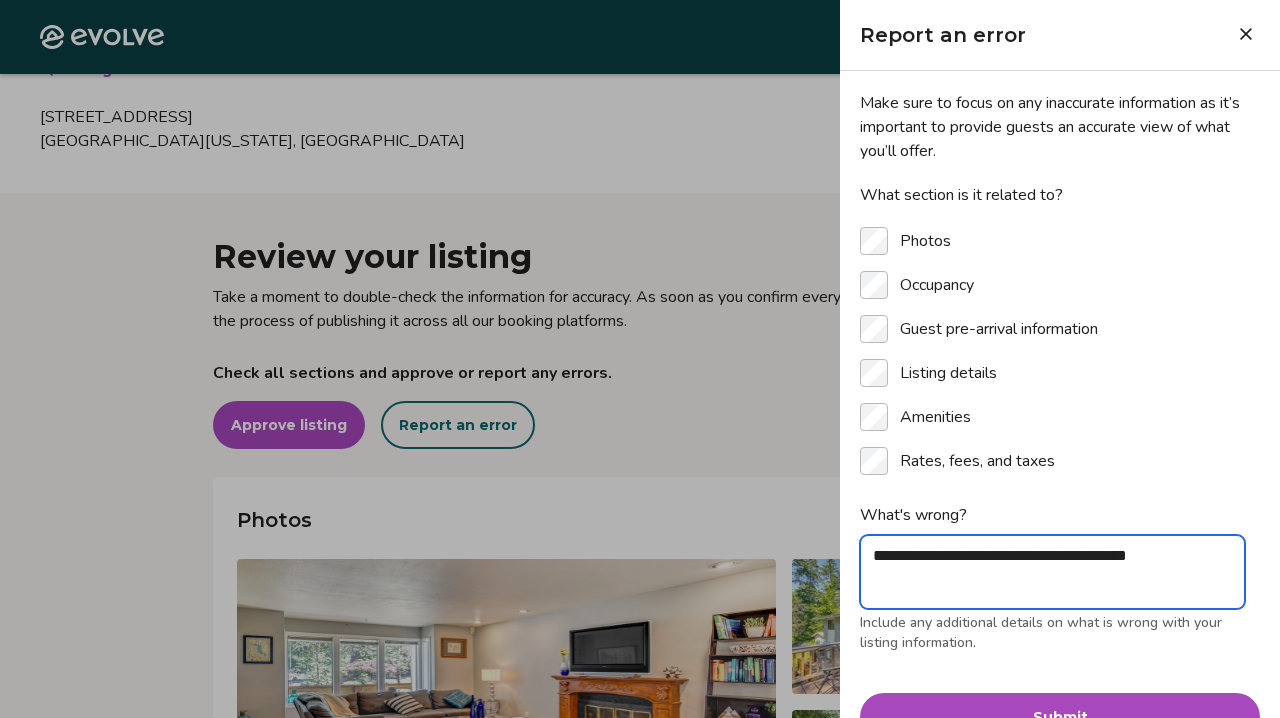 type on "*" 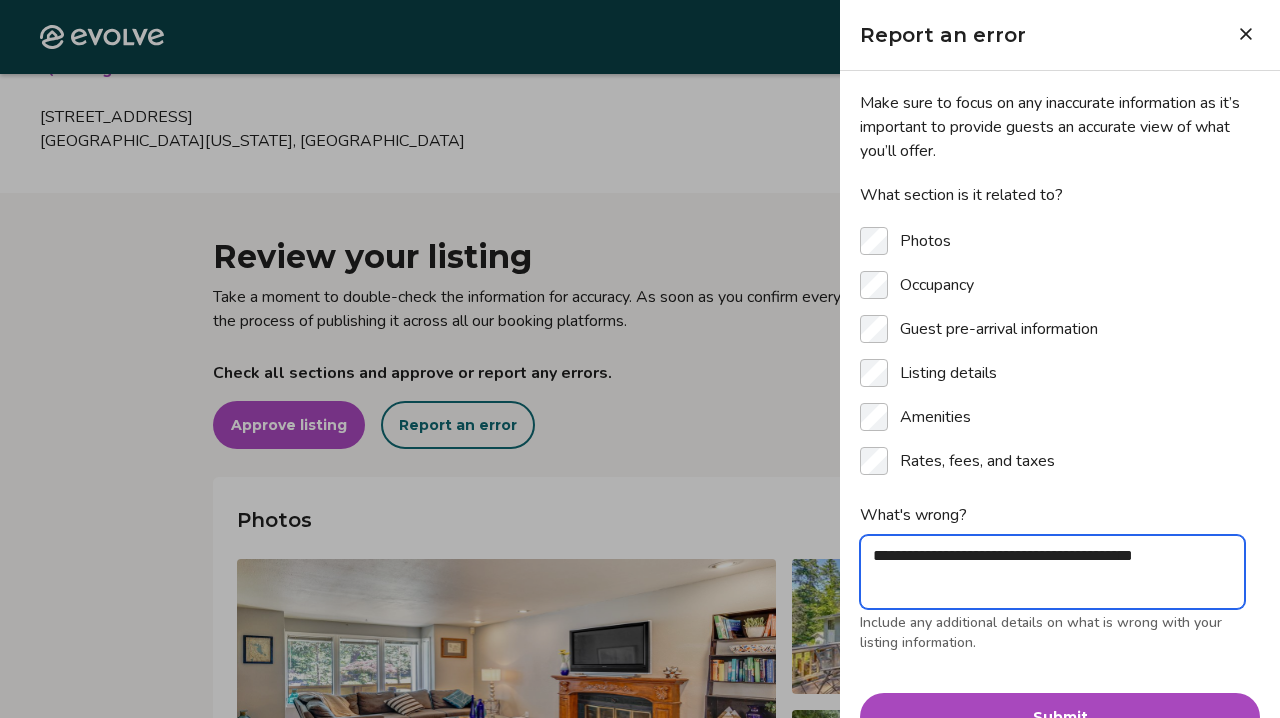 type on "*" 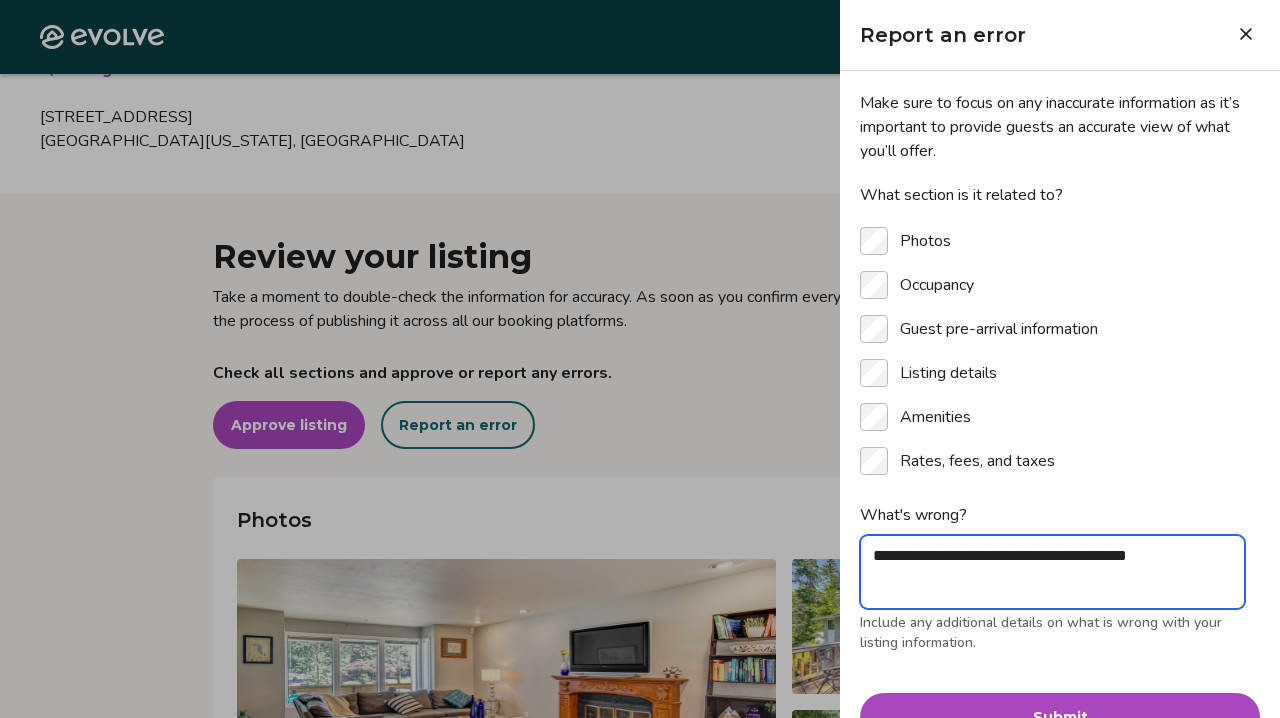 type on "*" 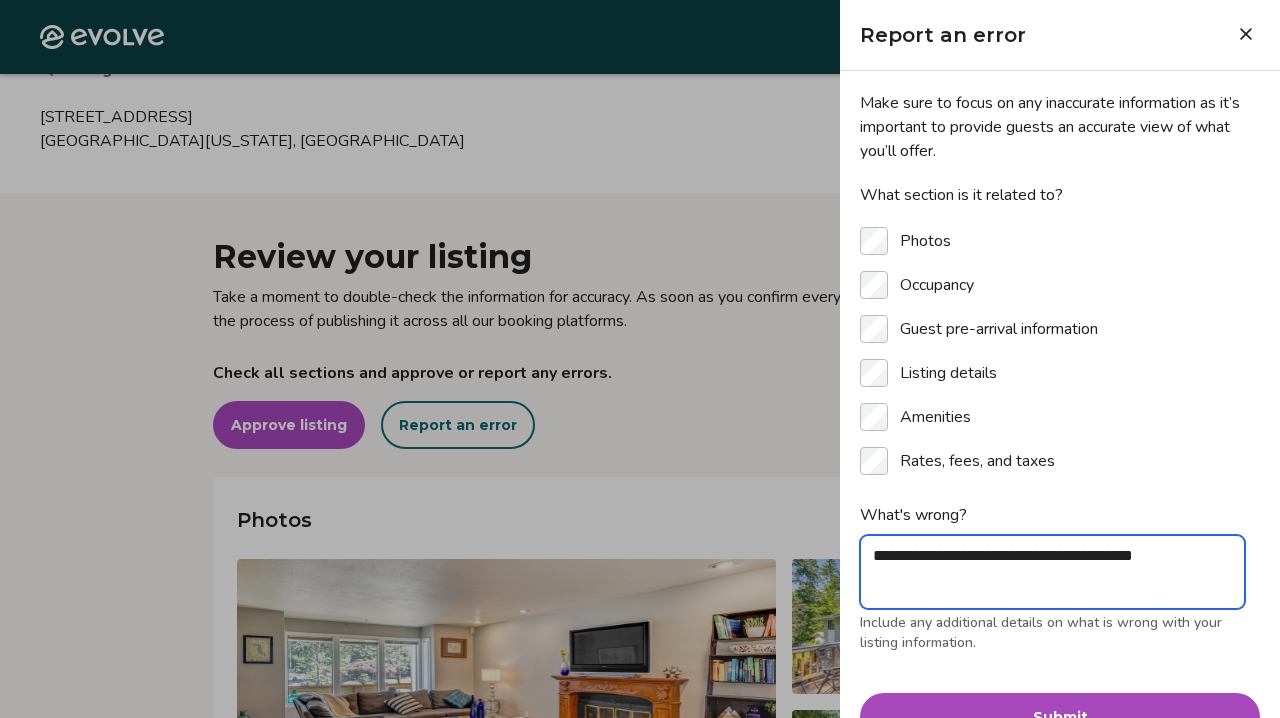 type on "*" 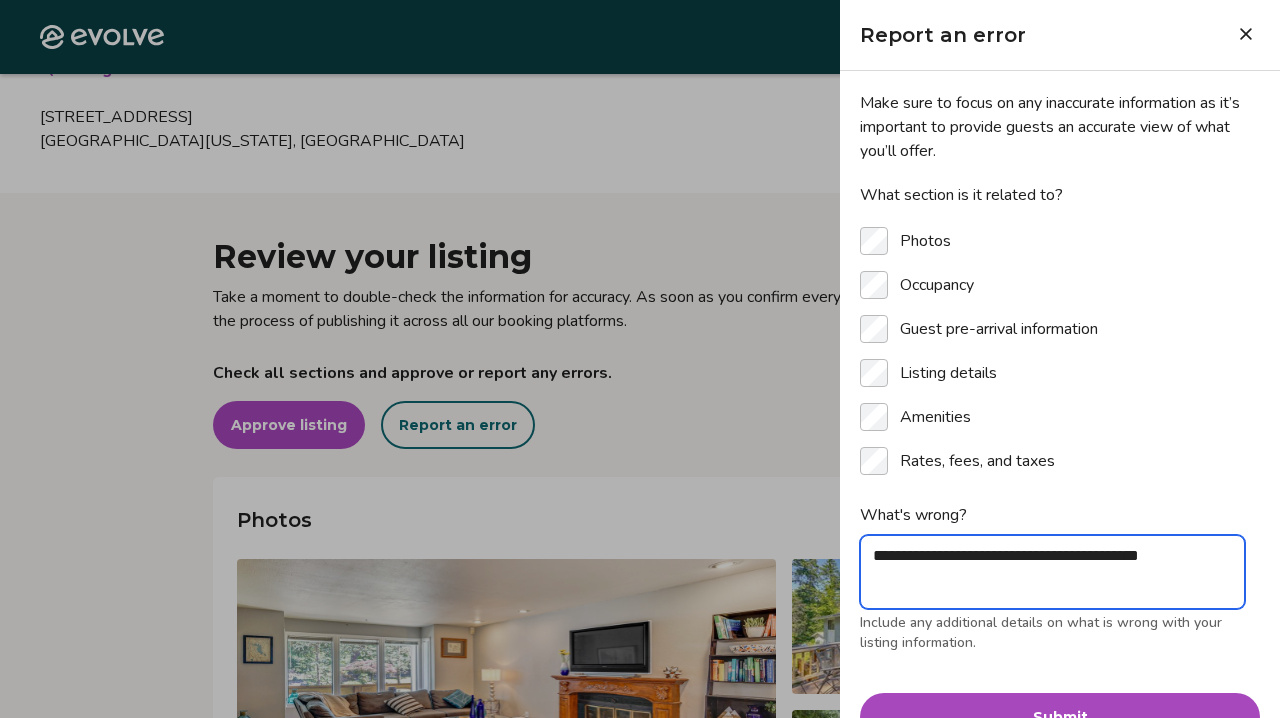 type on "*" 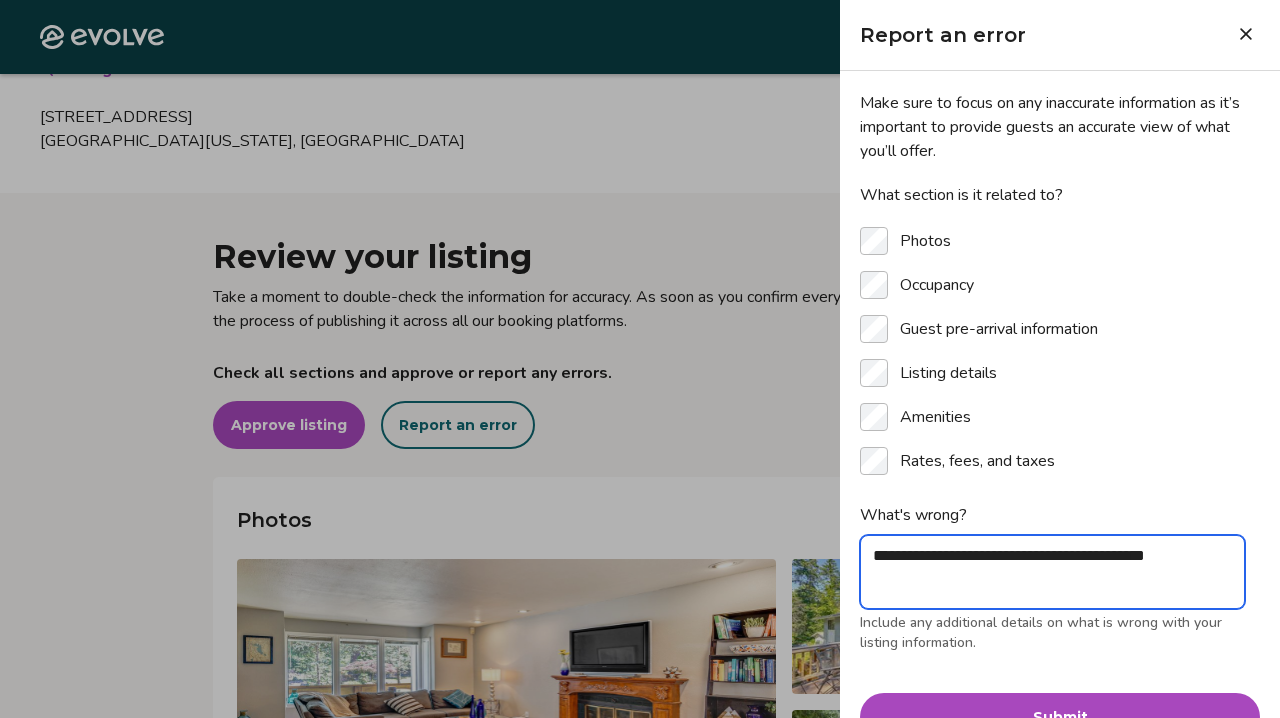 type on "*" 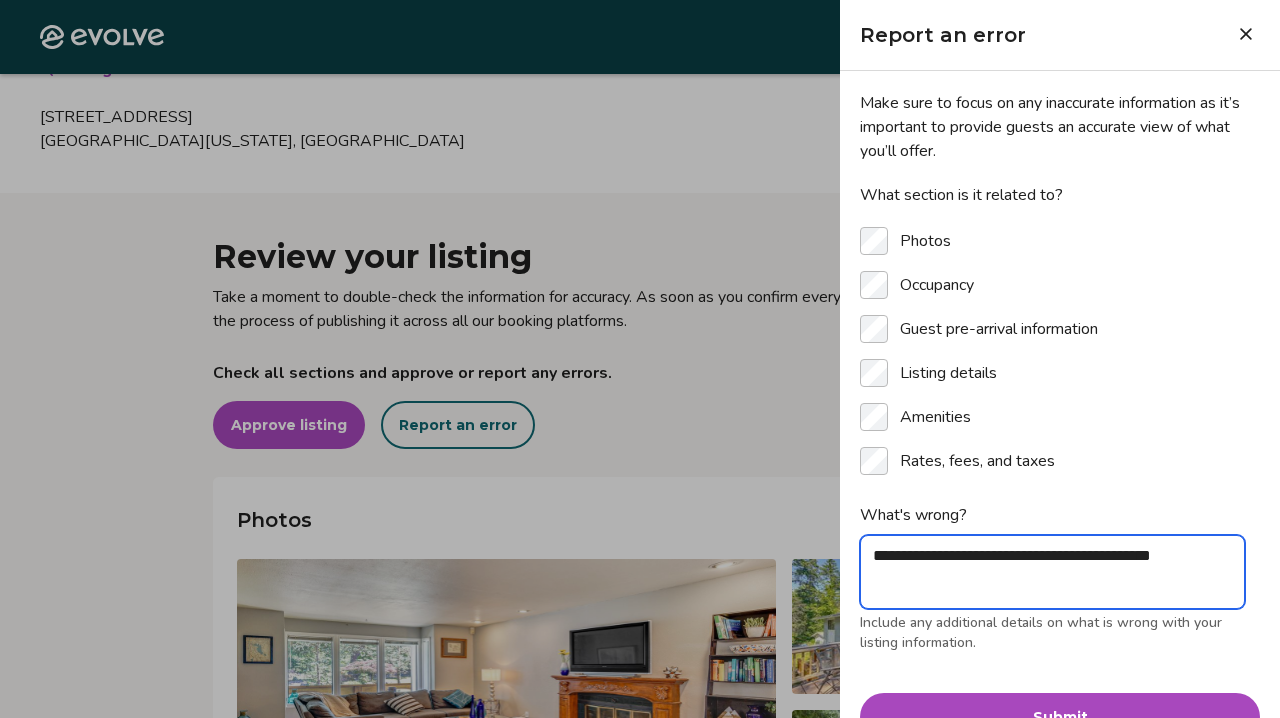 type on "*" 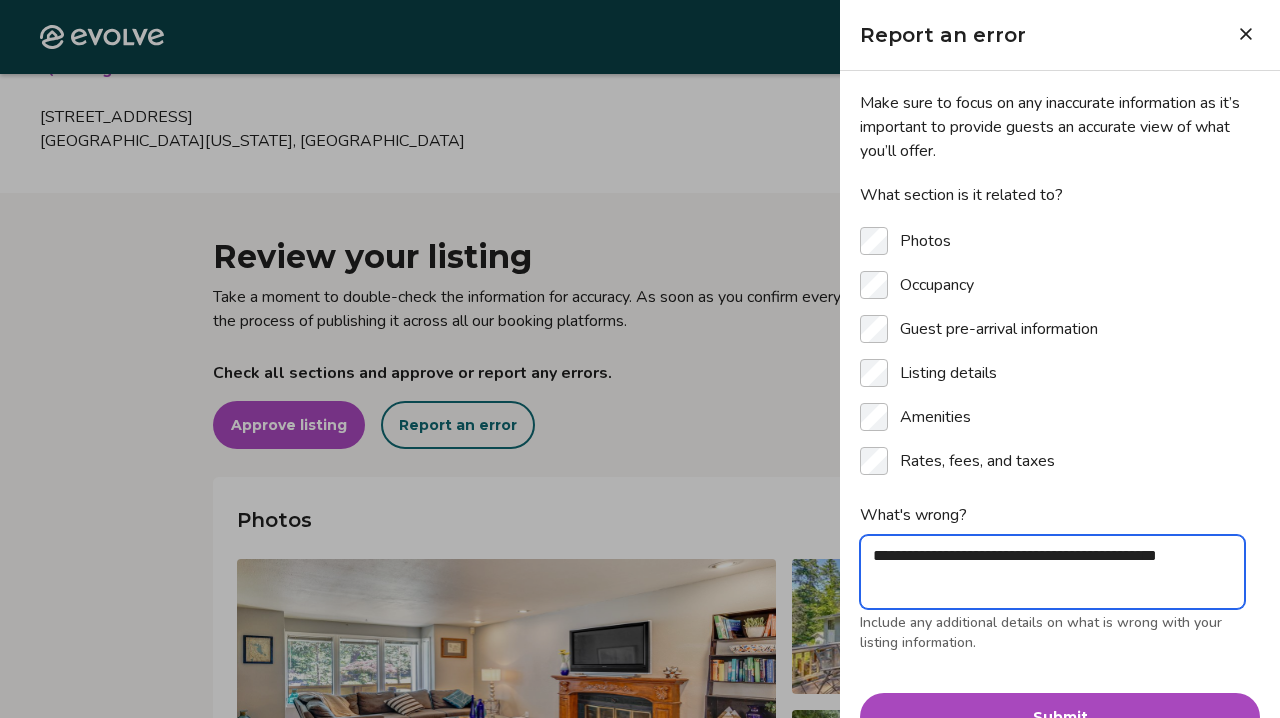 type on "*" 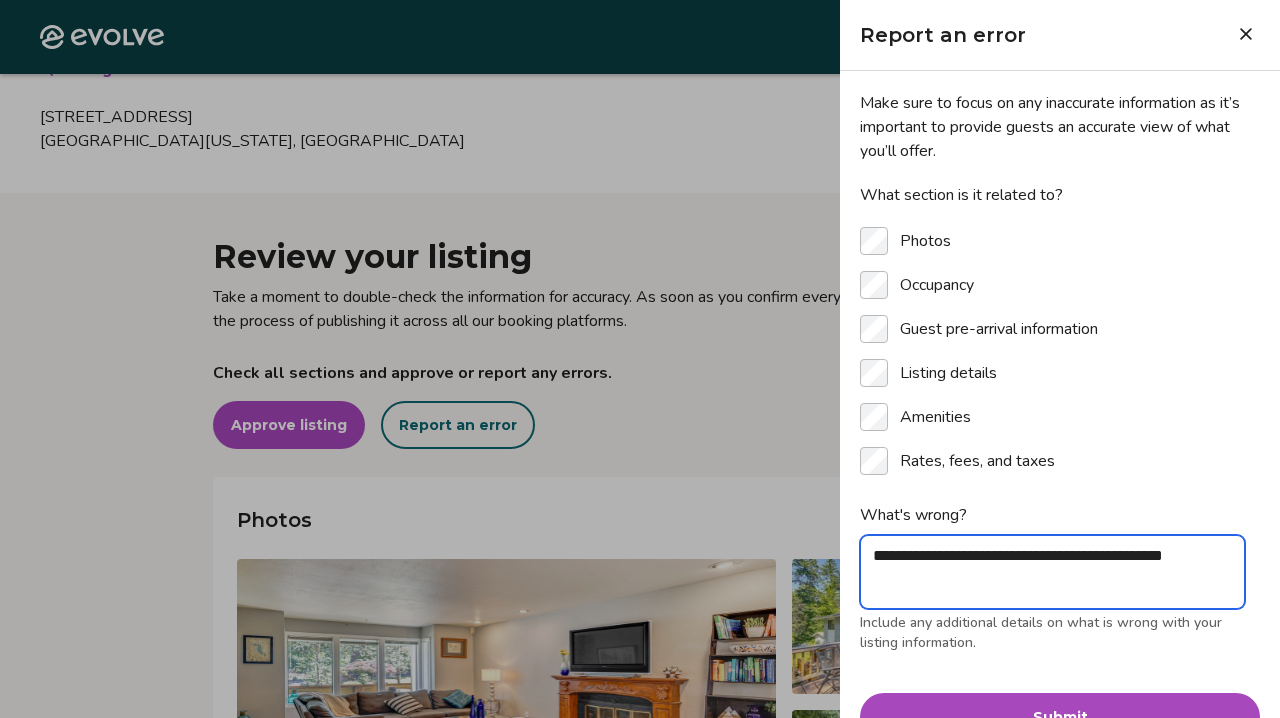 type on "*" 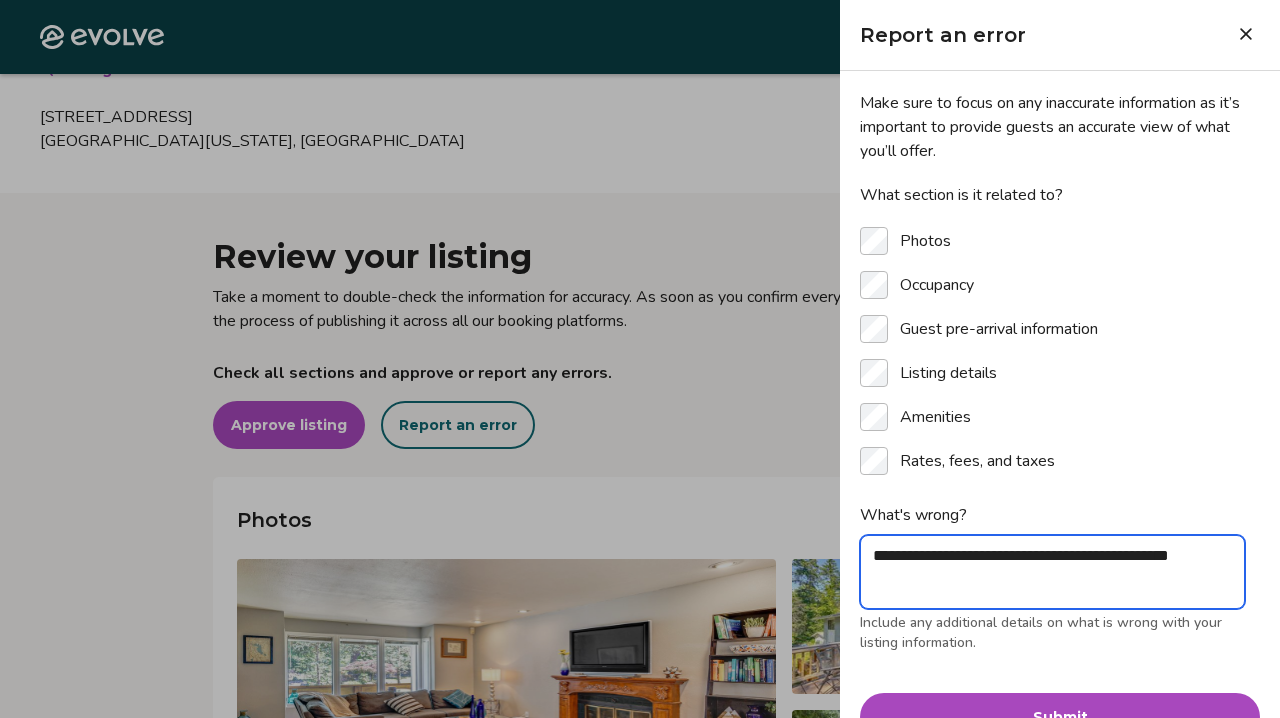 type on "*" 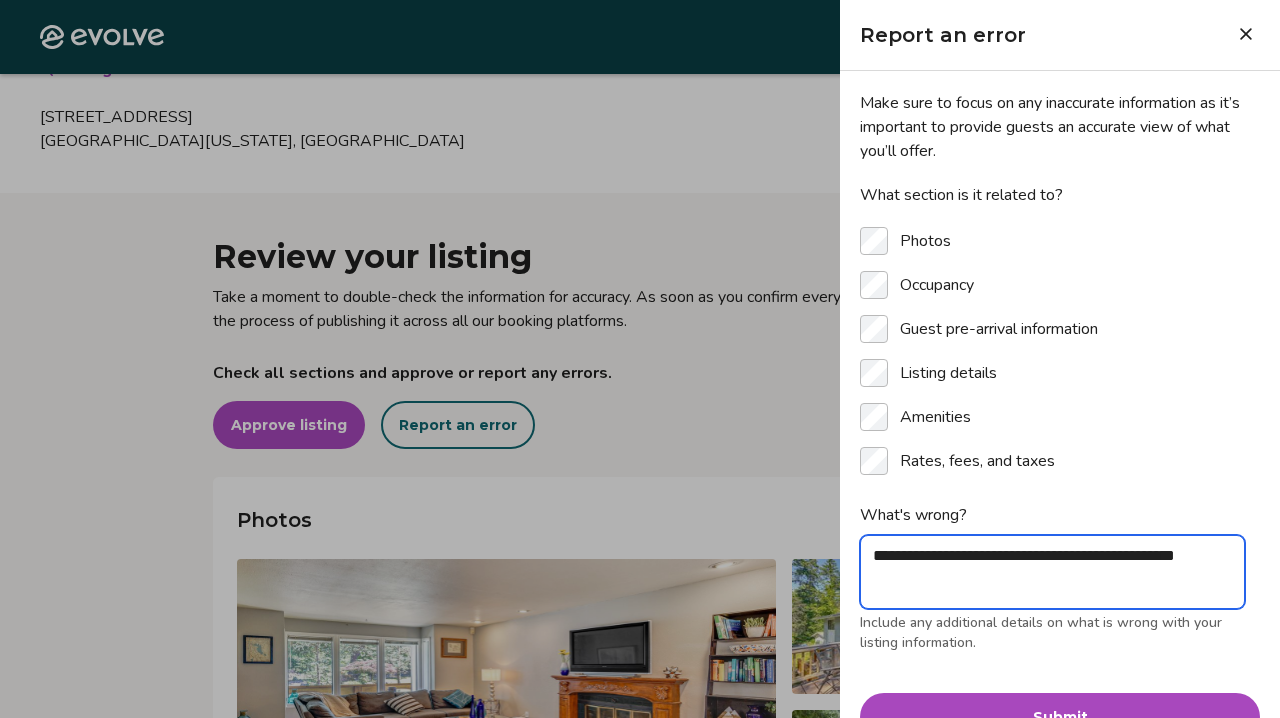 type on "*" 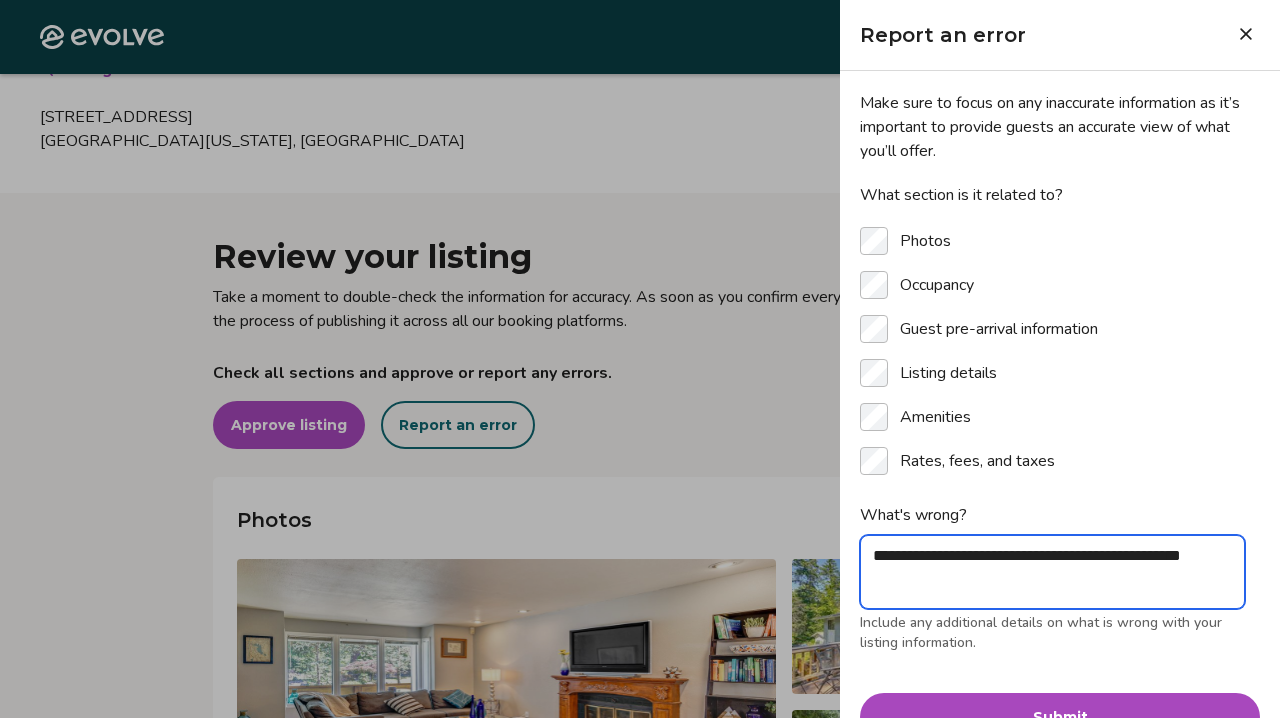 type on "*" 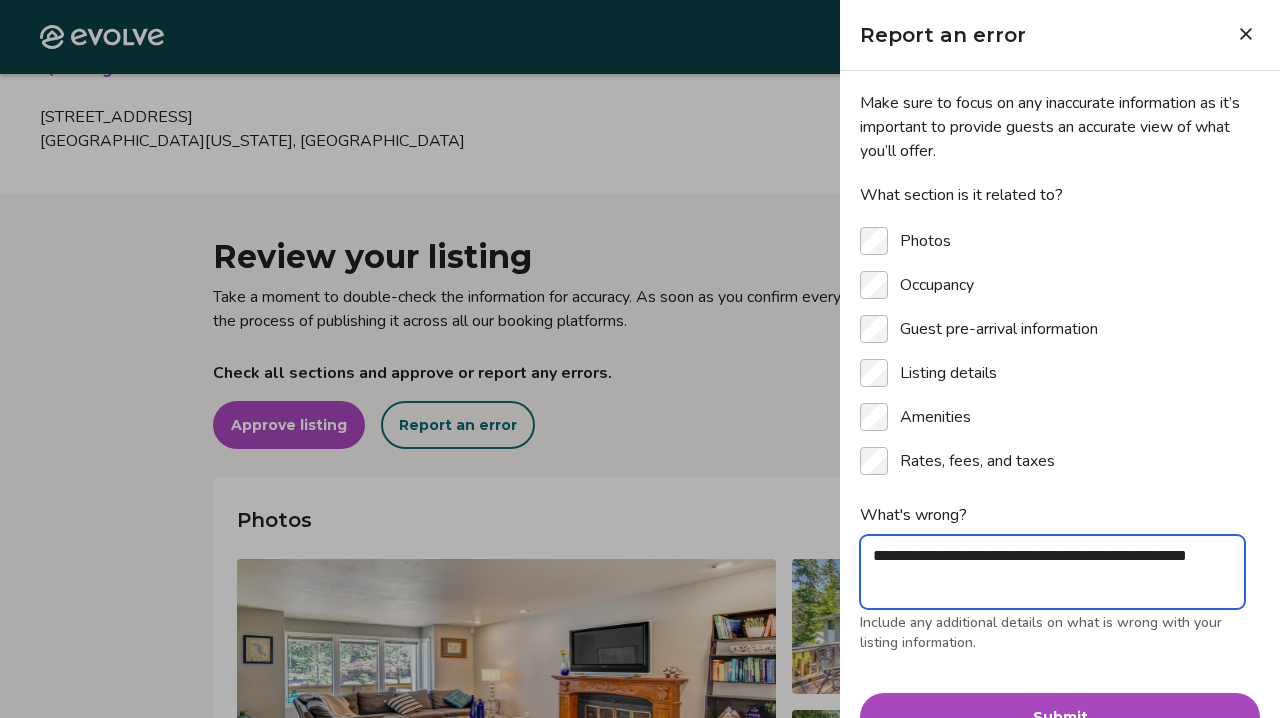 type on "*" 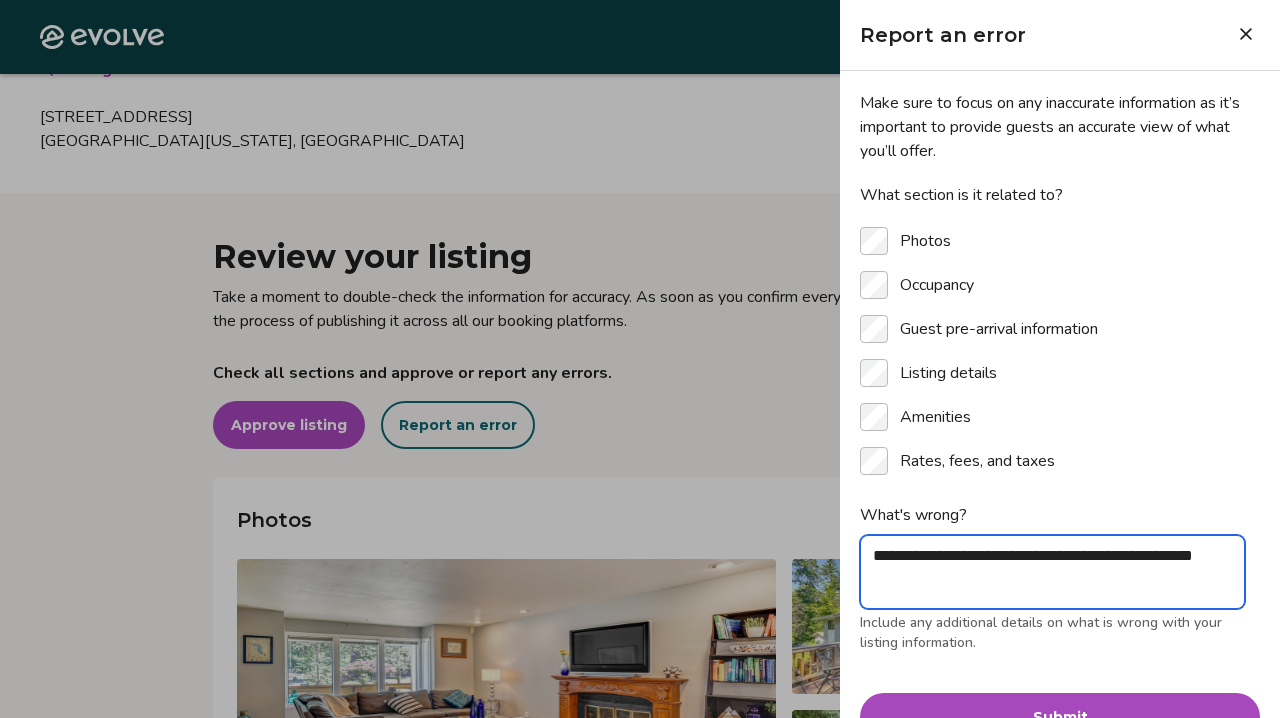 type on "*" 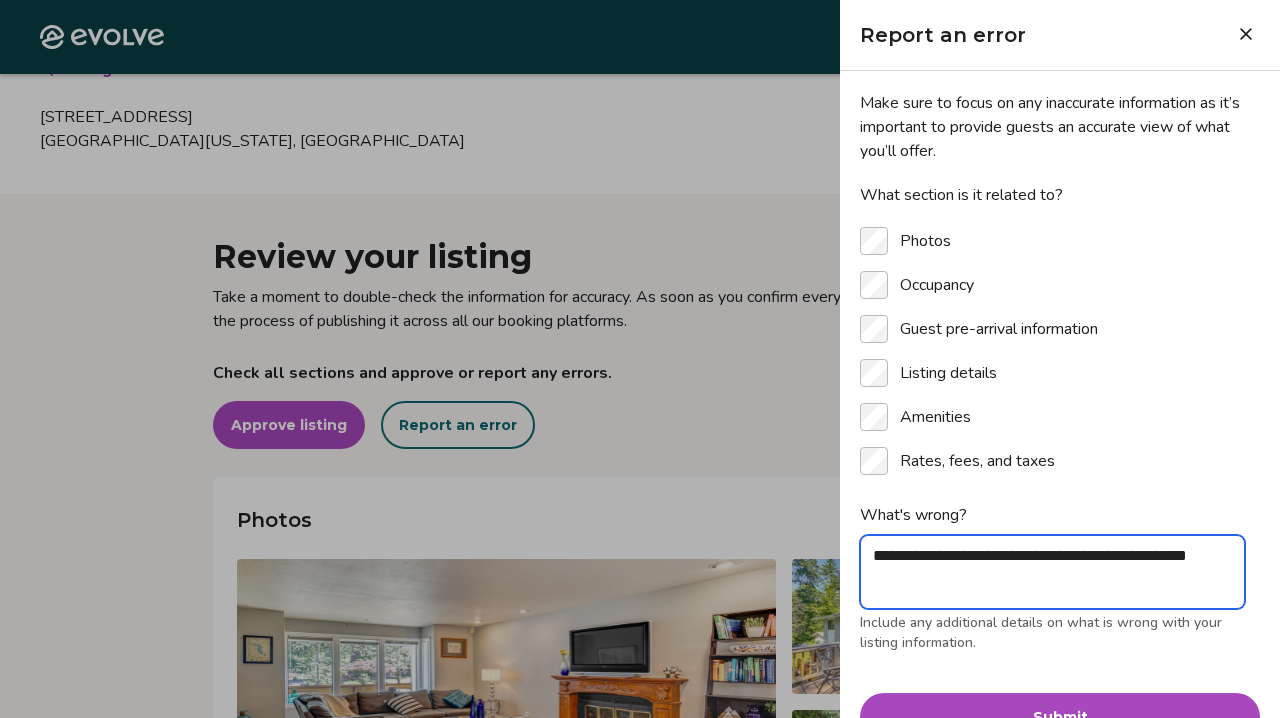 type on "*" 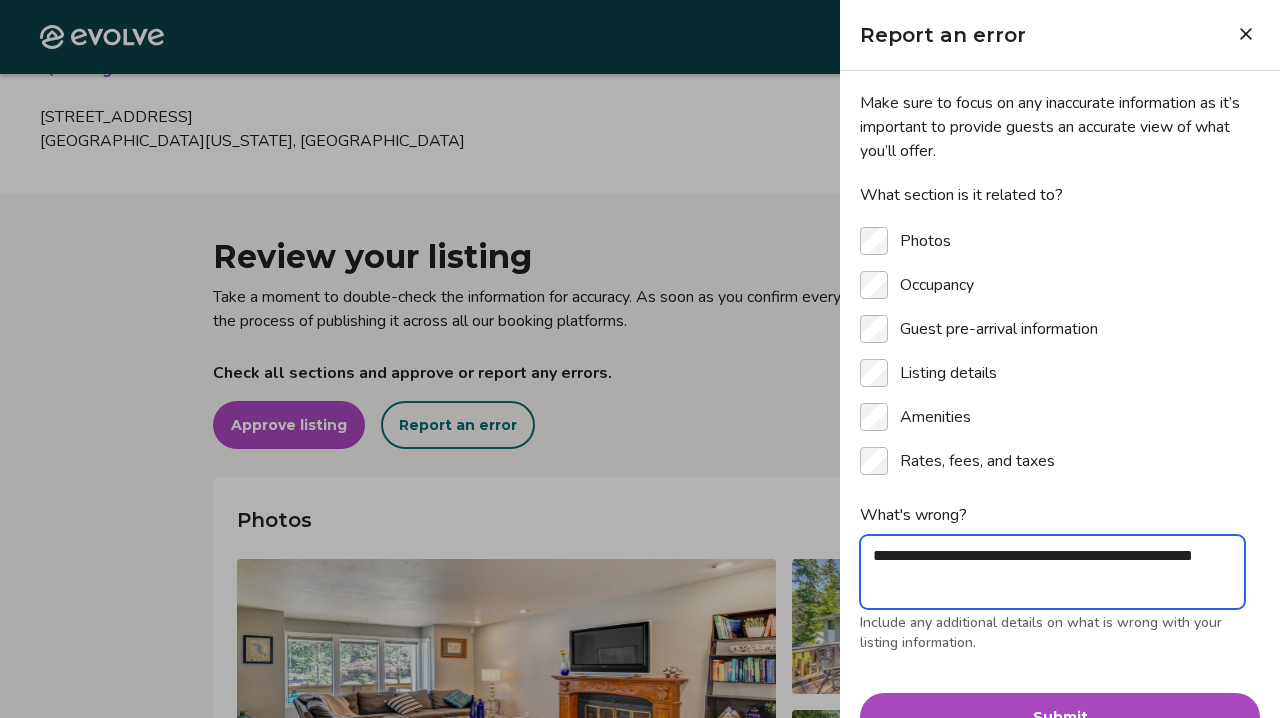 type on "*" 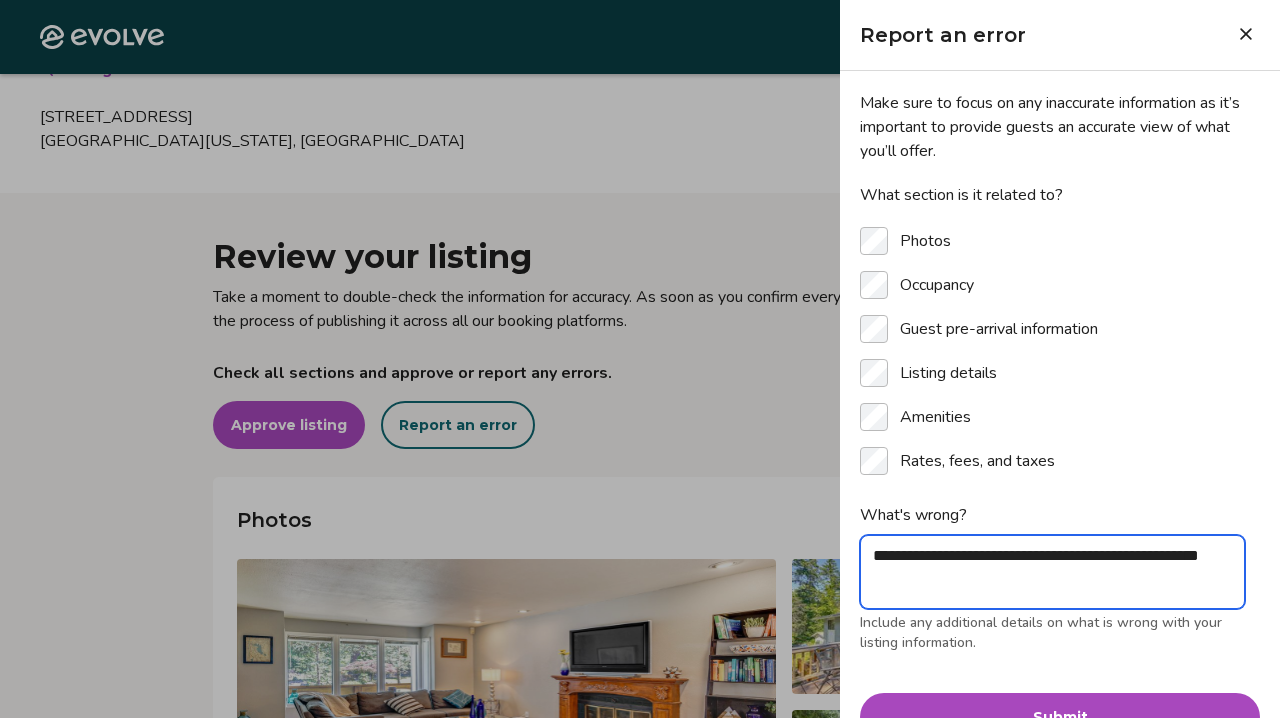 type on "*" 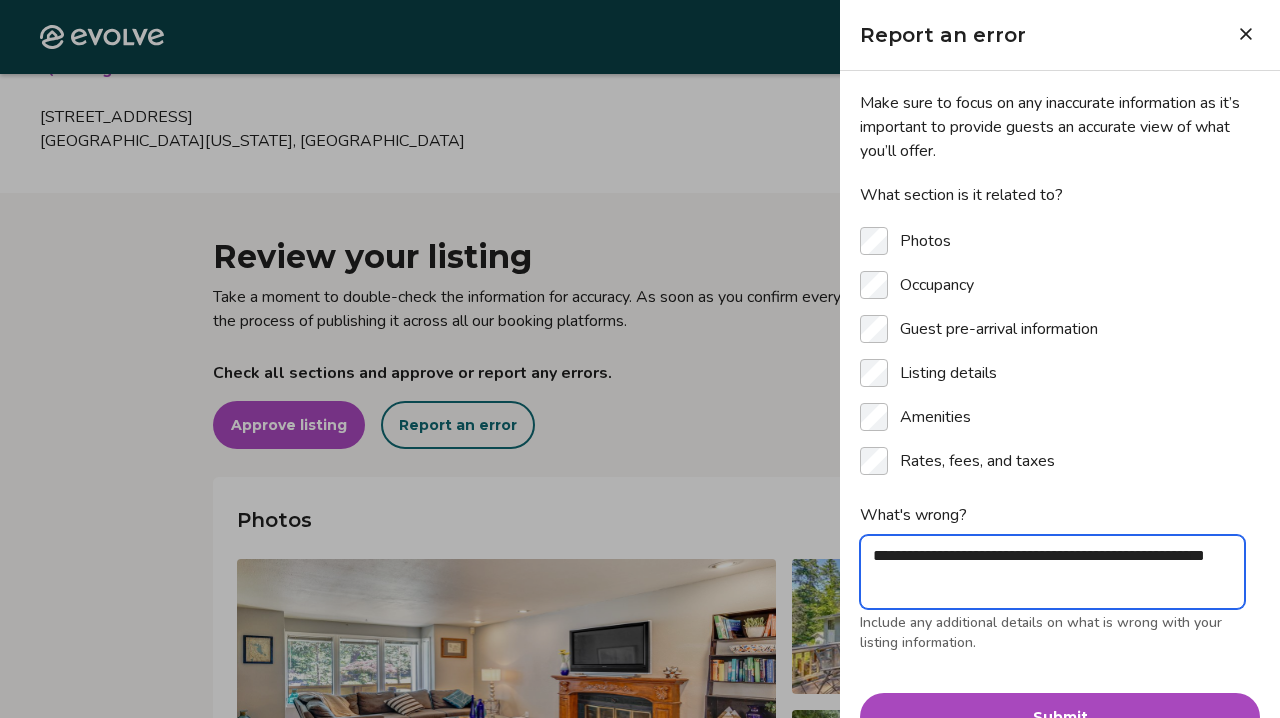 type on "*" 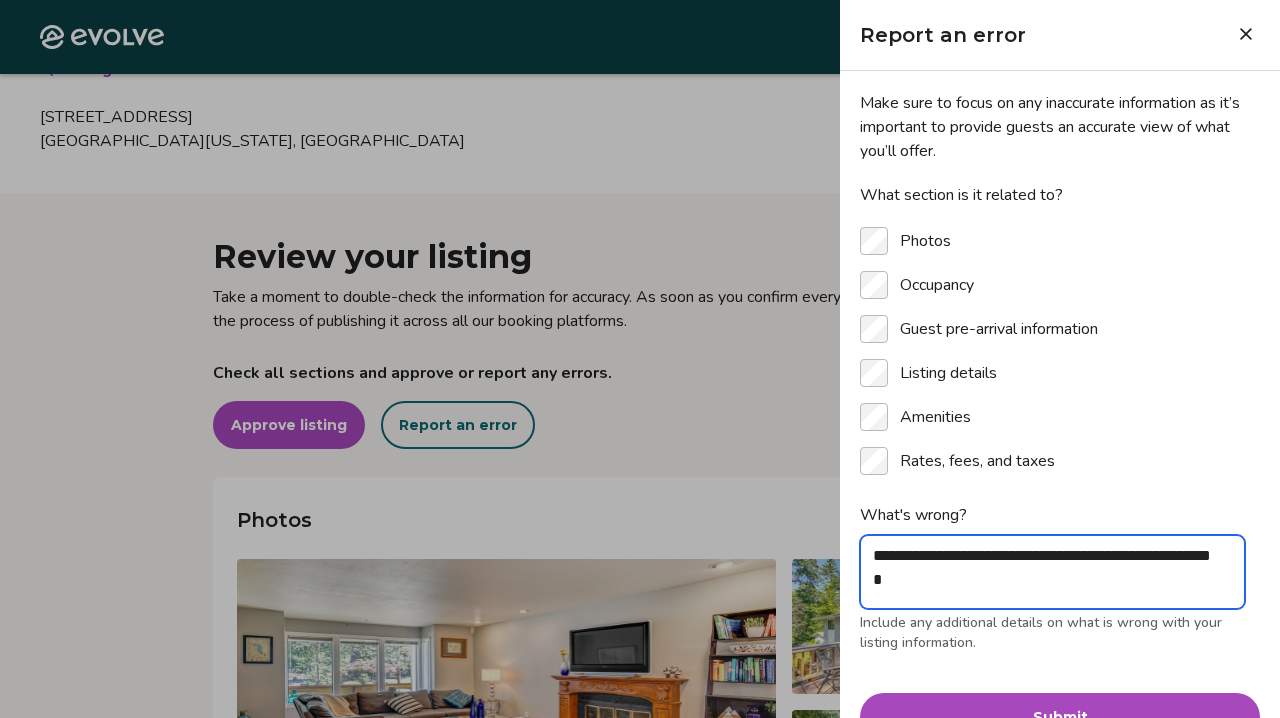 type on "*" 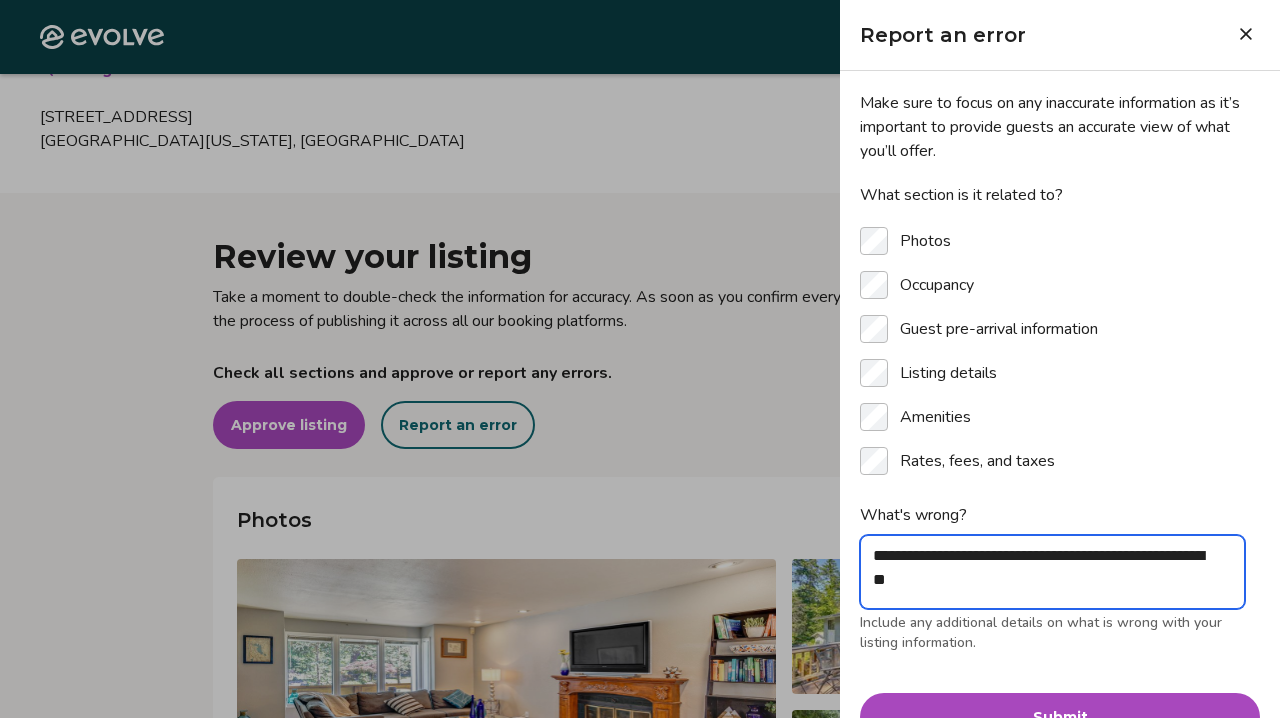type on "*" 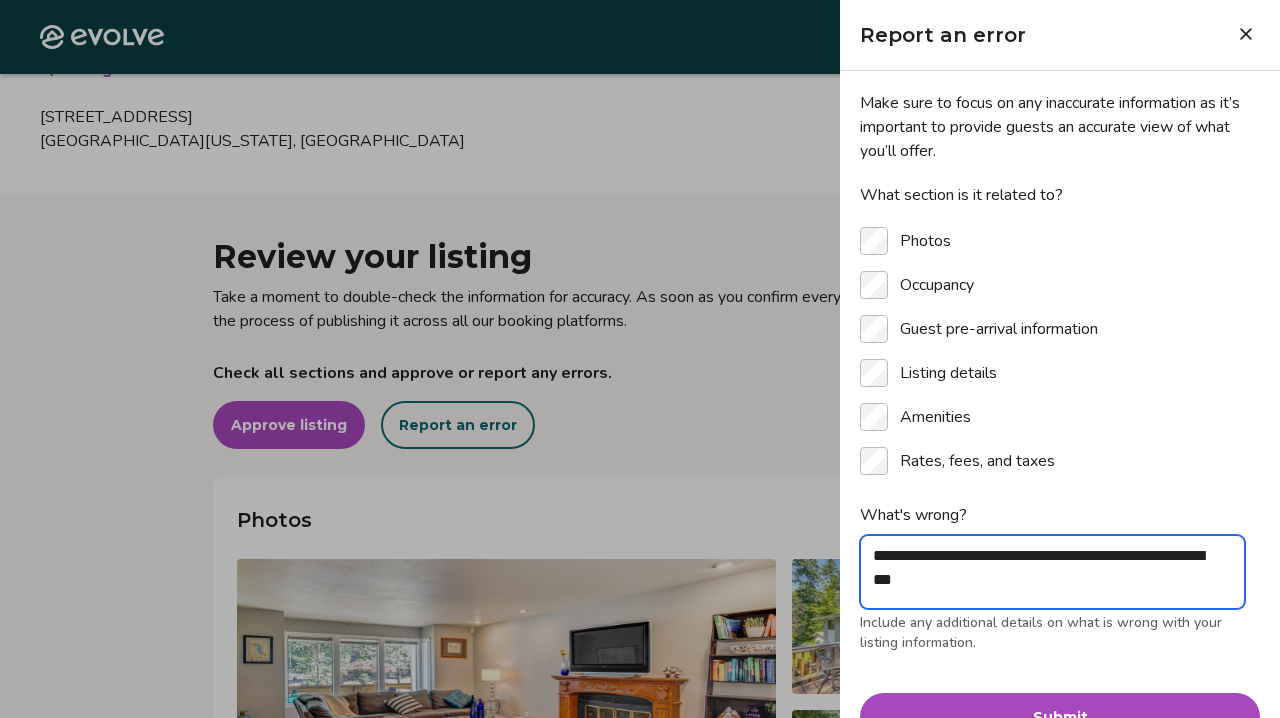 type on "*" 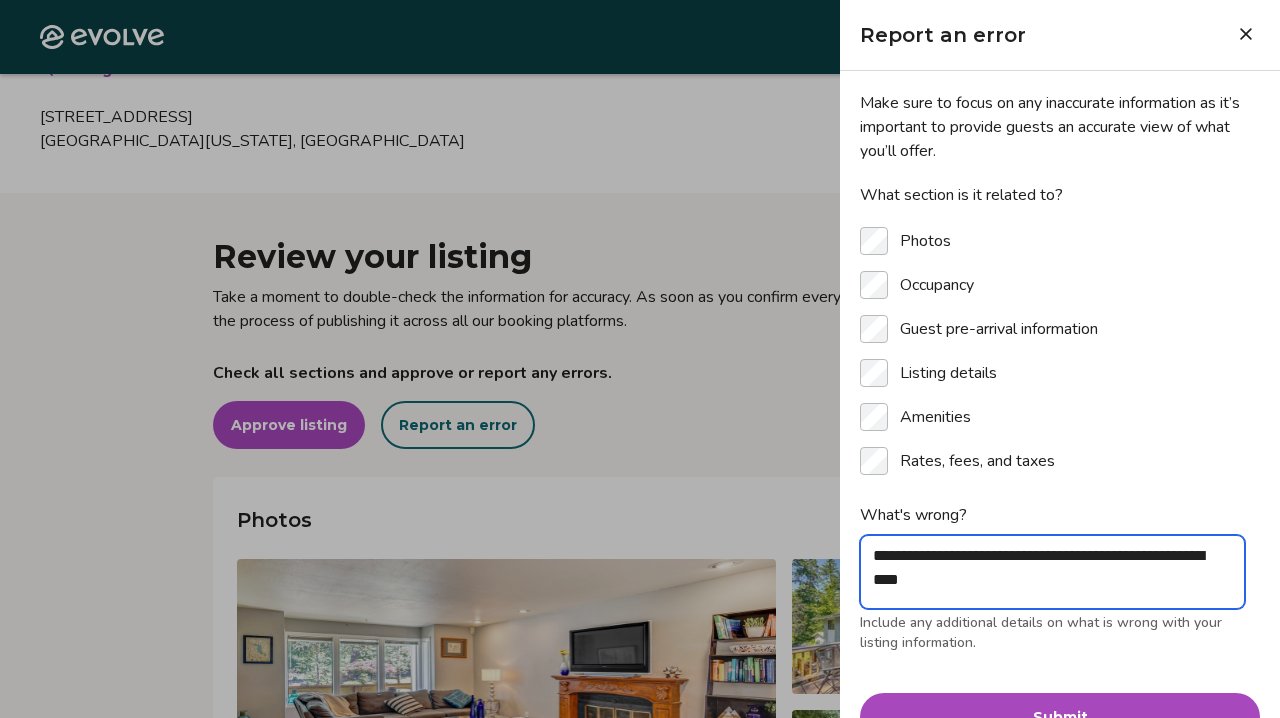 type on "*" 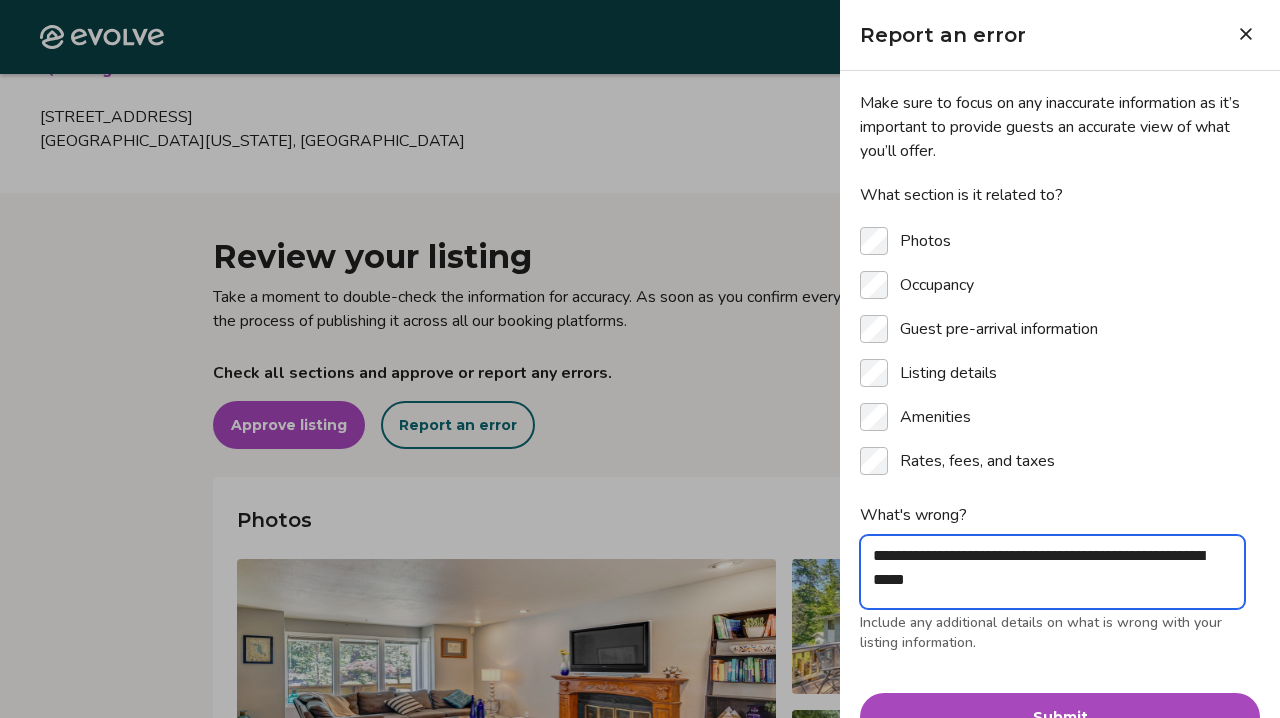 type on "*" 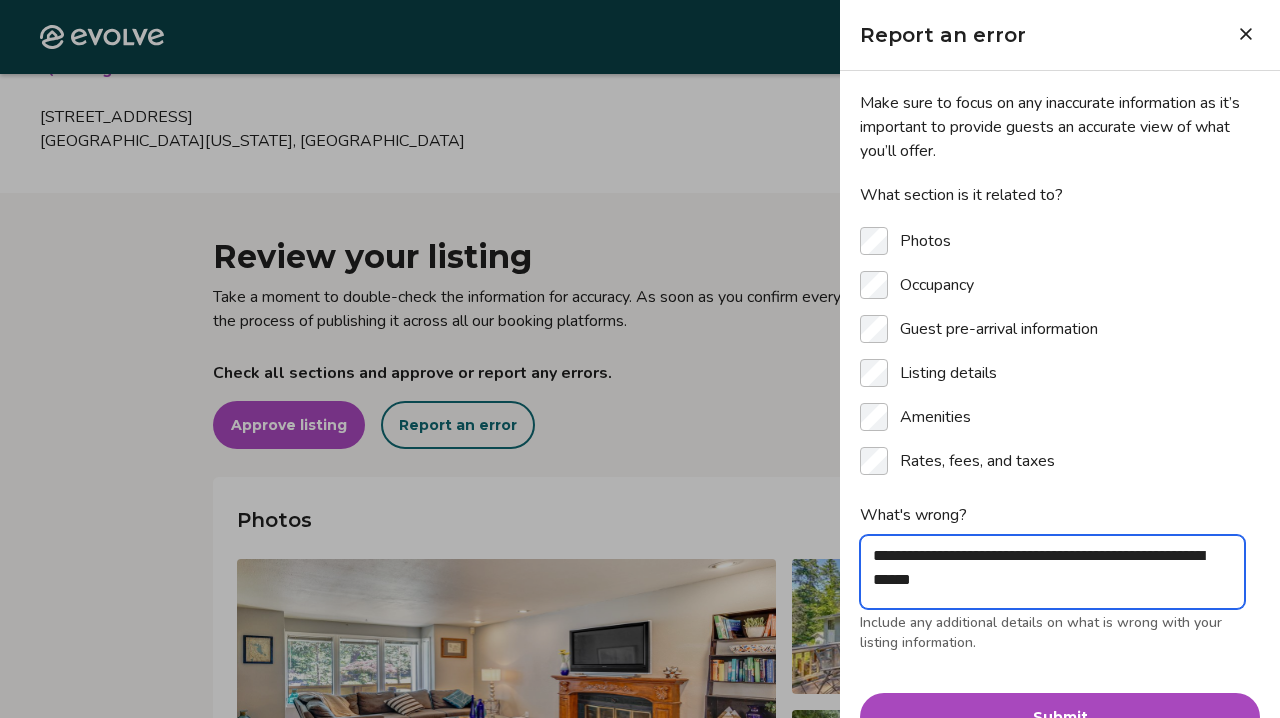 type on "*" 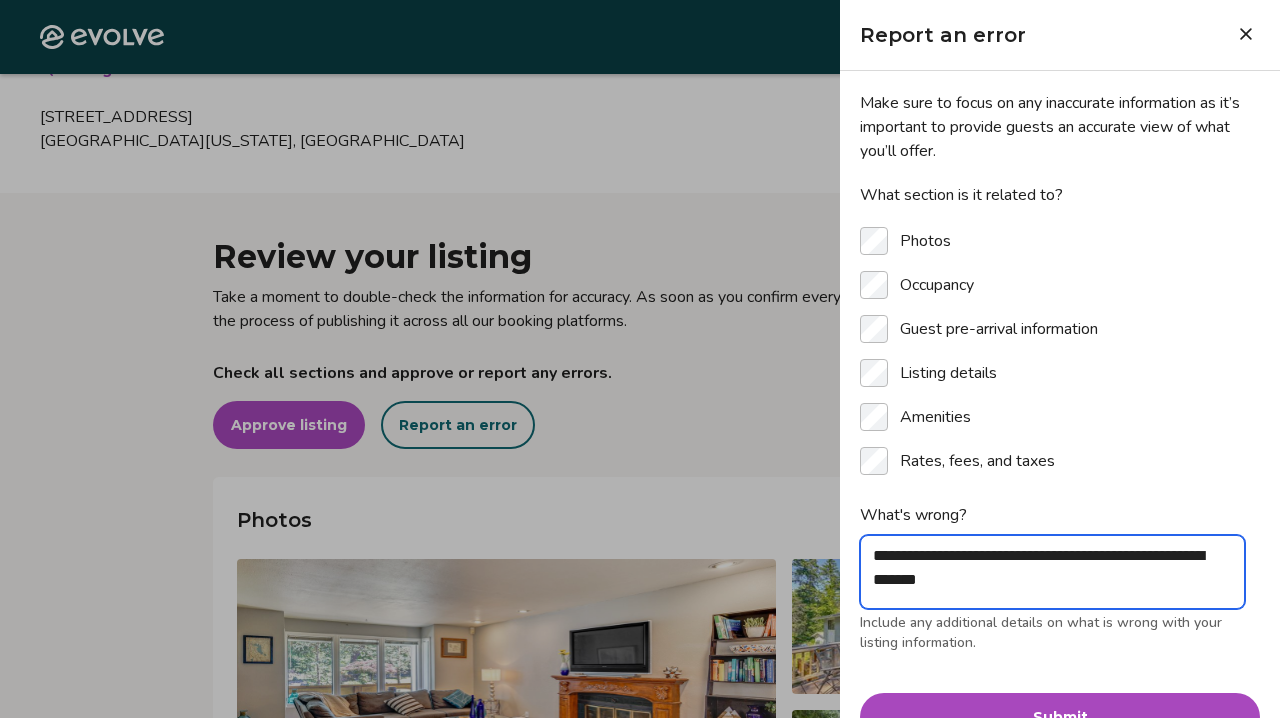 type on "*" 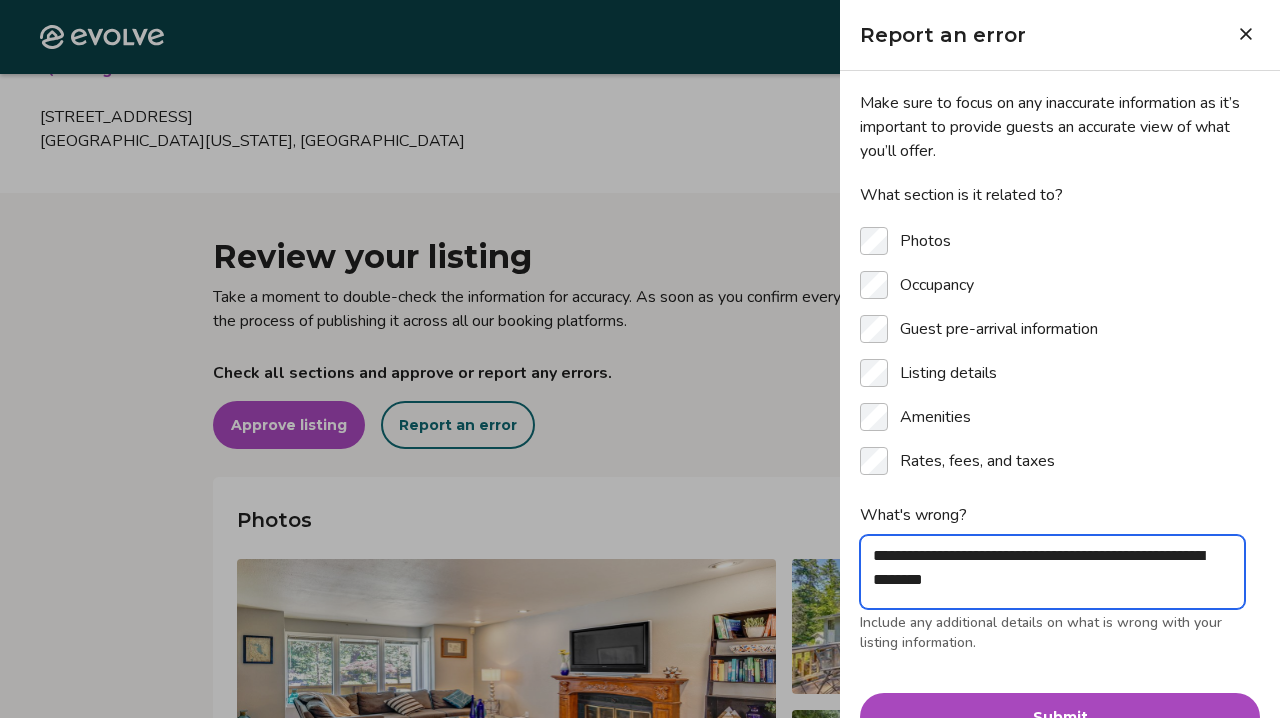 type on "*" 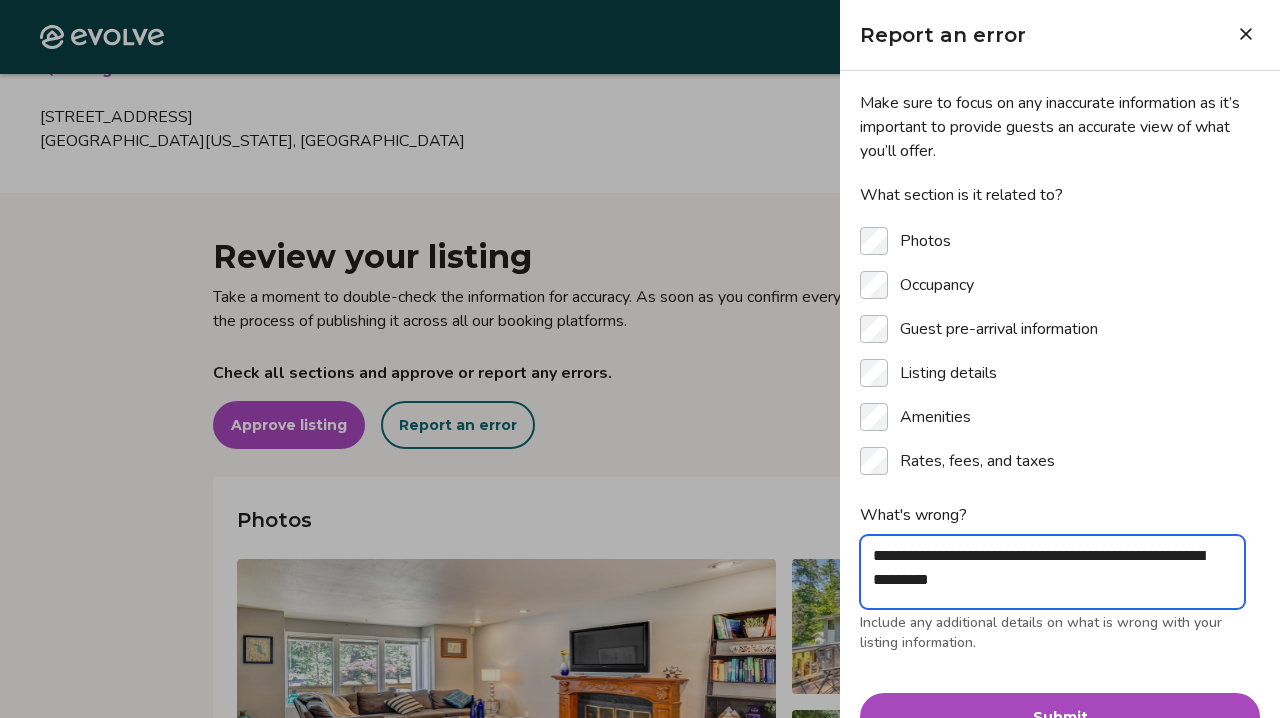 type on "*" 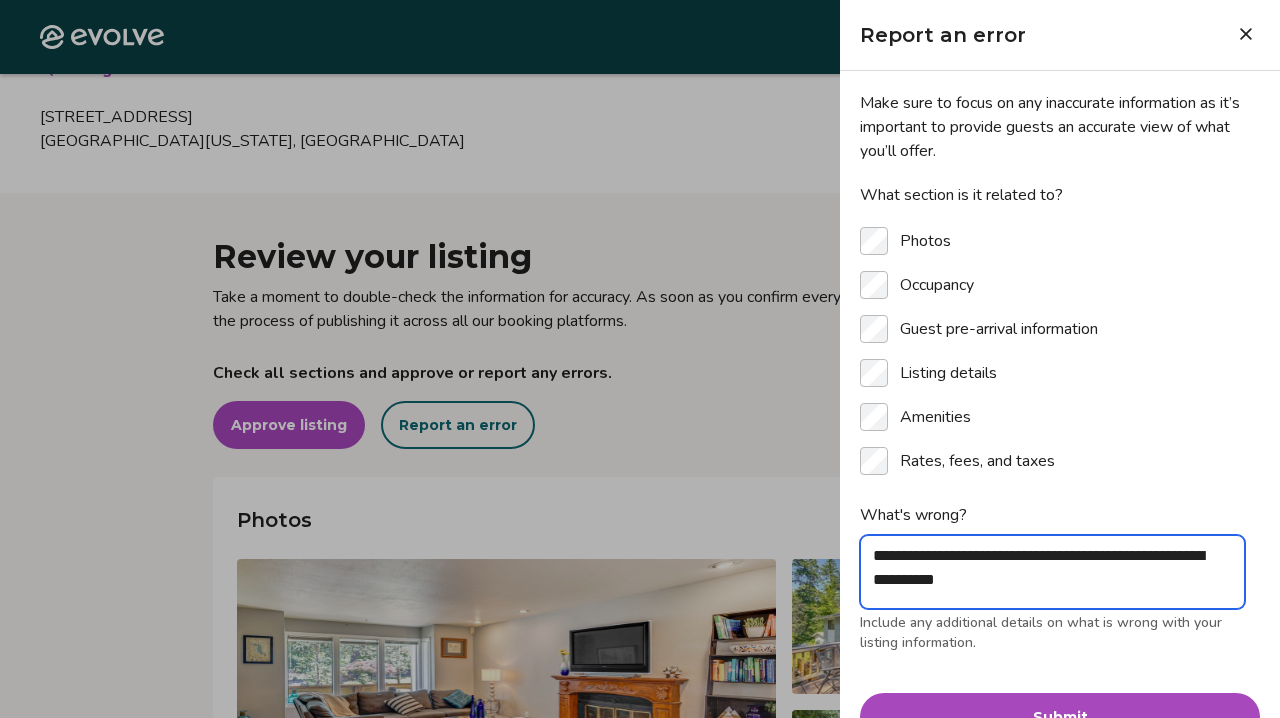 type on "*" 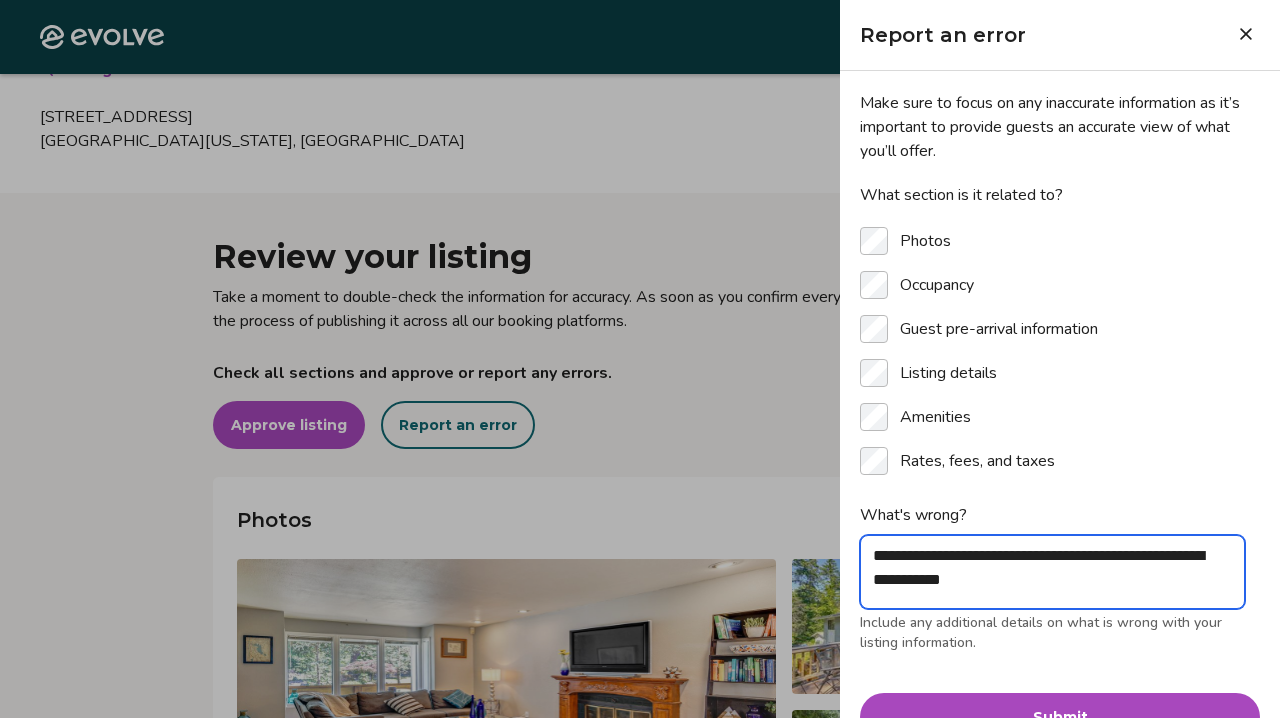 type on "*" 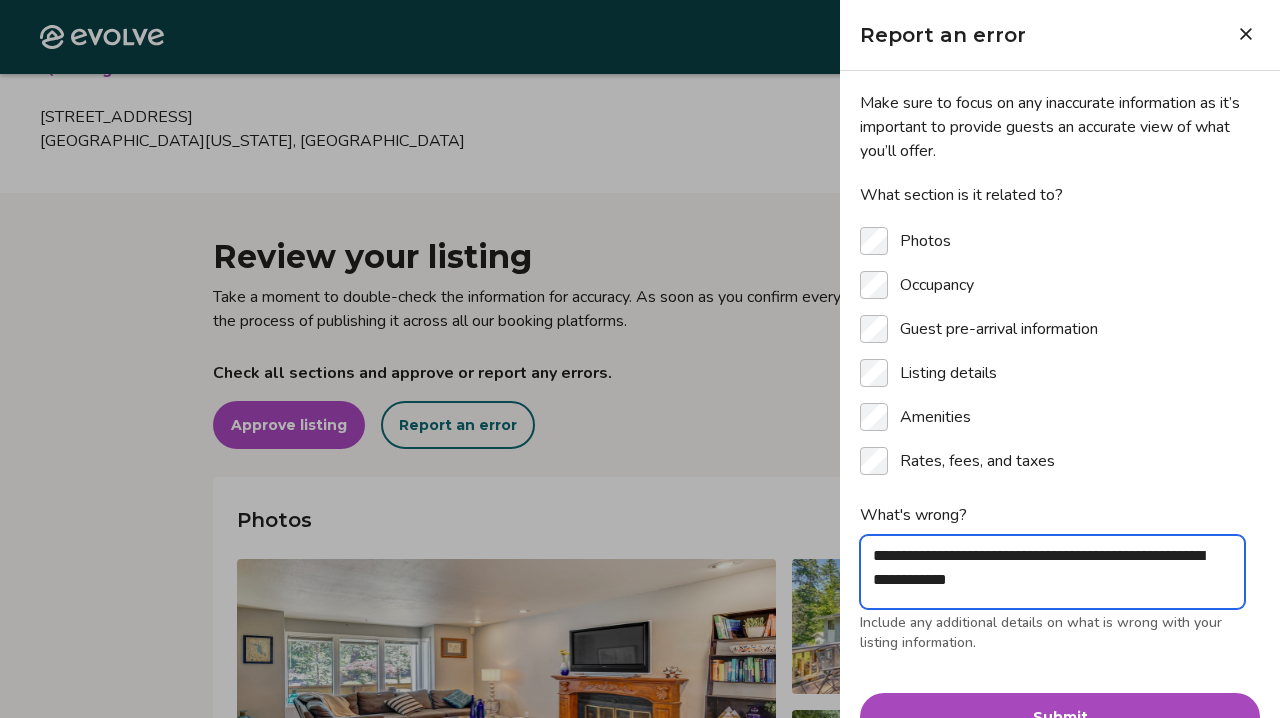 type on "*" 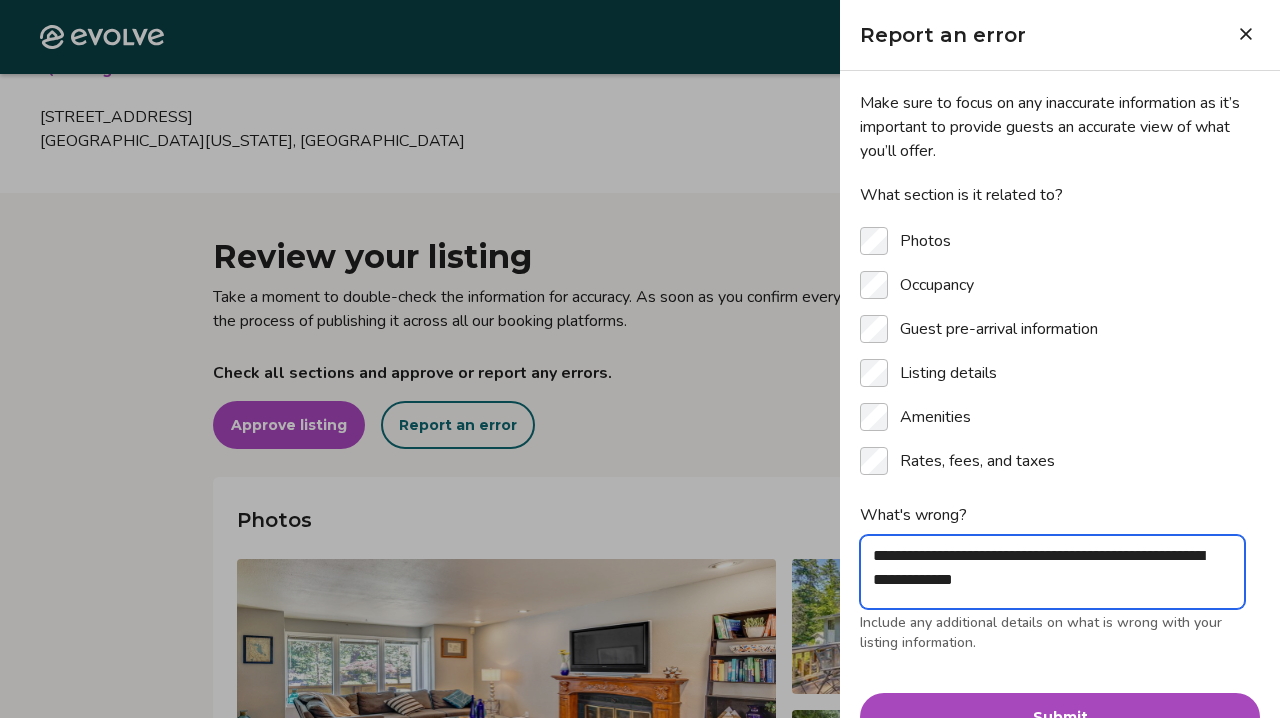type on "*" 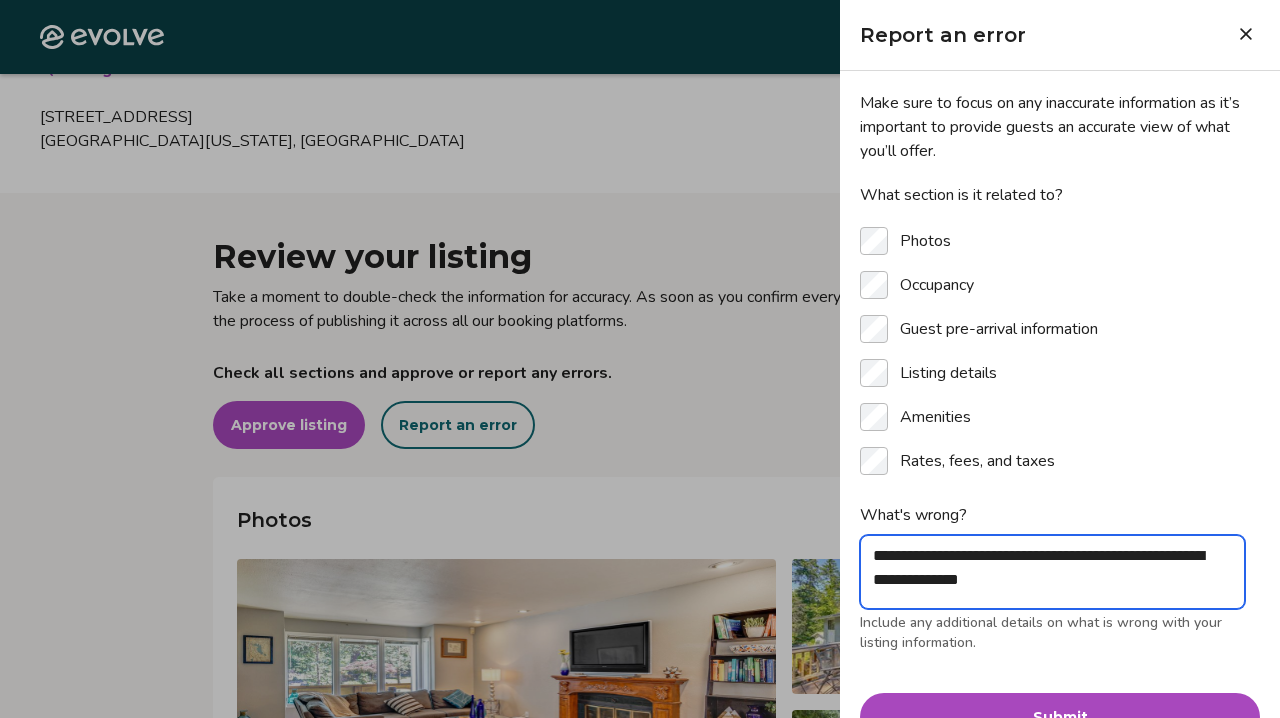 type on "*" 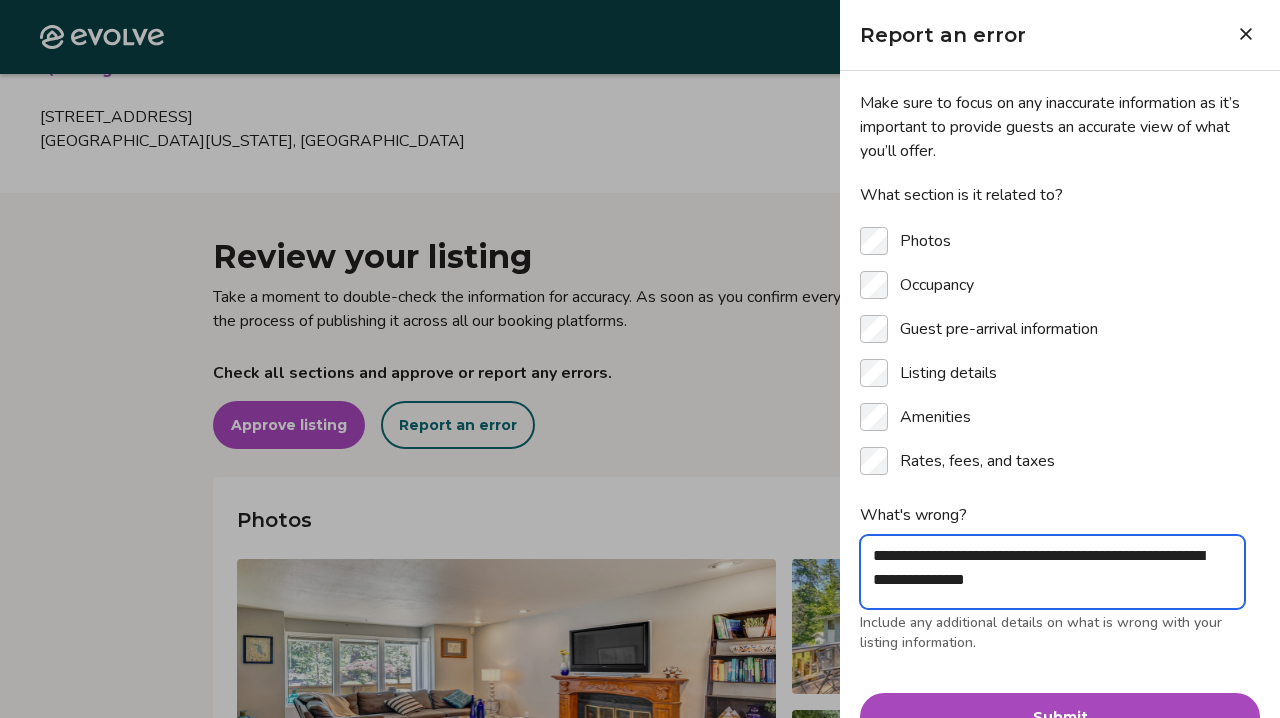 type on "*" 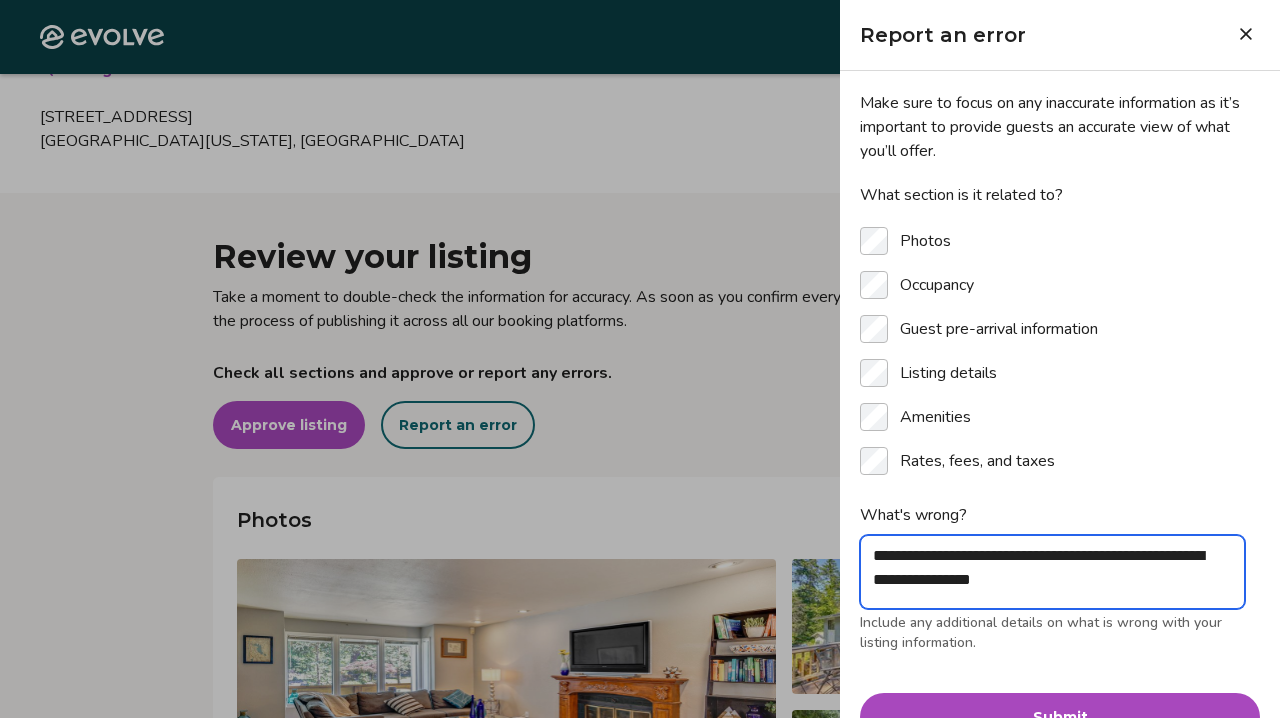 type on "*" 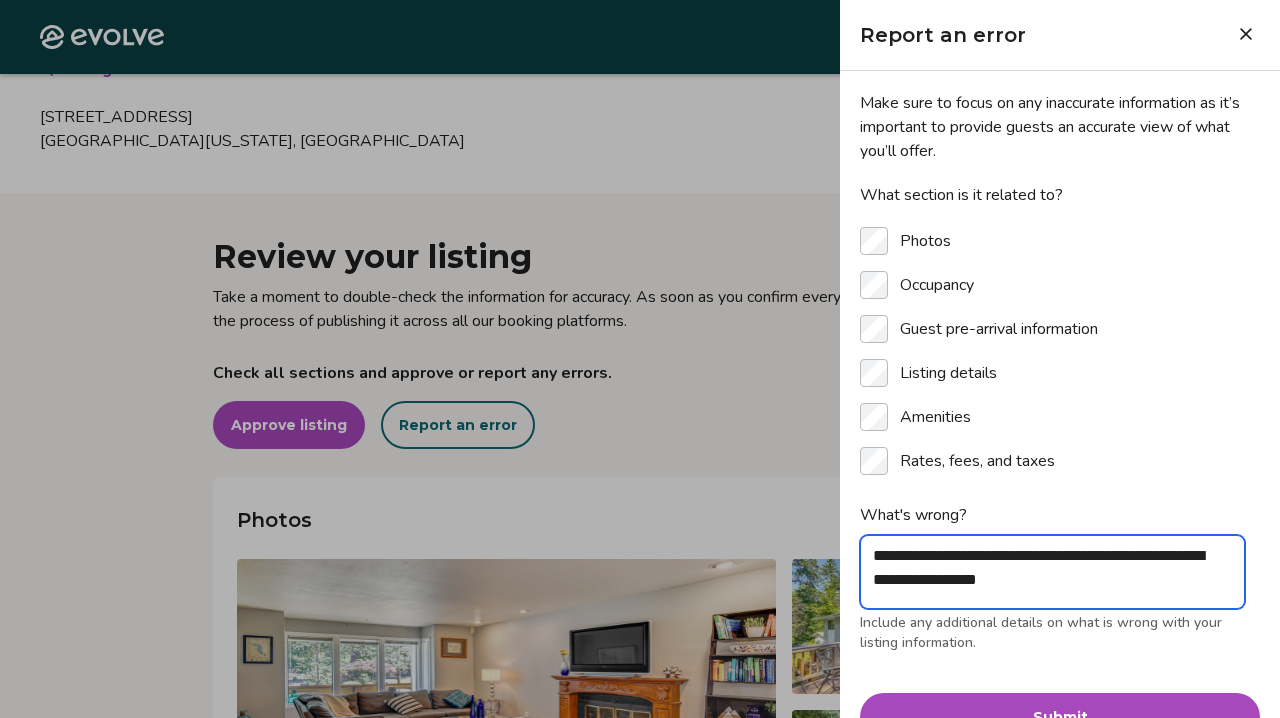 type on "*" 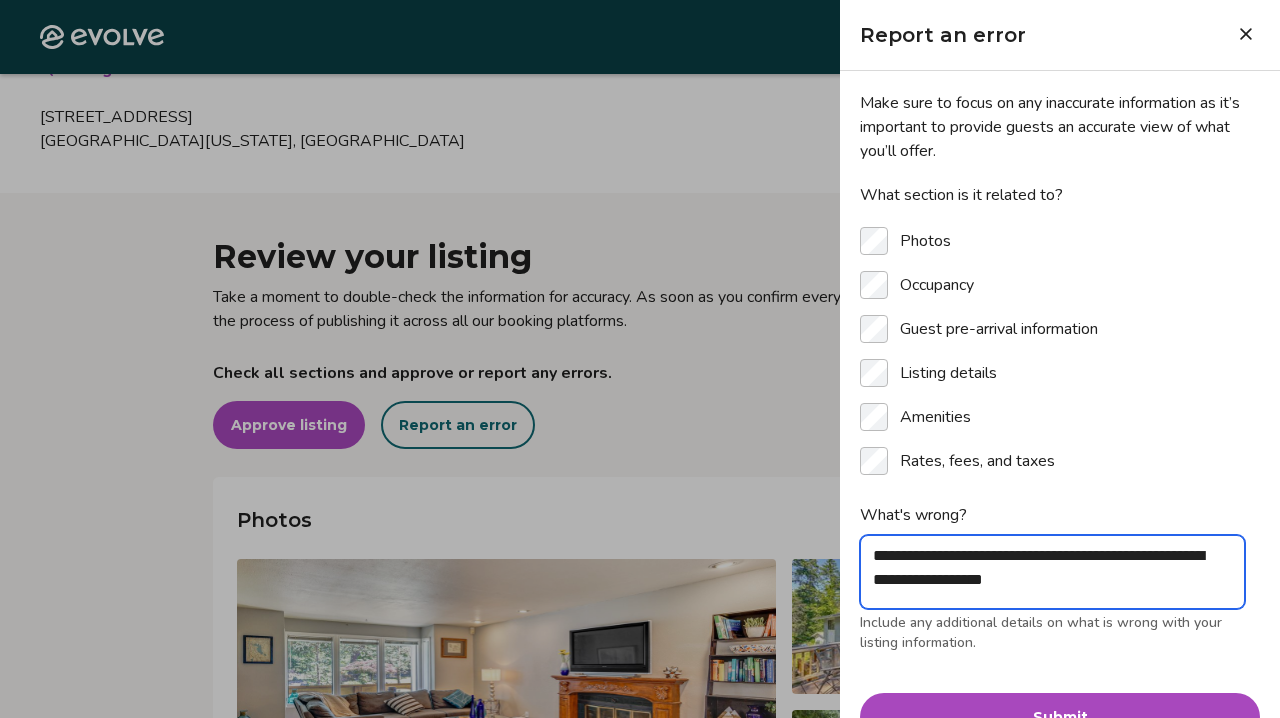 type on "*" 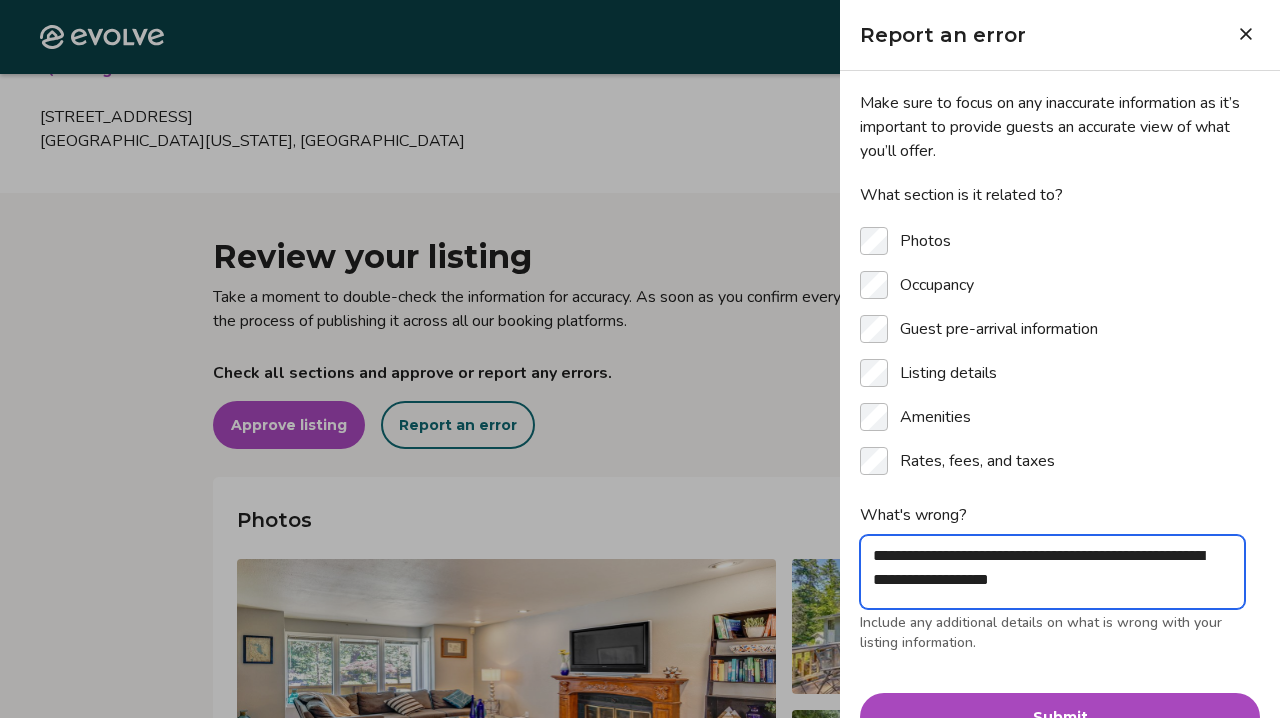 type on "*" 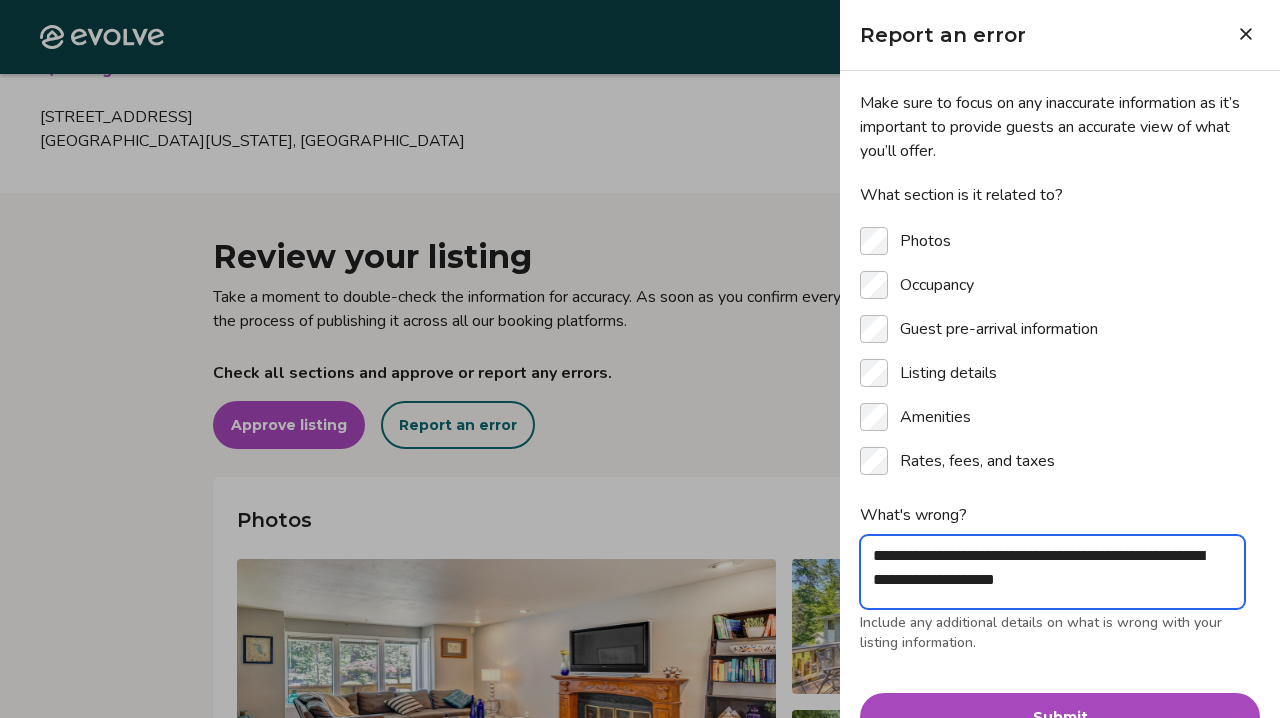 type on "*" 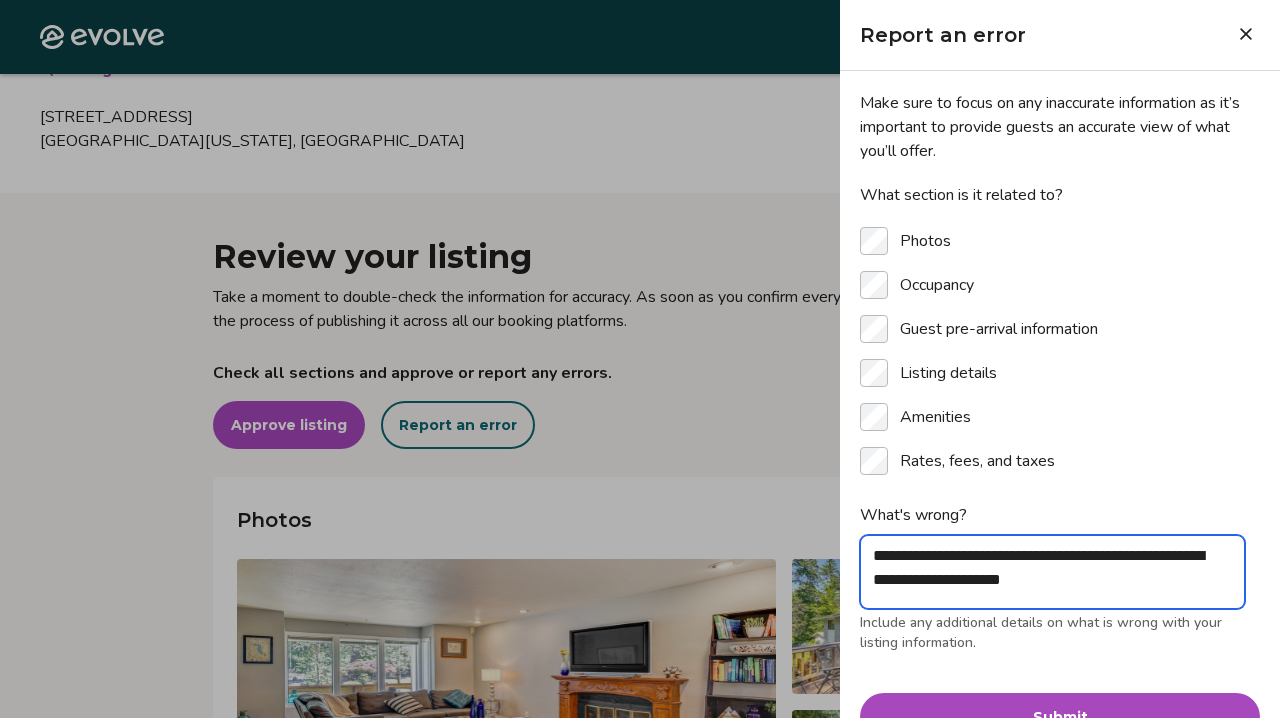 type on "*" 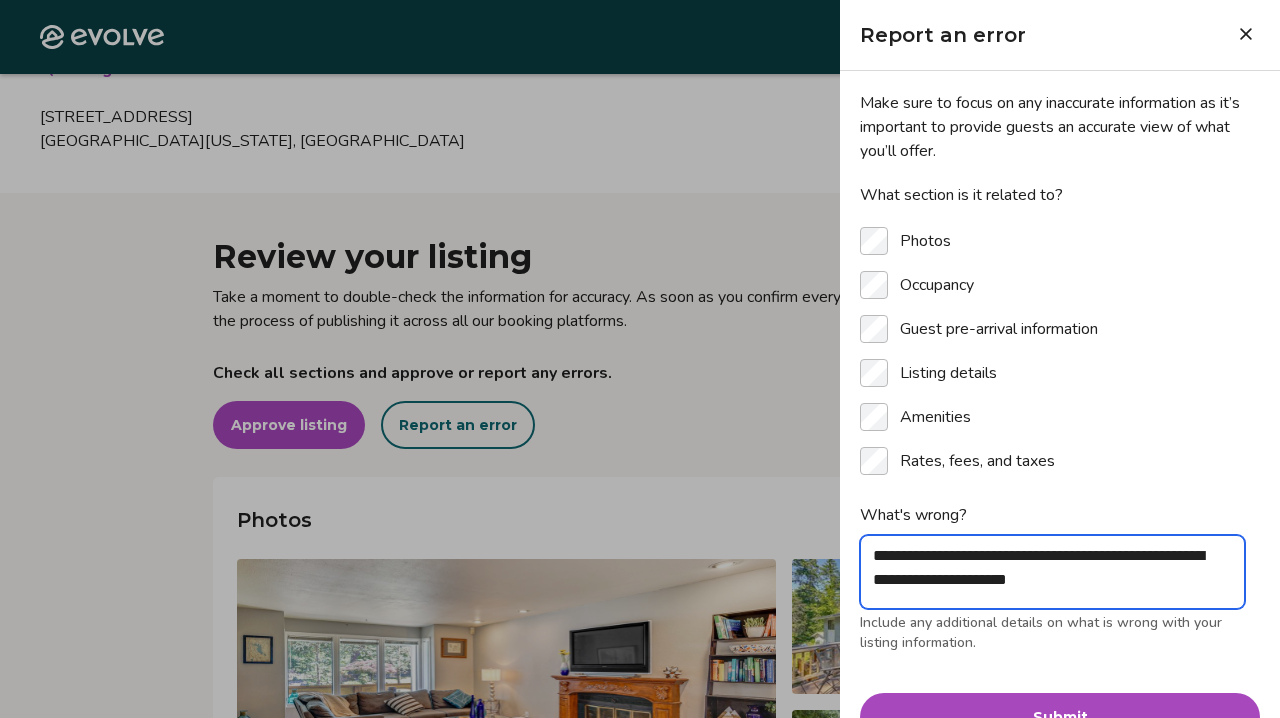 scroll, scrollTop: 31, scrollLeft: 0, axis: vertical 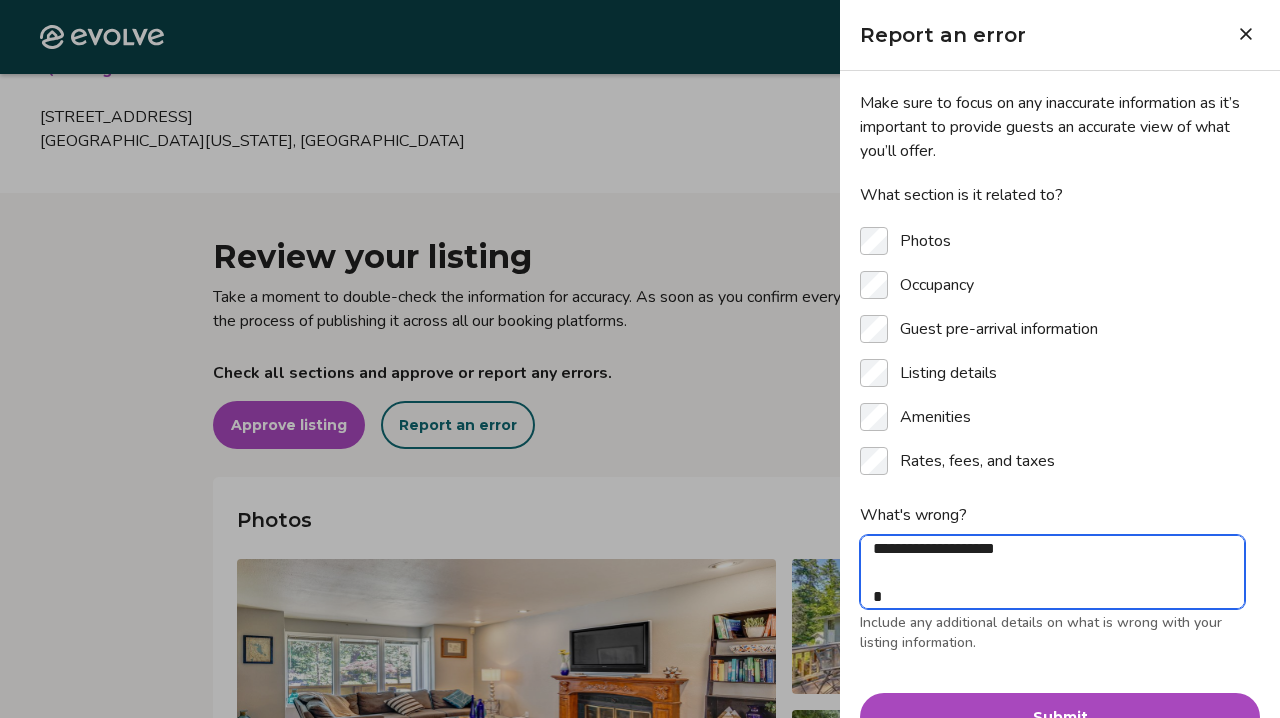 type on "*" 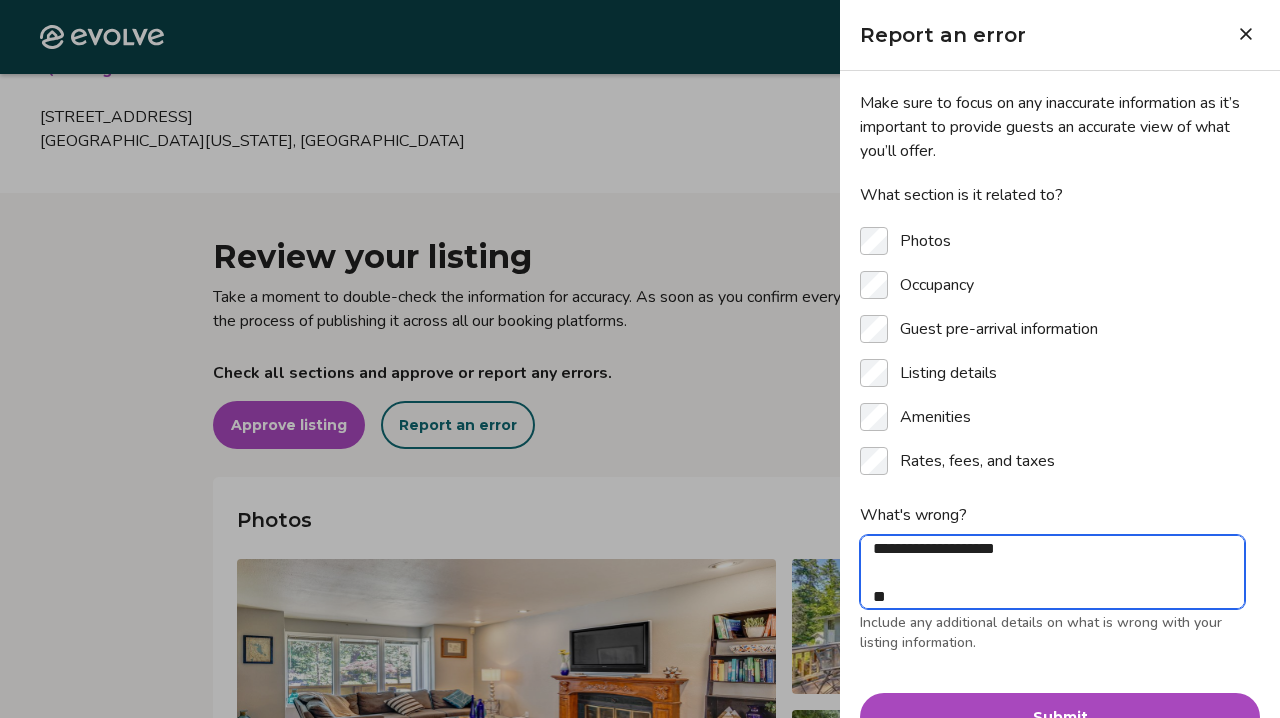 type on "*" 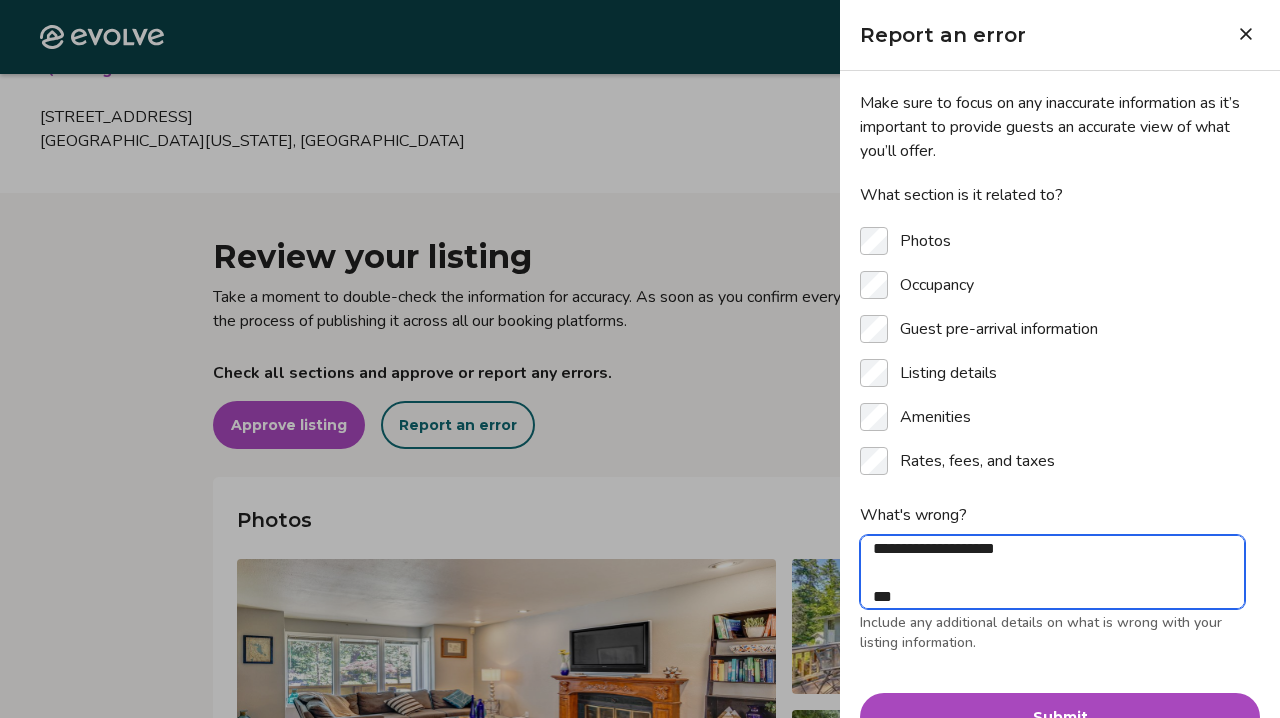type on "*" 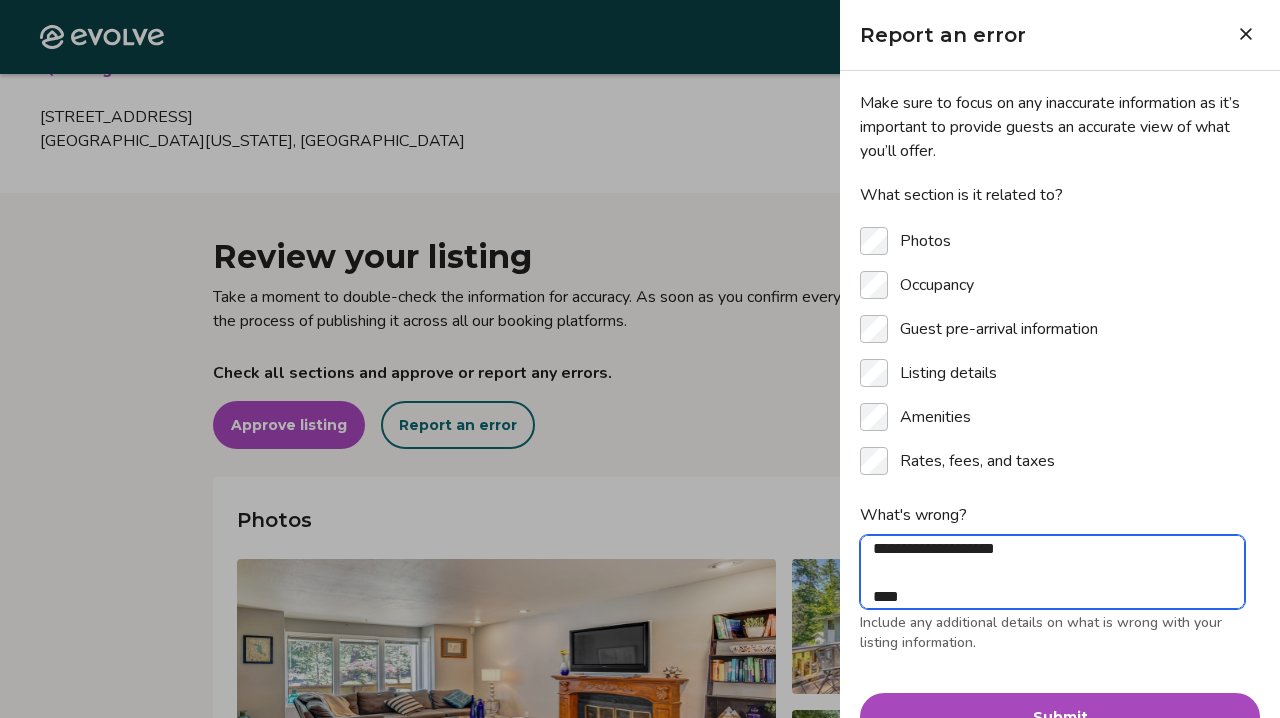 type on "*" 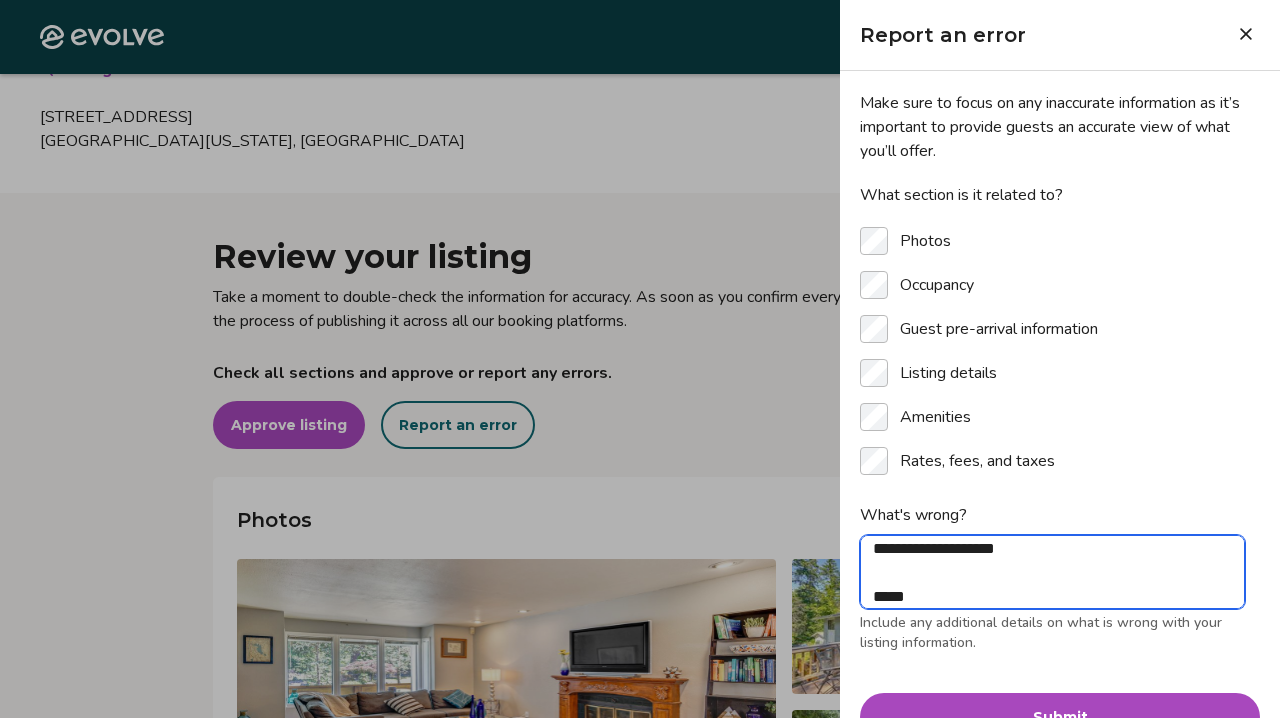 type 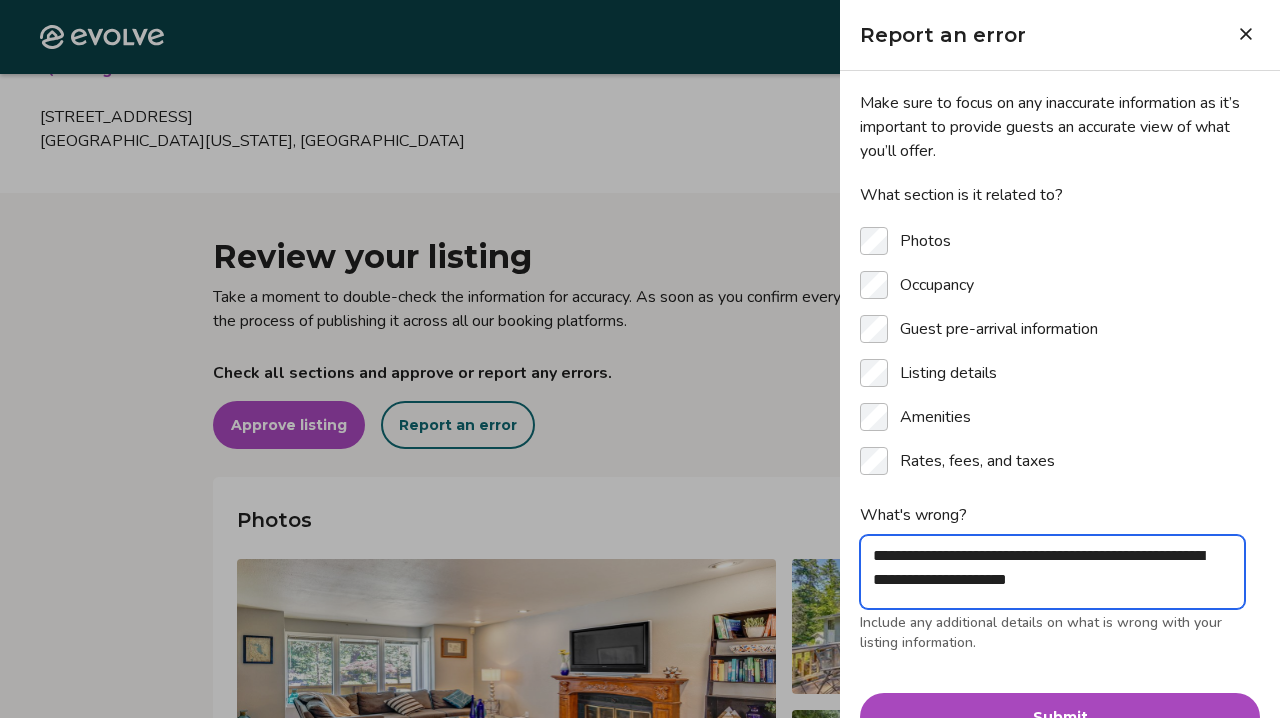 scroll, scrollTop: 31, scrollLeft: 0, axis: vertical 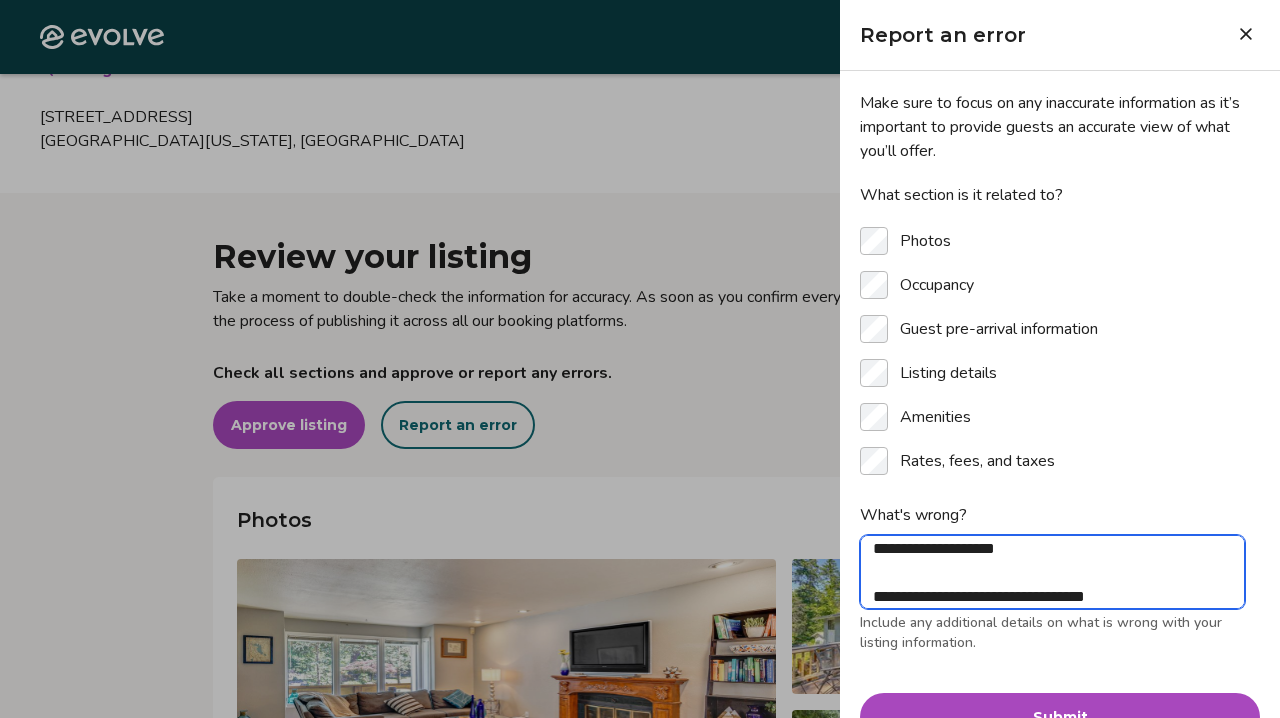 click on "**********" at bounding box center (1052, 572) 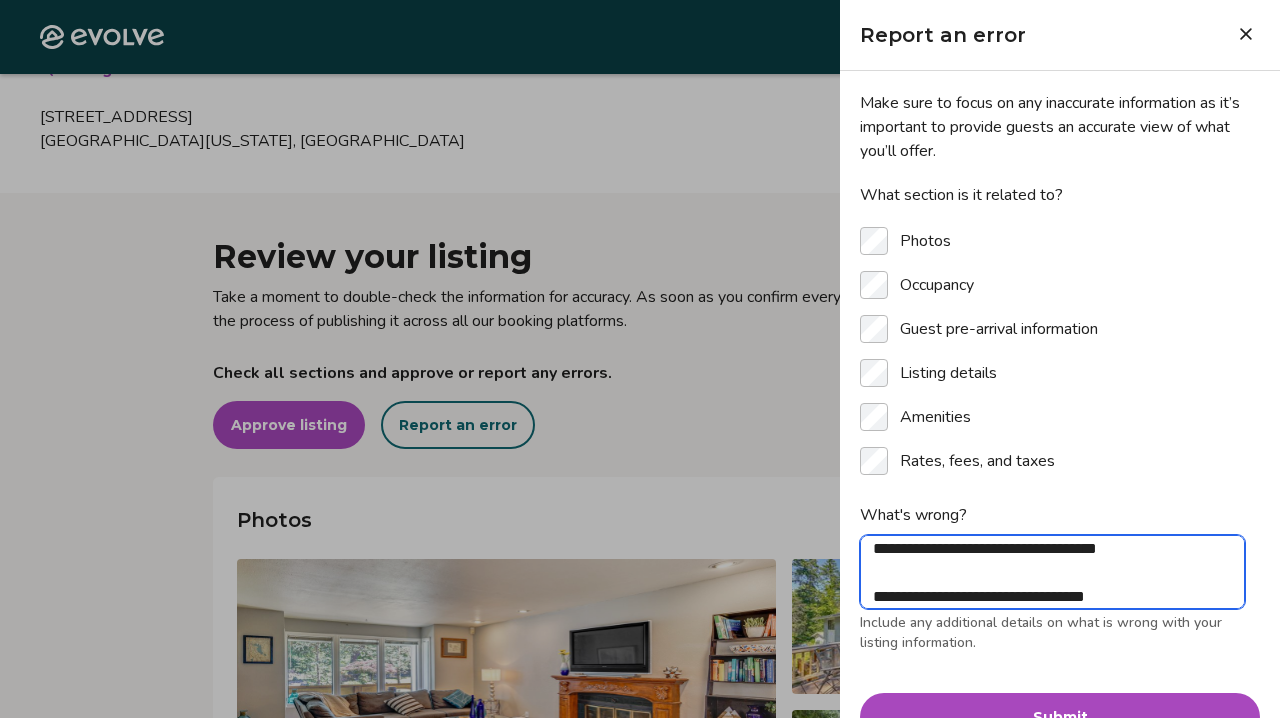 click on "**********" at bounding box center [1052, 572] 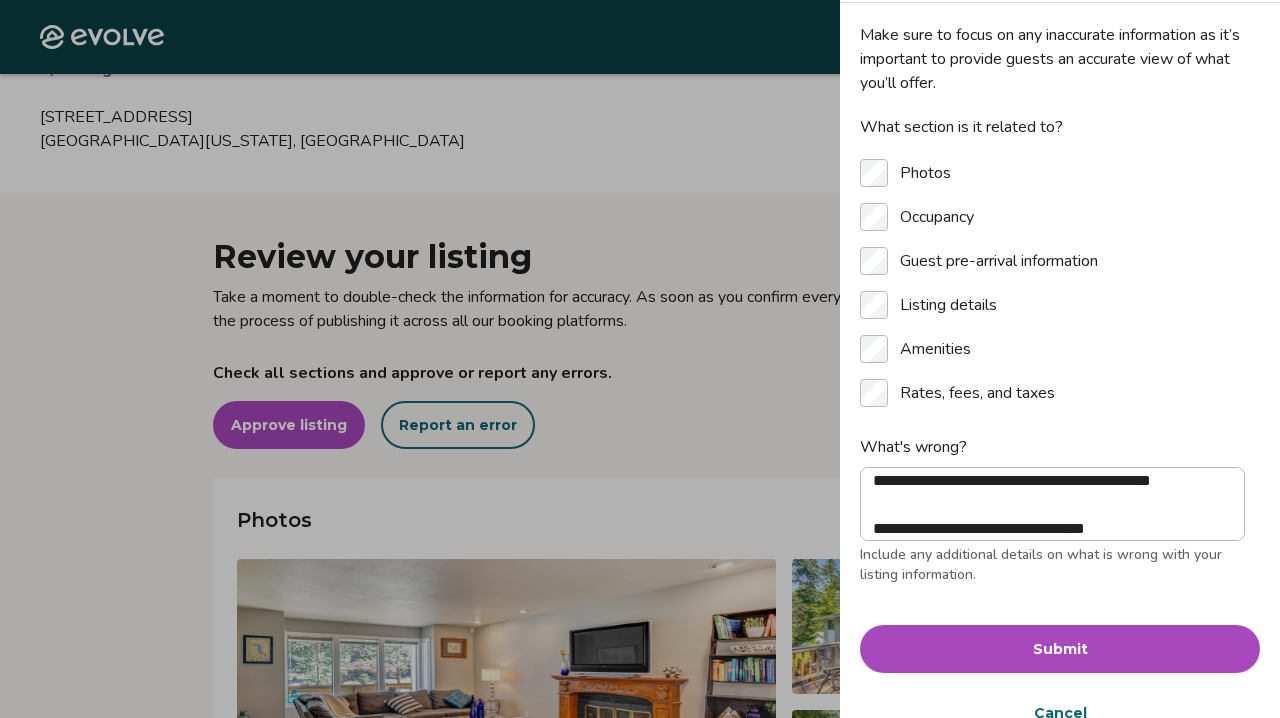 scroll, scrollTop: 107, scrollLeft: 0, axis: vertical 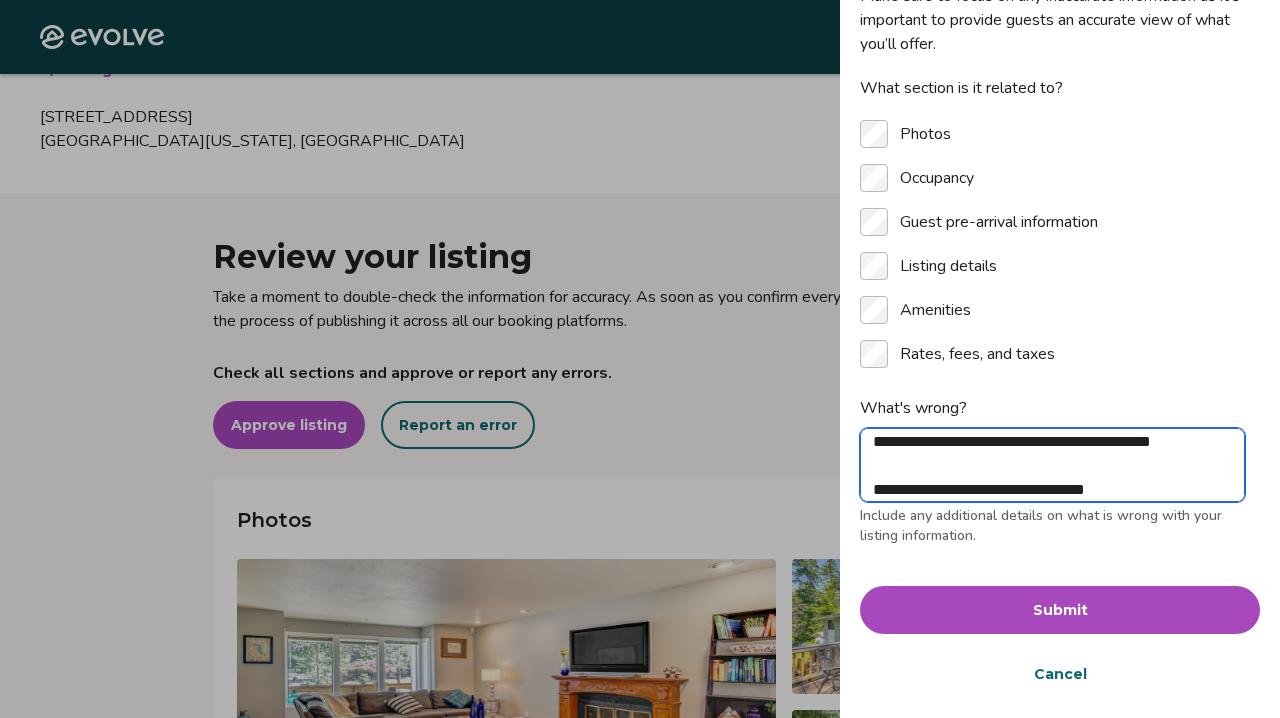 click on "**********" at bounding box center (1052, 465) 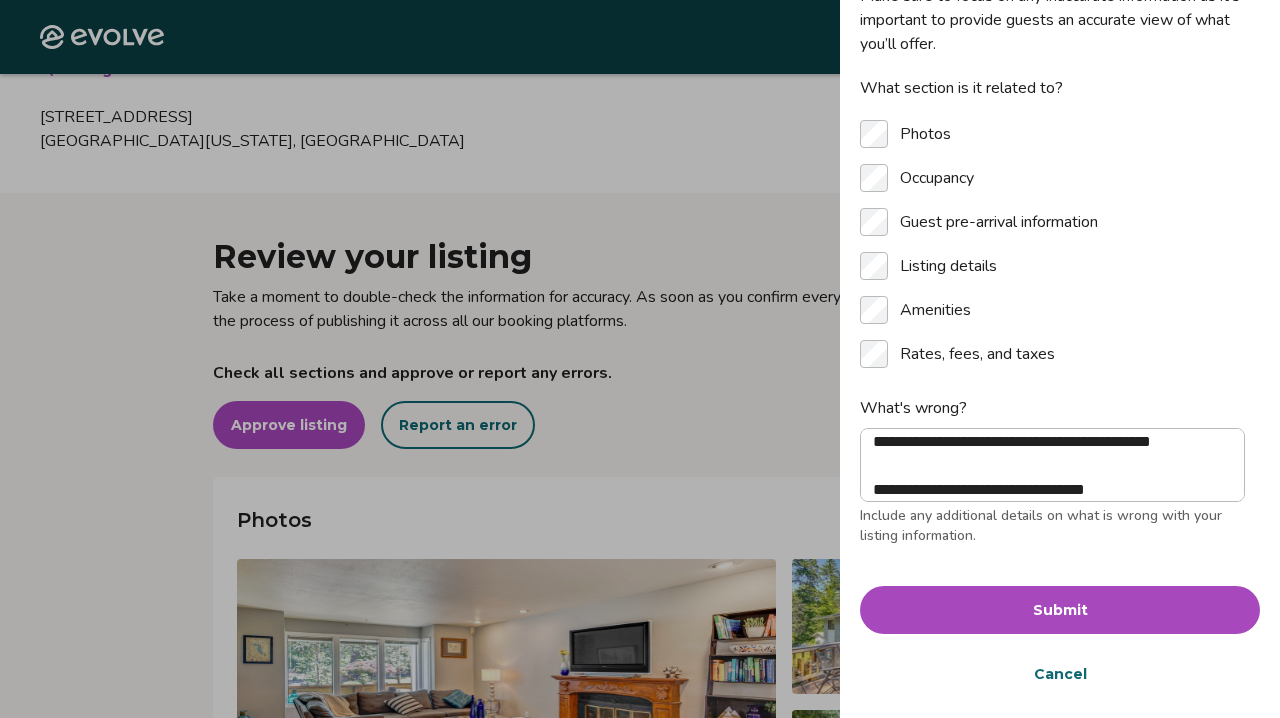 click on "Submit" at bounding box center [1060, 610] 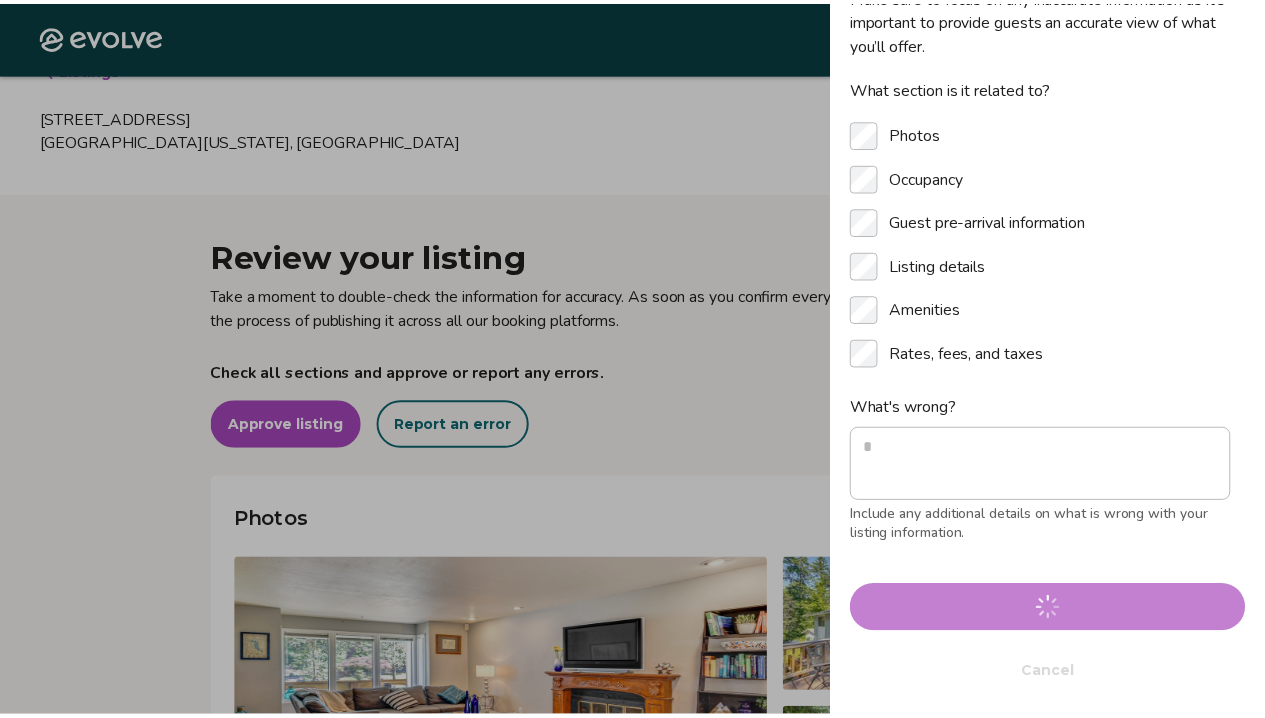 scroll, scrollTop: 0, scrollLeft: 0, axis: both 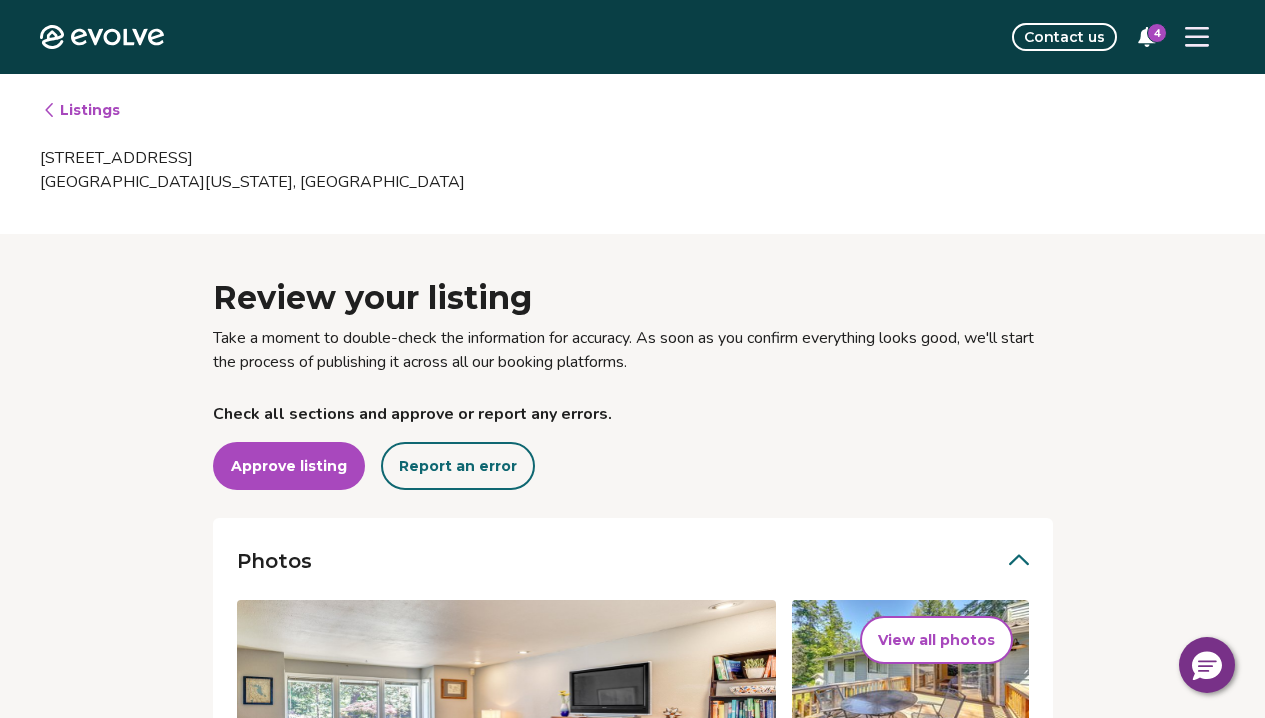 click on "Listings [STREET_ADDRESS][US_STATE]" at bounding box center [632, 154] 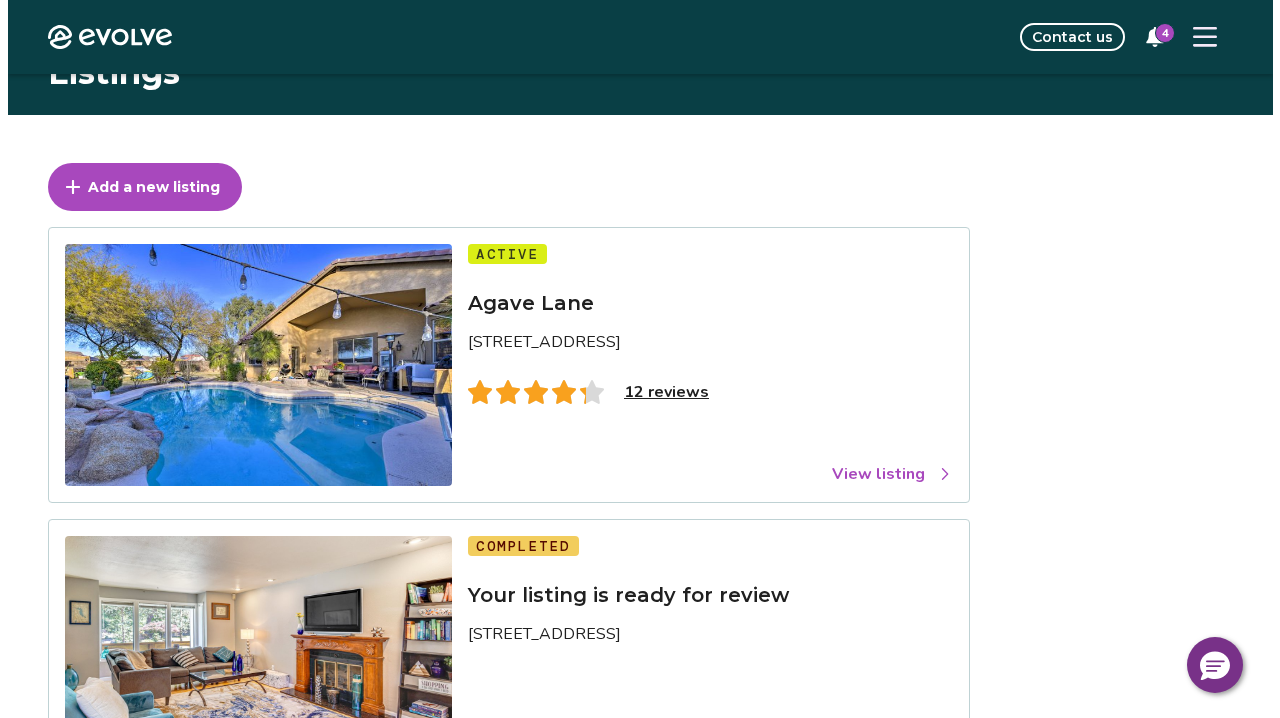 scroll, scrollTop: 0, scrollLeft: 0, axis: both 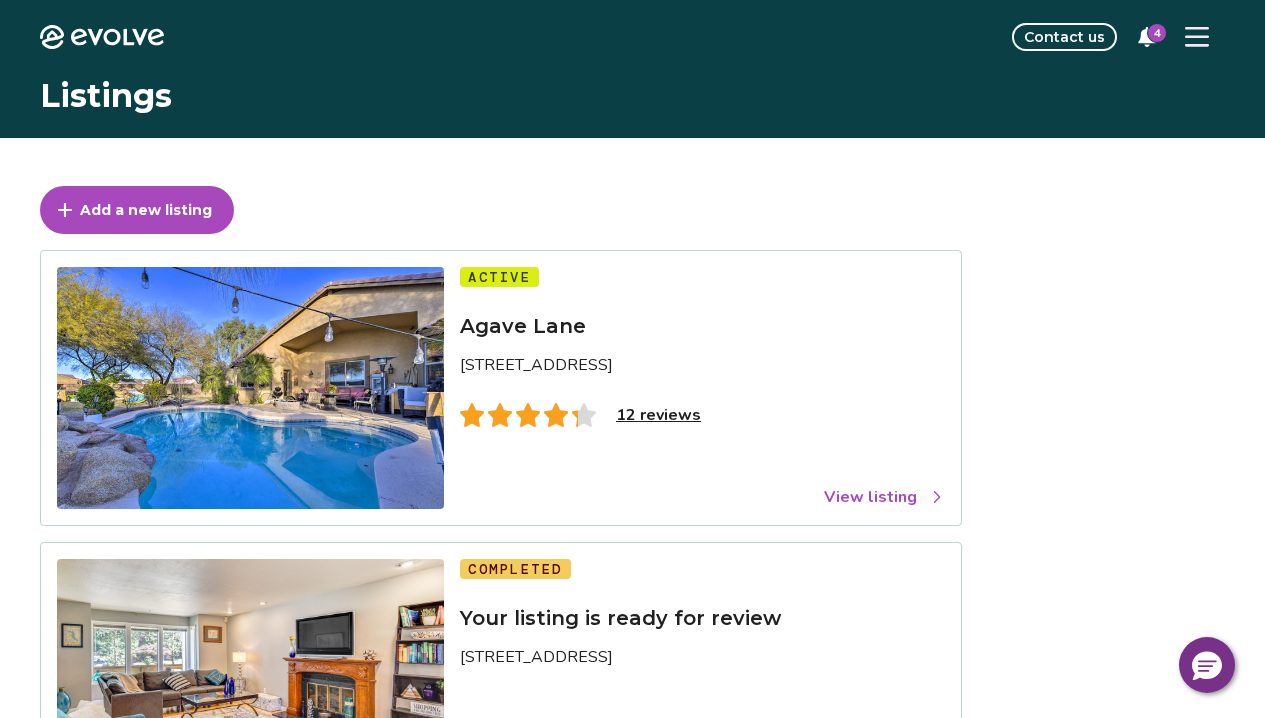 click on "4" at bounding box center [1157, 33] 